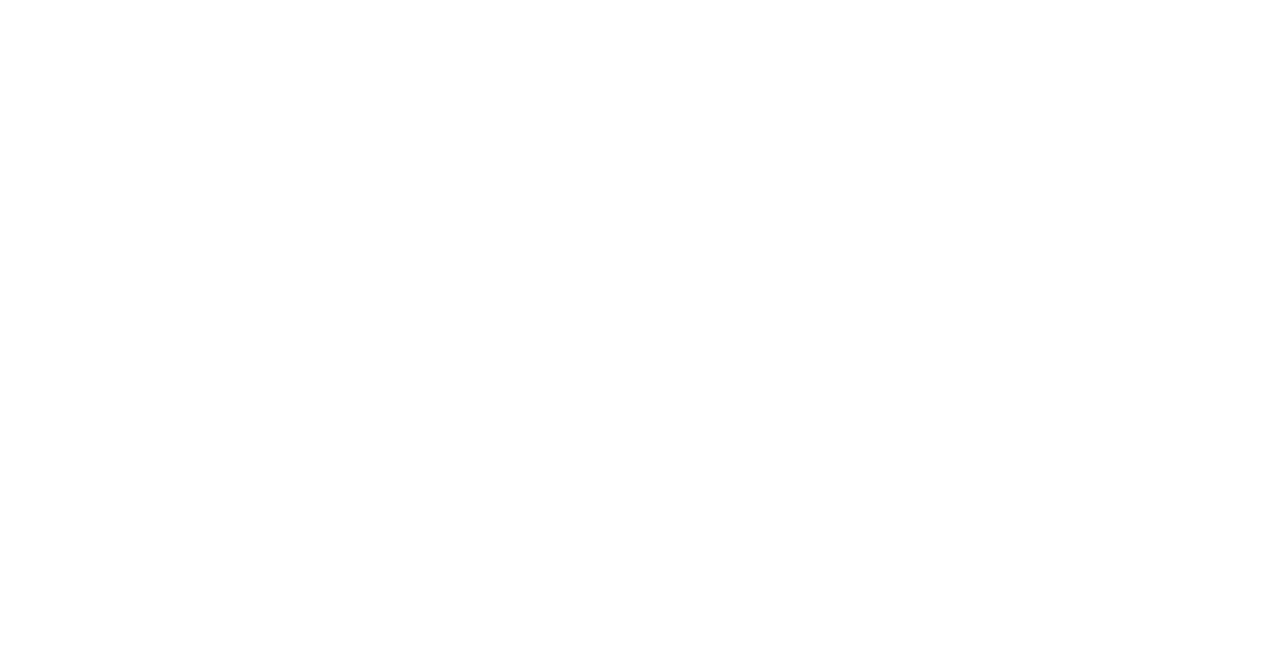 scroll, scrollTop: 0, scrollLeft: 0, axis: both 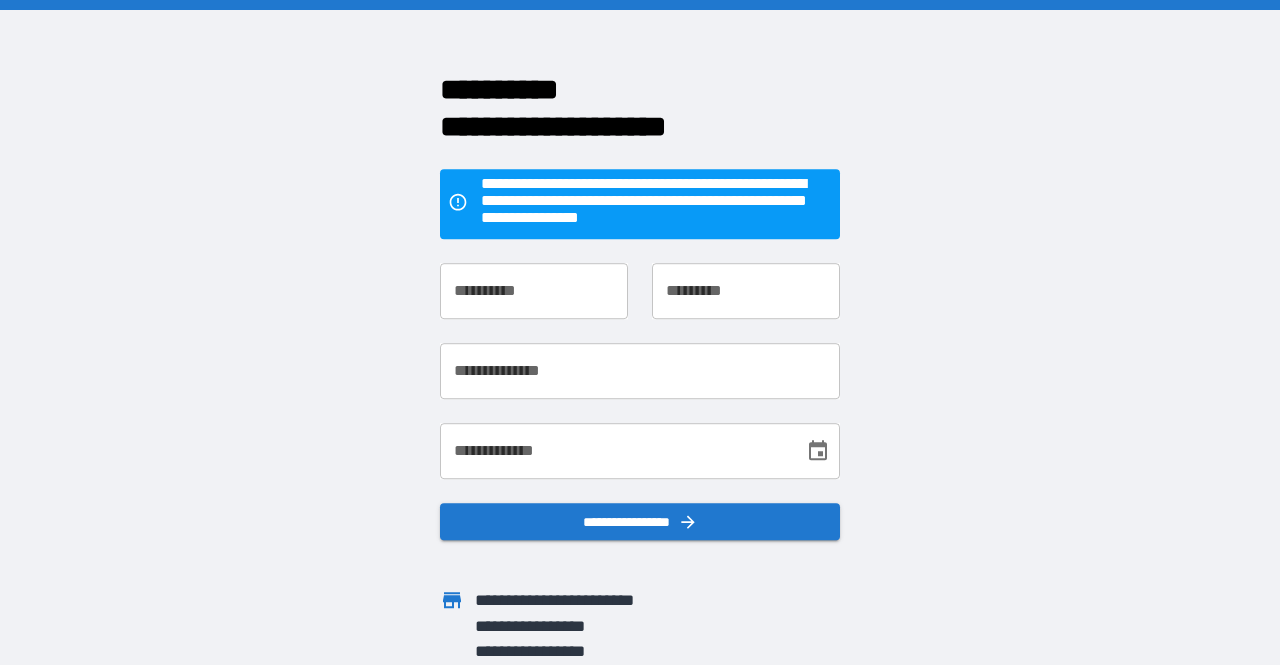 click on "**********" at bounding box center (534, 291) 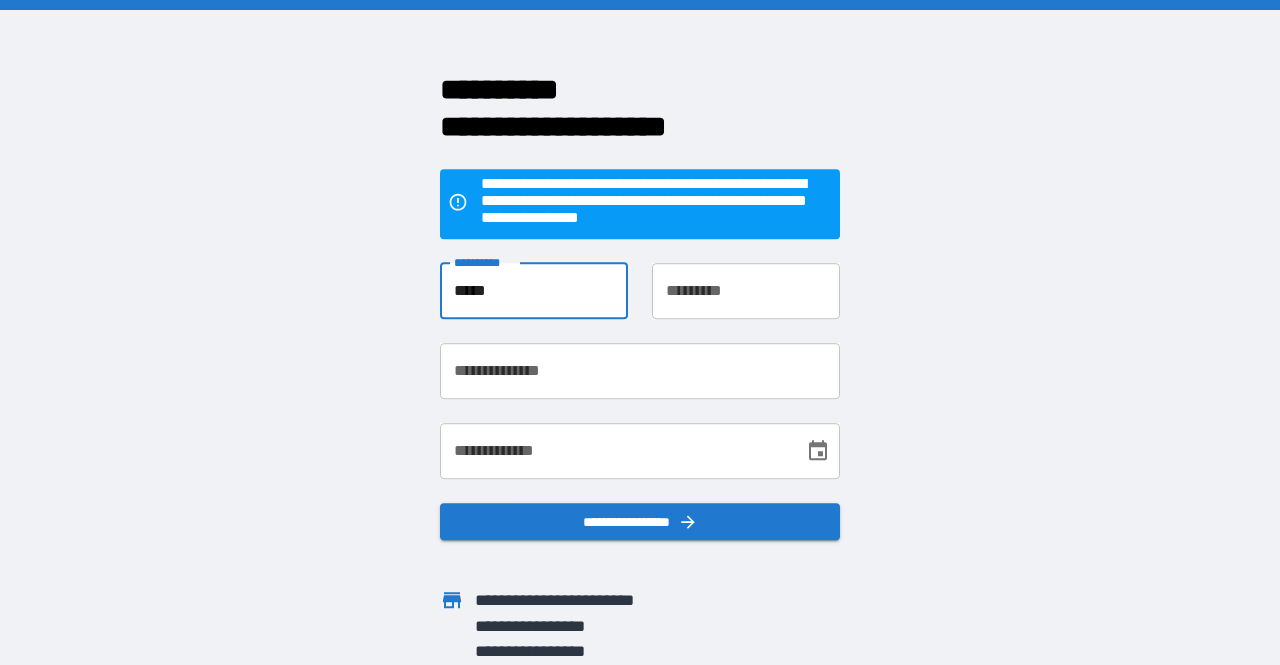 type on "*****" 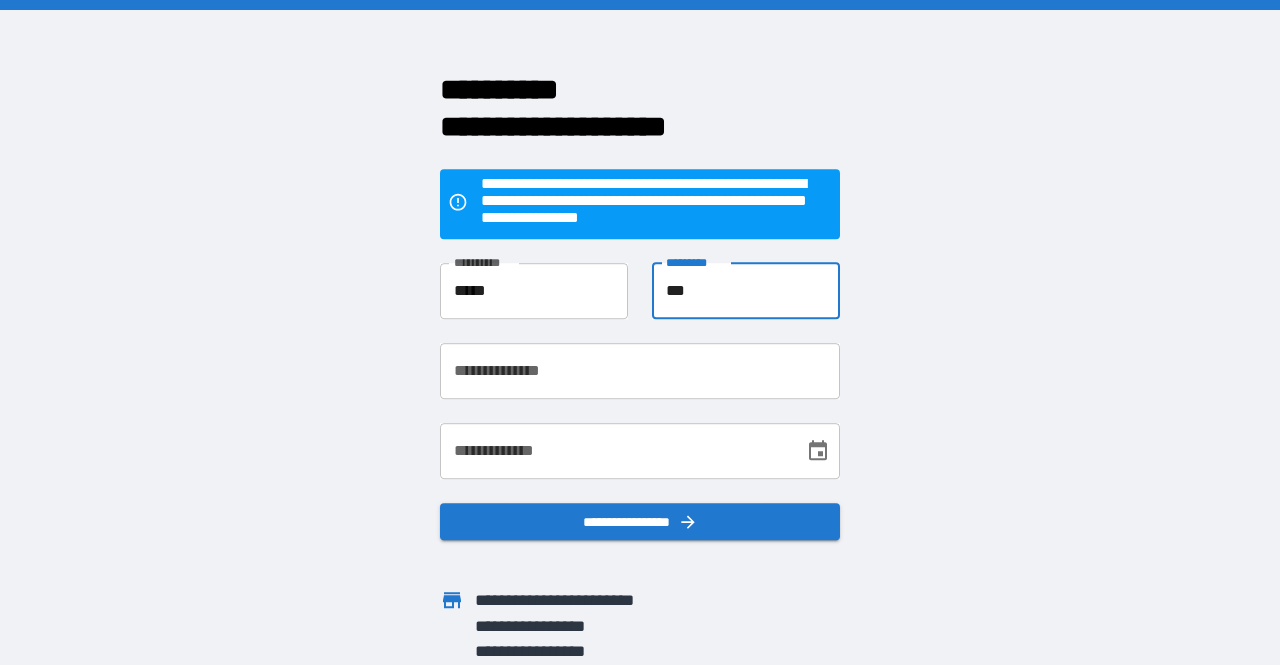 type on "***" 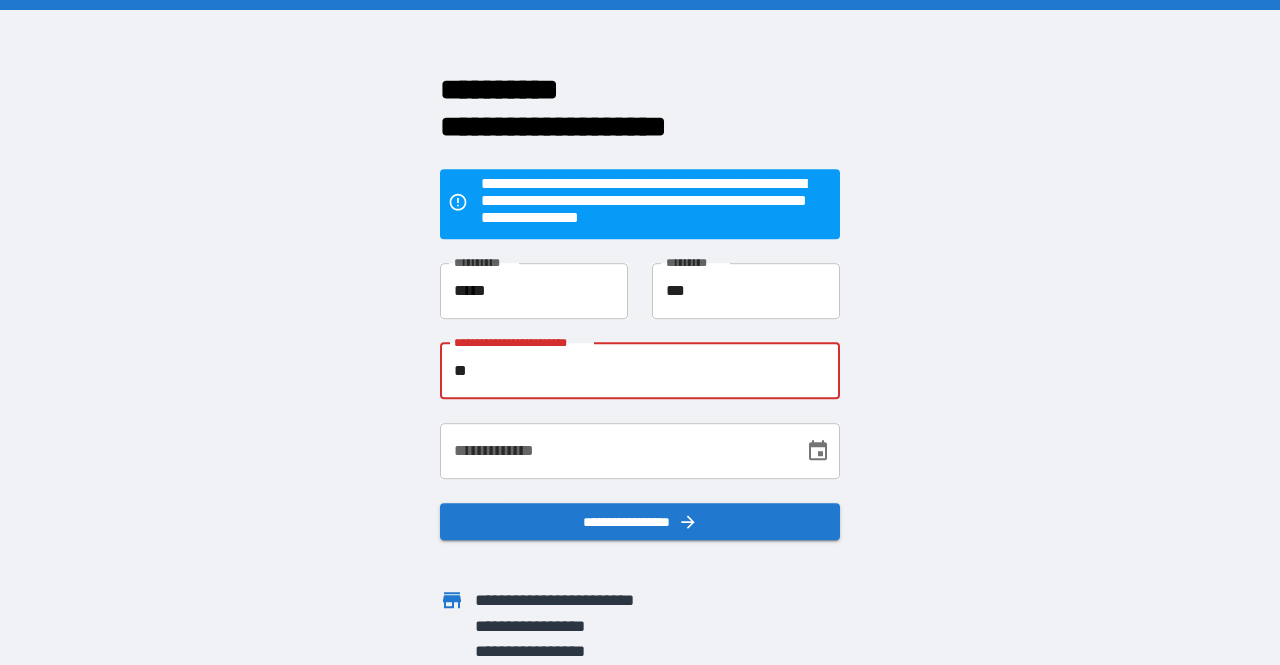 type on "*" 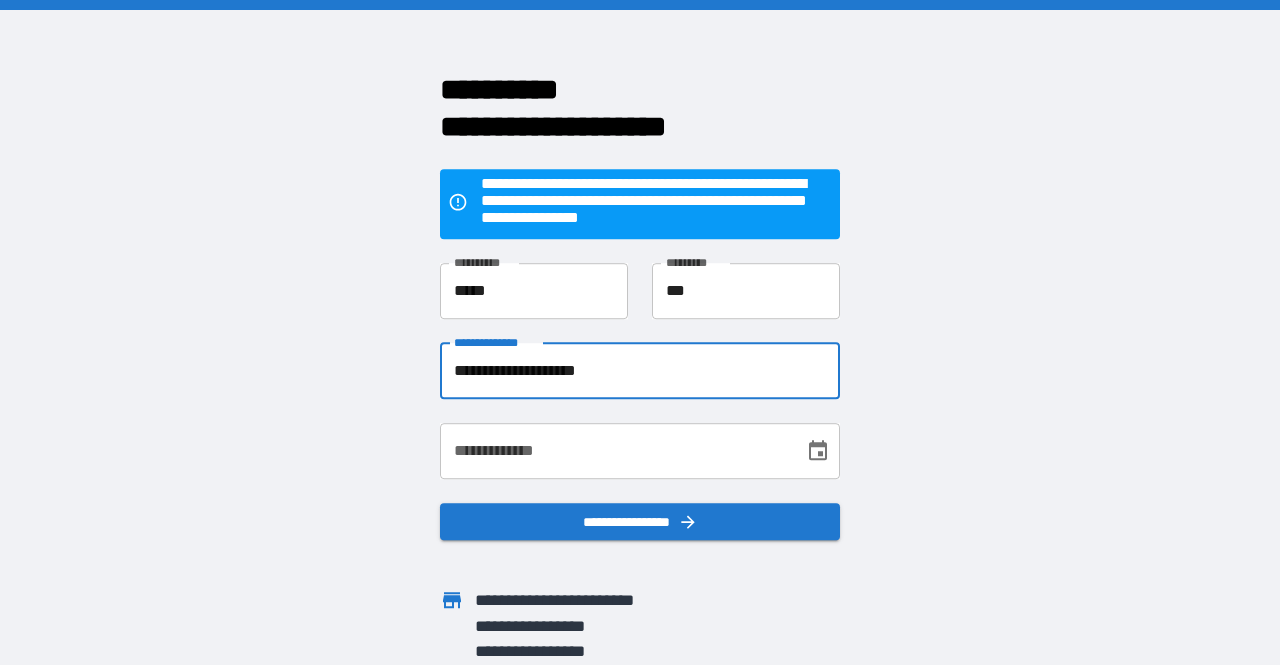type on "**********" 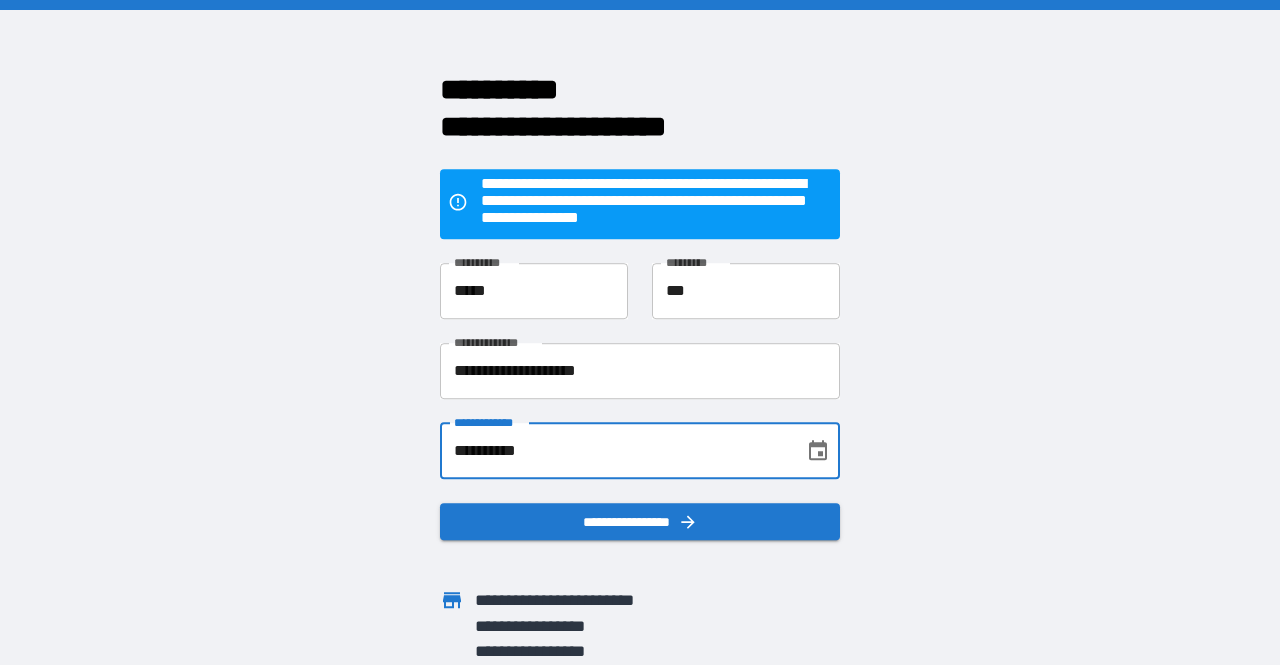 type on "**********" 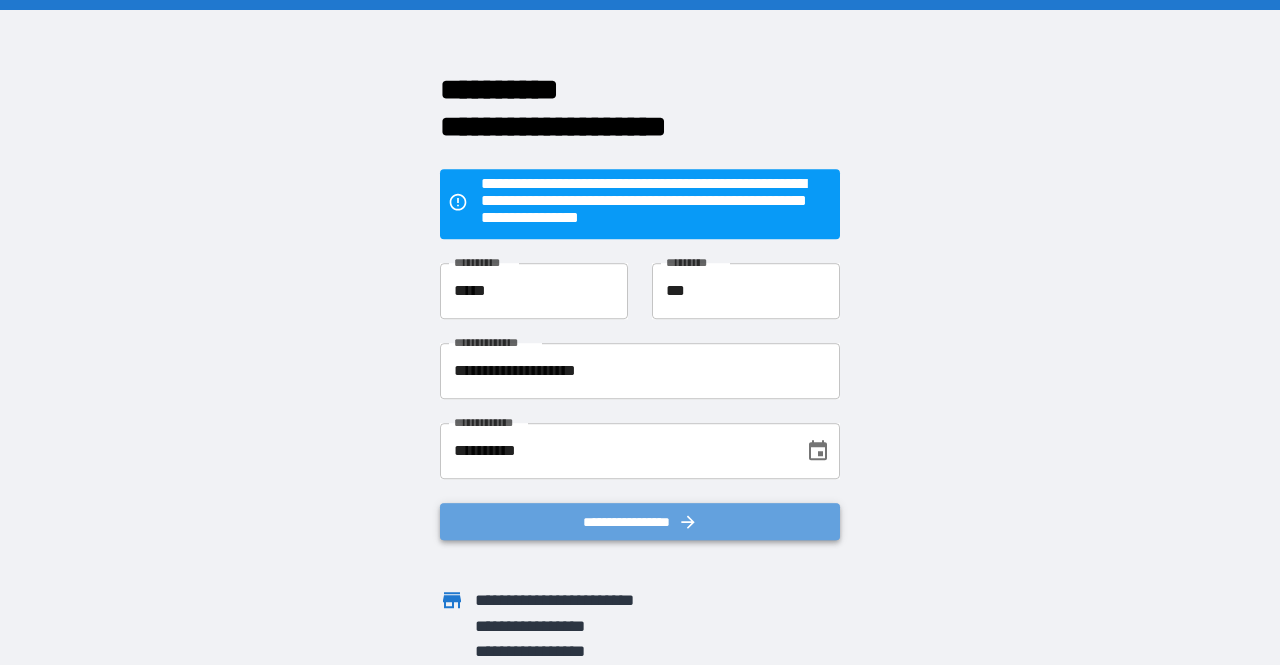 click on "**********" at bounding box center [640, 522] 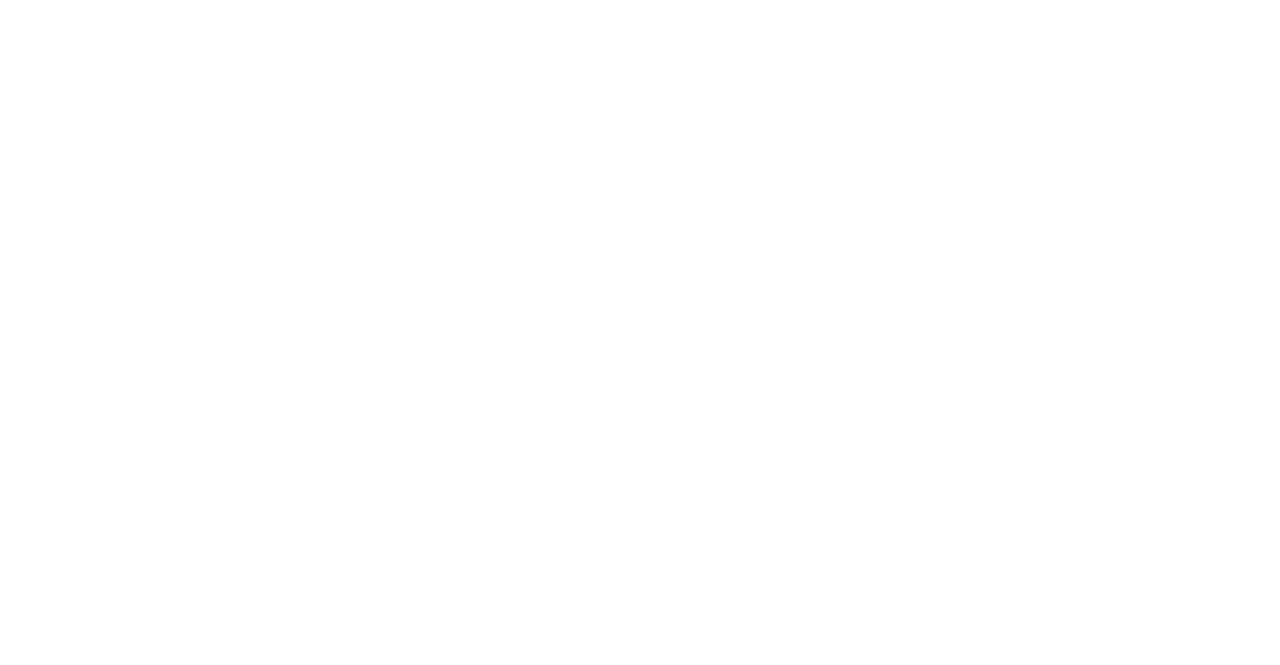 scroll, scrollTop: 0, scrollLeft: 0, axis: both 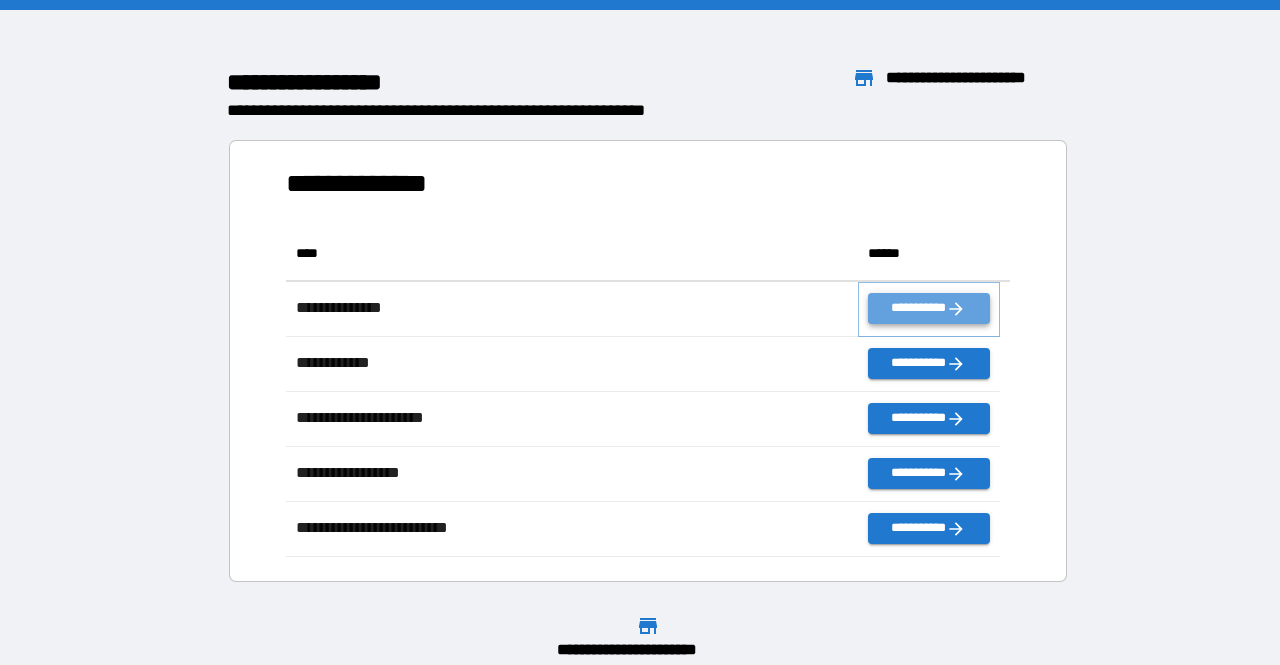 click on "**********" at bounding box center [929, 308] 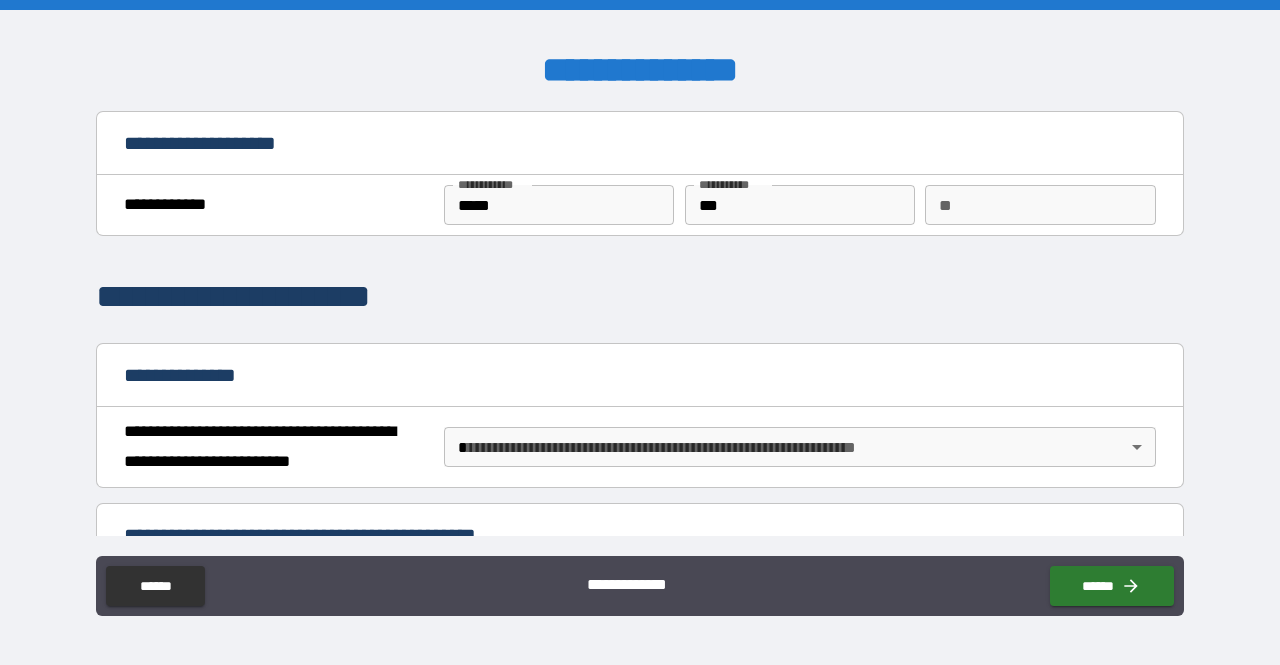 click on "**********" at bounding box center (640, 332) 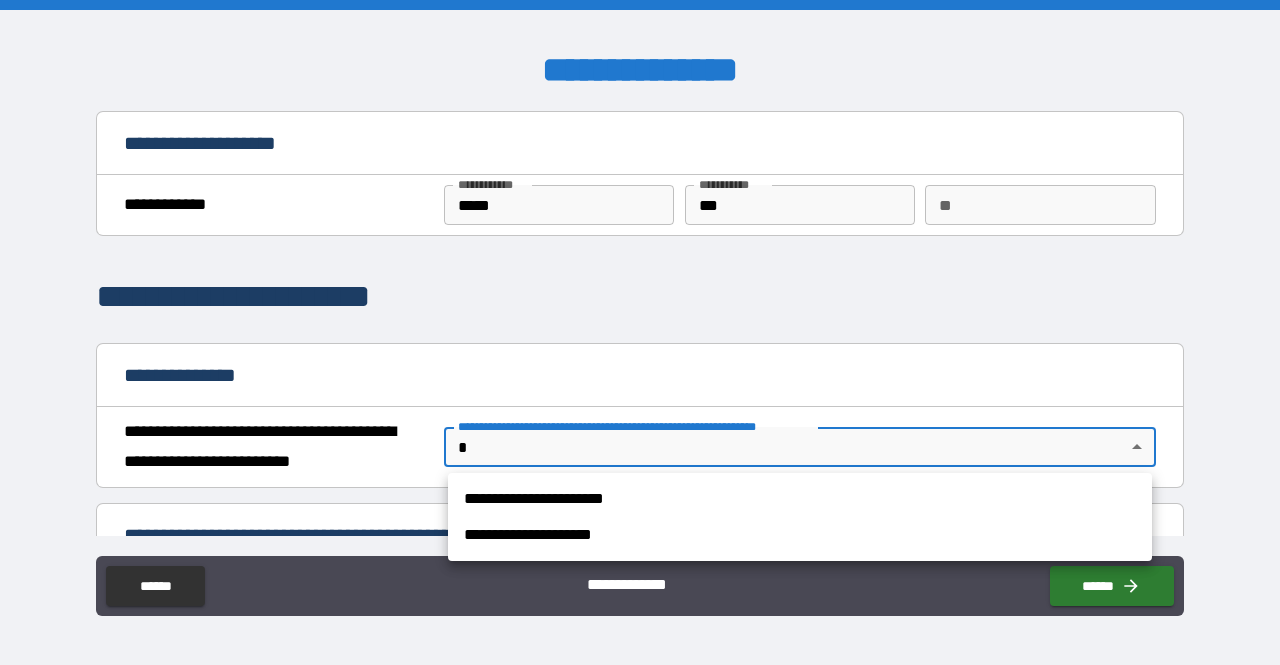 click on "**********" at bounding box center [800, 535] 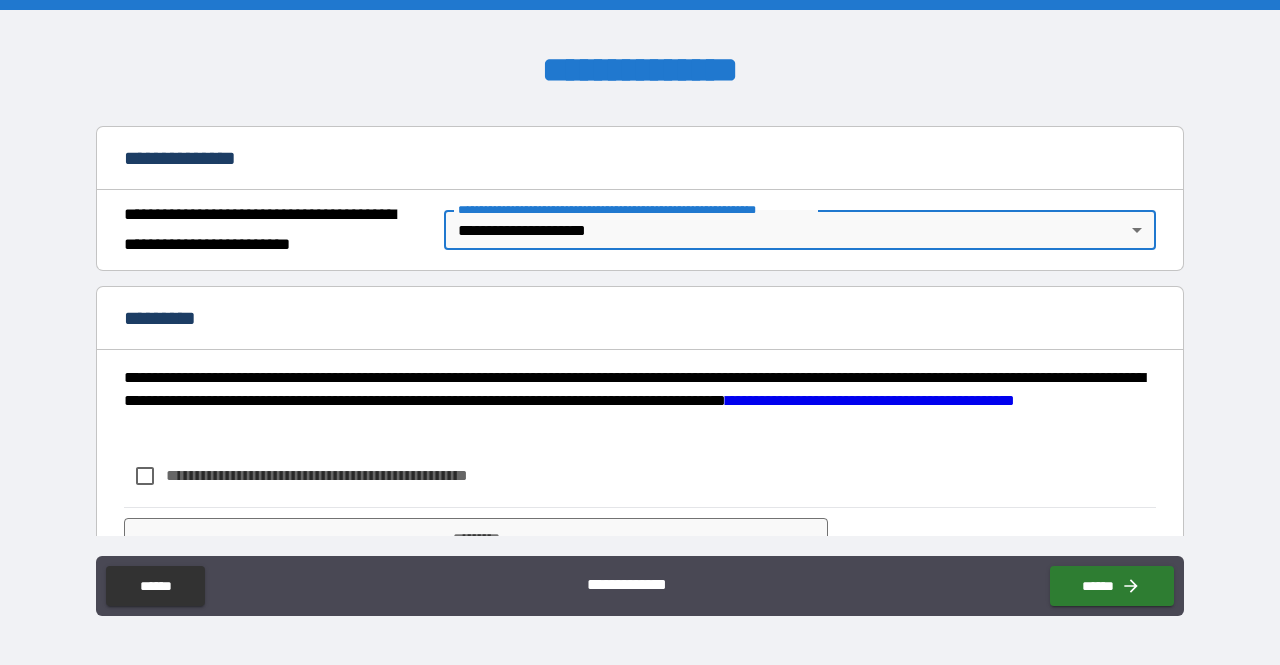 scroll, scrollTop: 306, scrollLeft: 0, axis: vertical 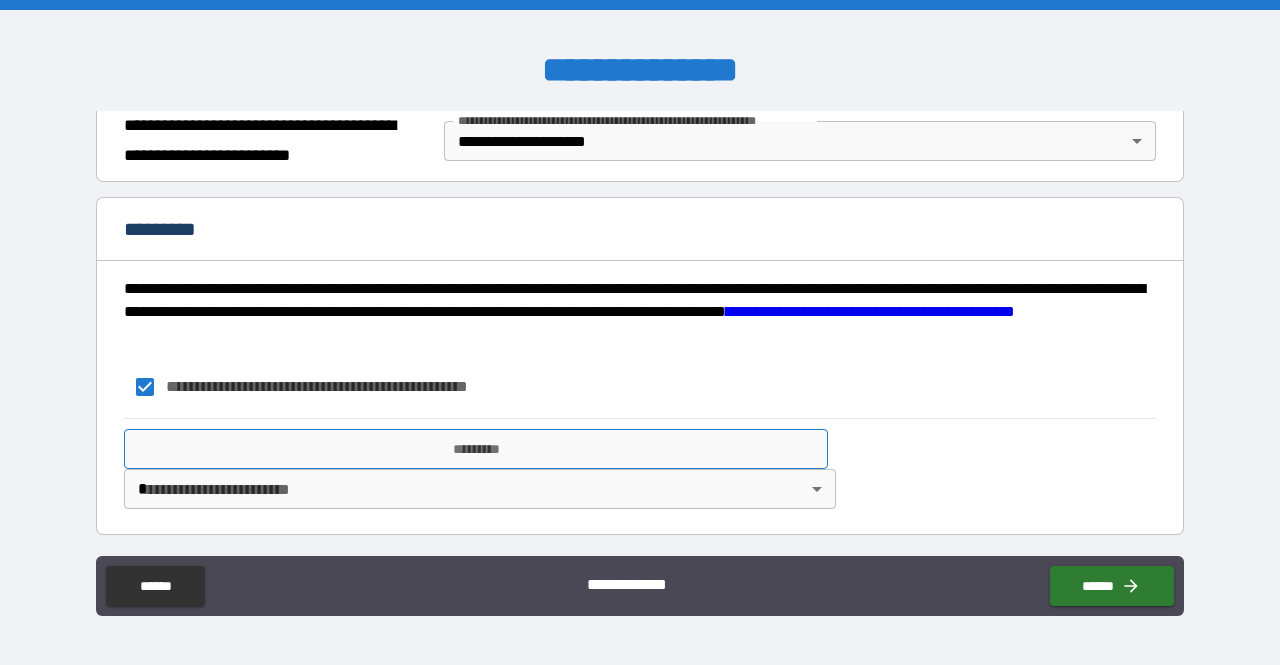 click on "*********" at bounding box center [476, 449] 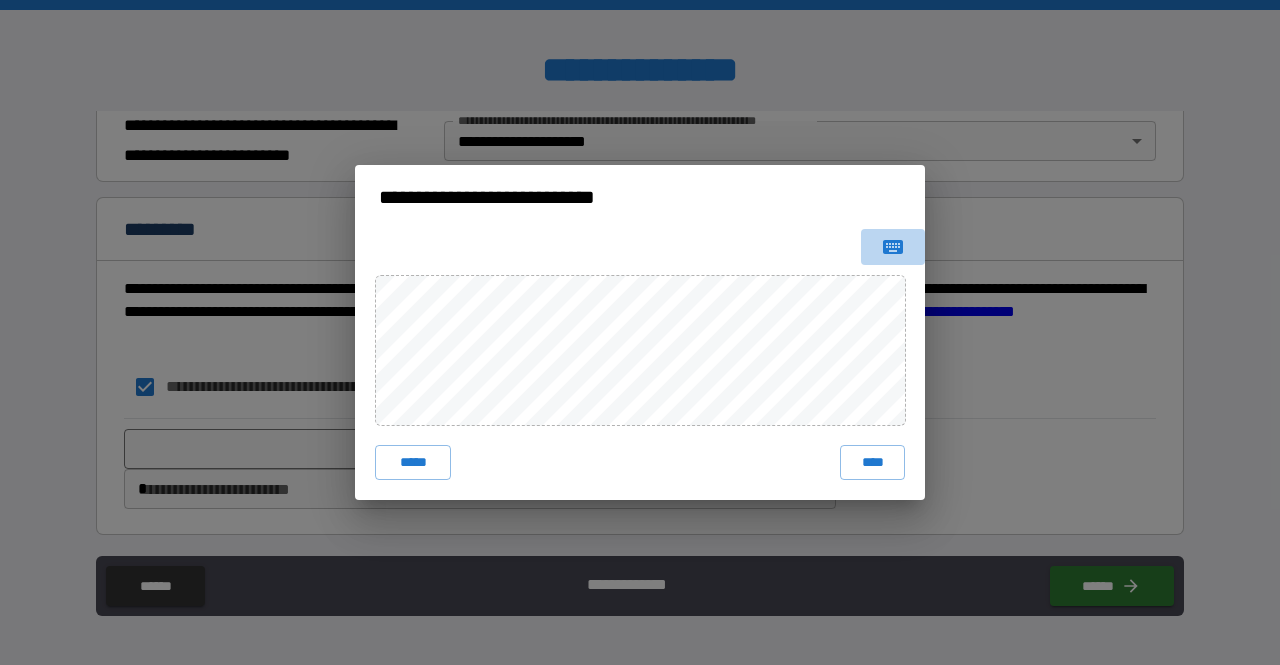 click 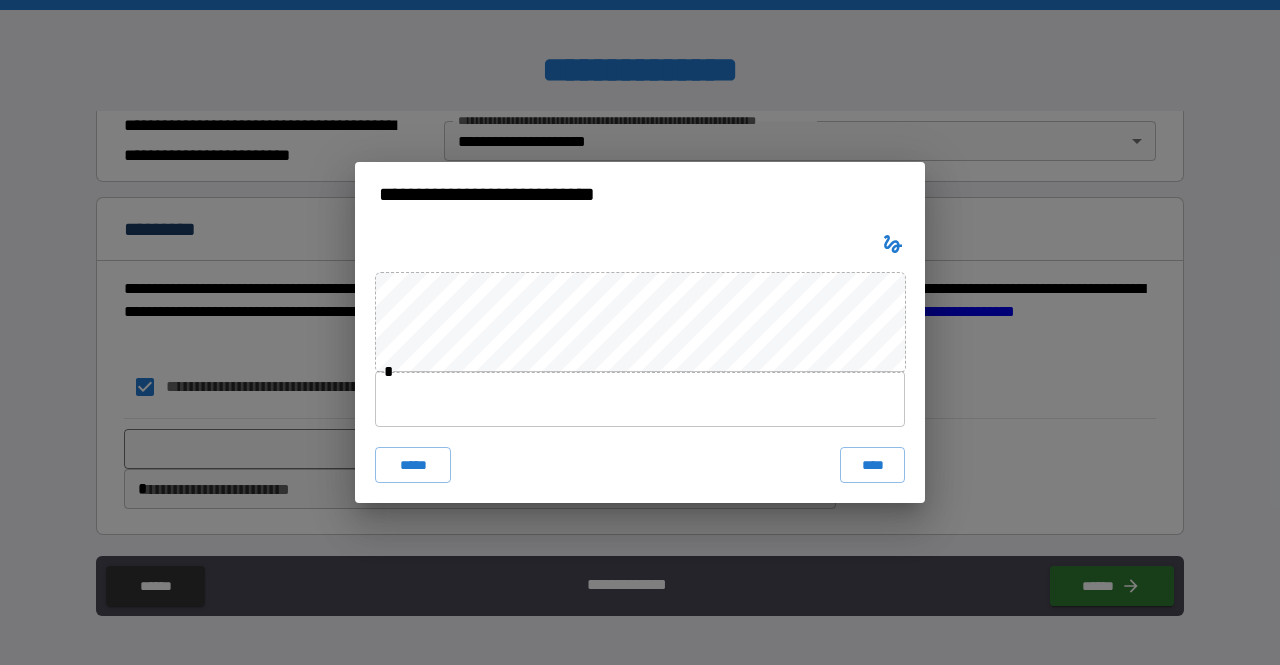 type 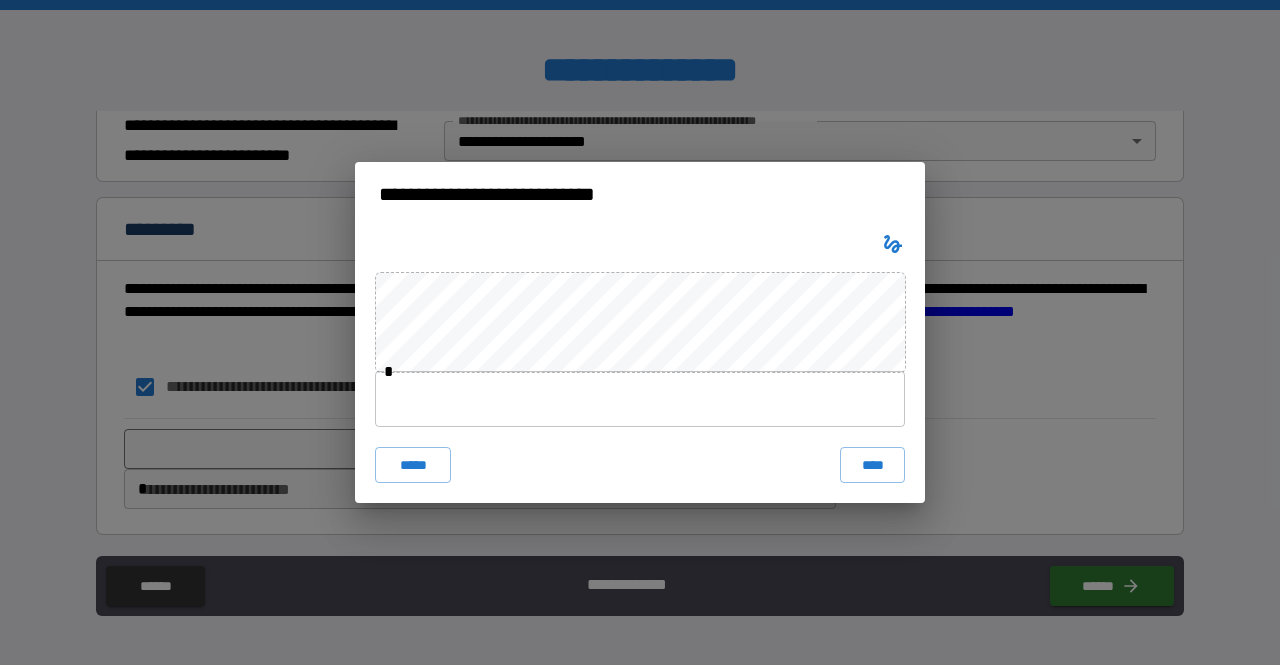 click at bounding box center (640, 399) 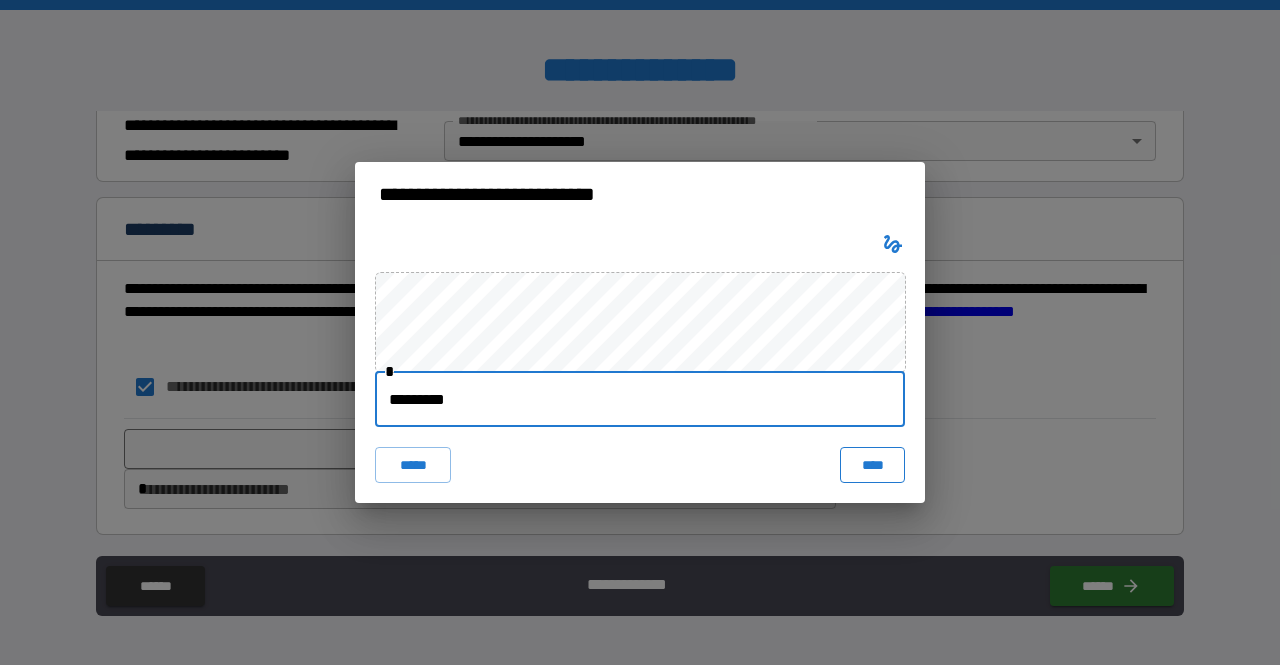 type on "*********" 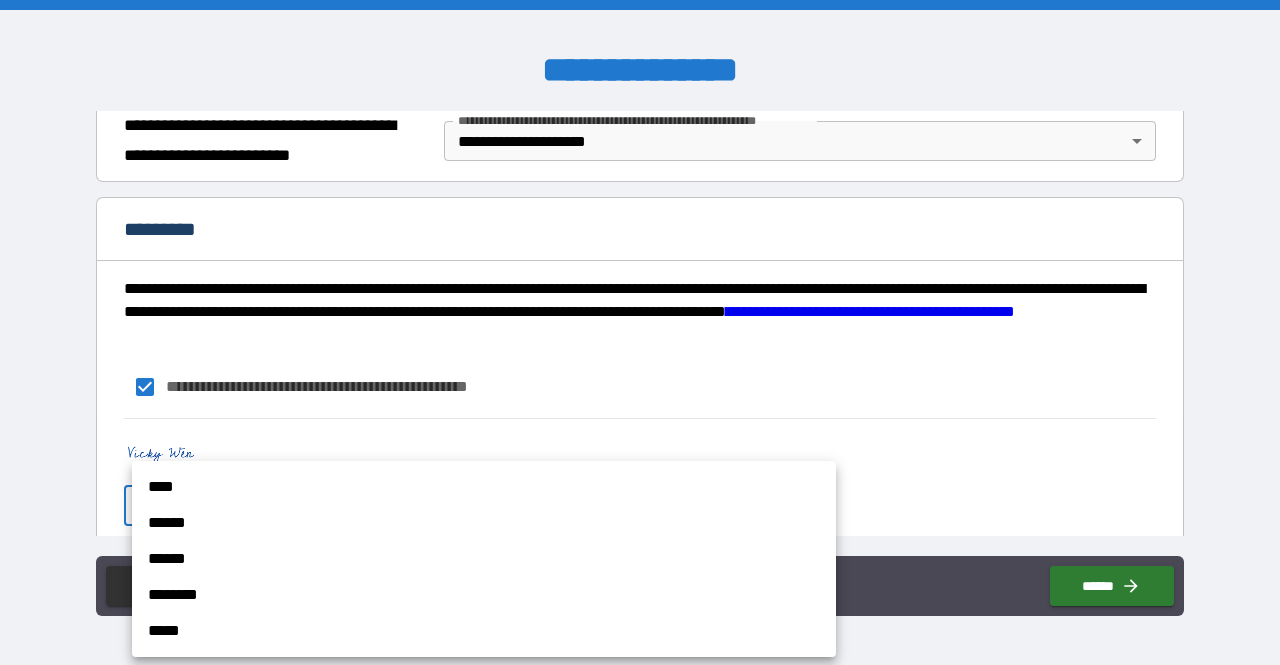 click on "**********" at bounding box center [640, 332] 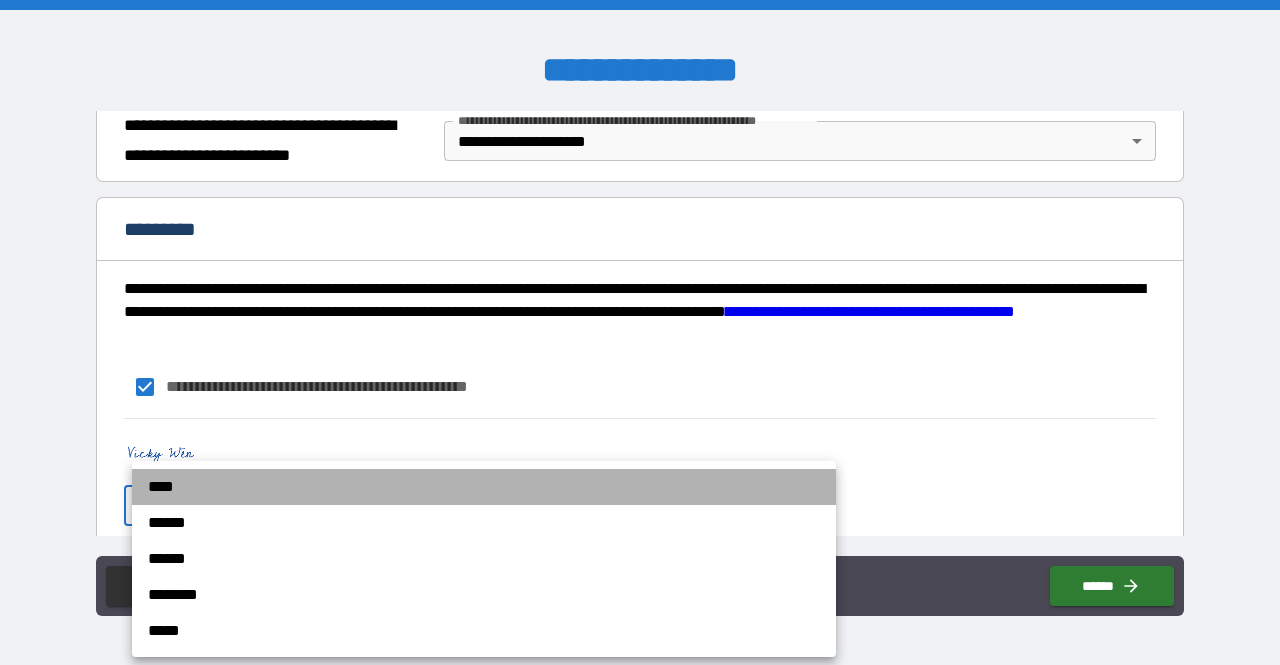 click on "****" at bounding box center [484, 487] 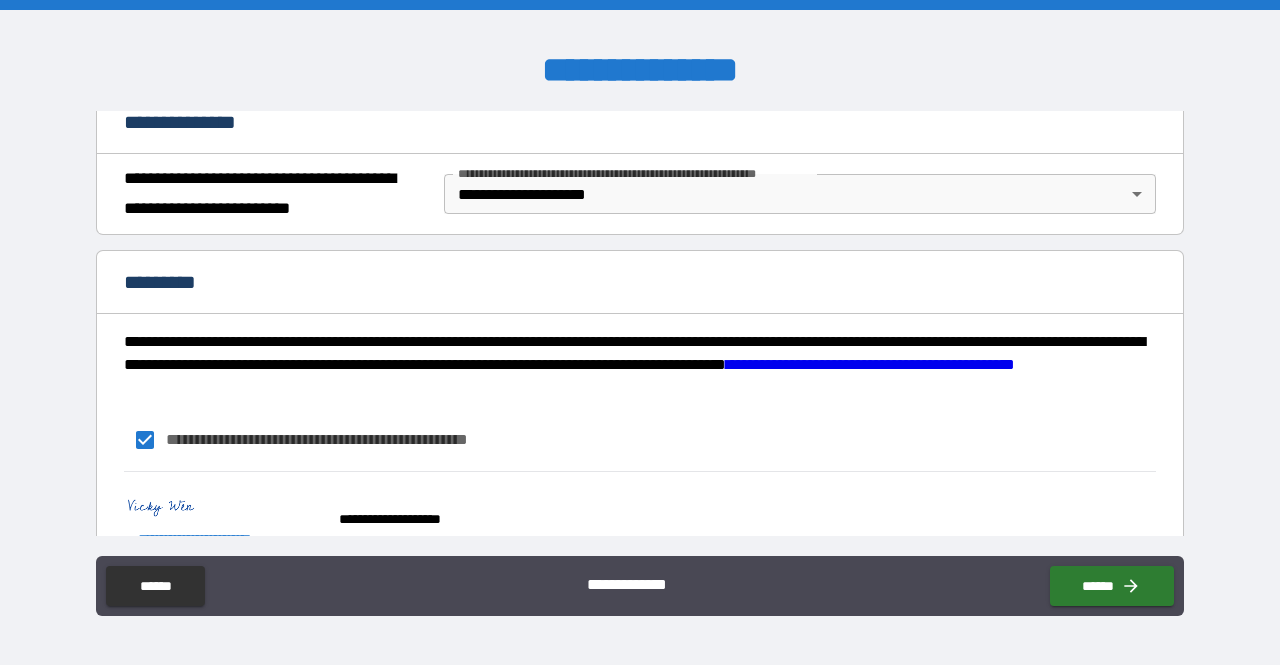 scroll, scrollTop: 323, scrollLeft: 0, axis: vertical 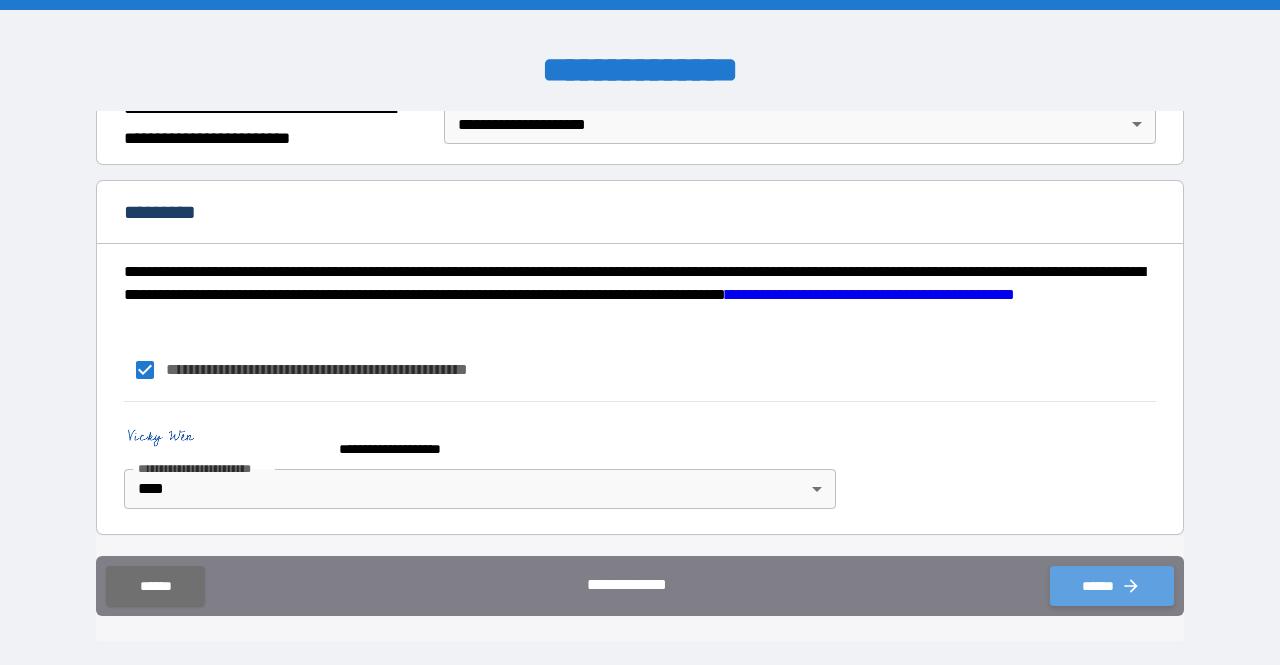 click on "******" at bounding box center (1112, 586) 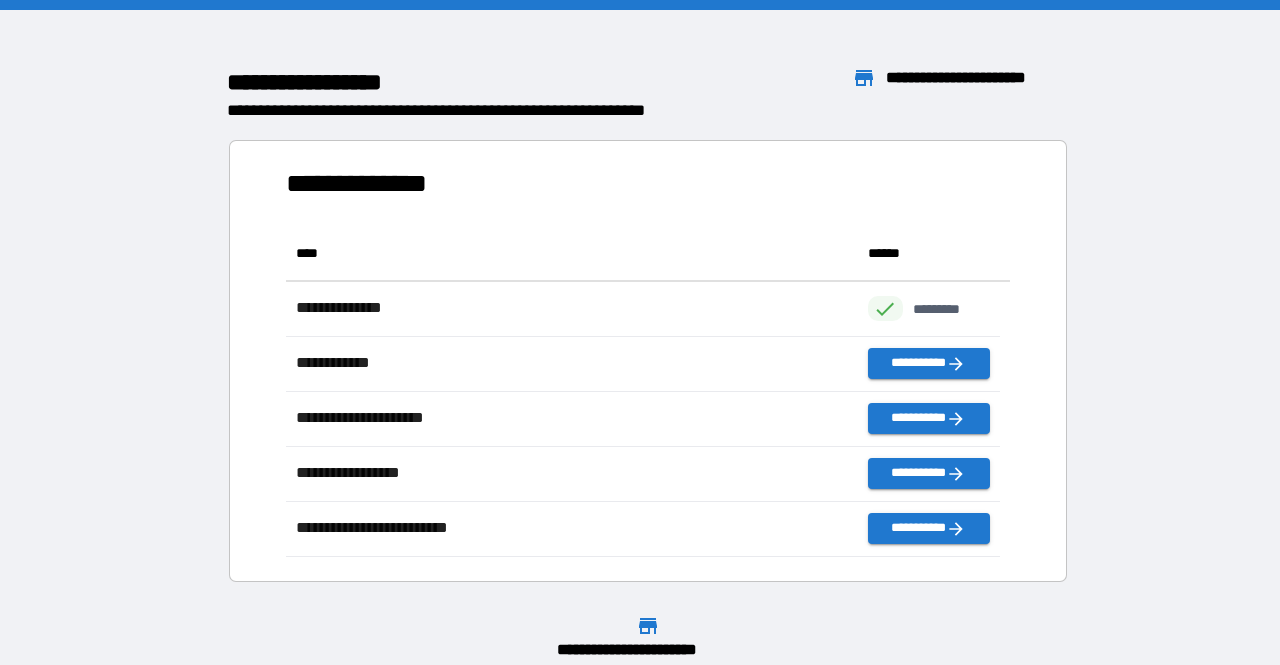 scroll, scrollTop: 16, scrollLeft: 16, axis: both 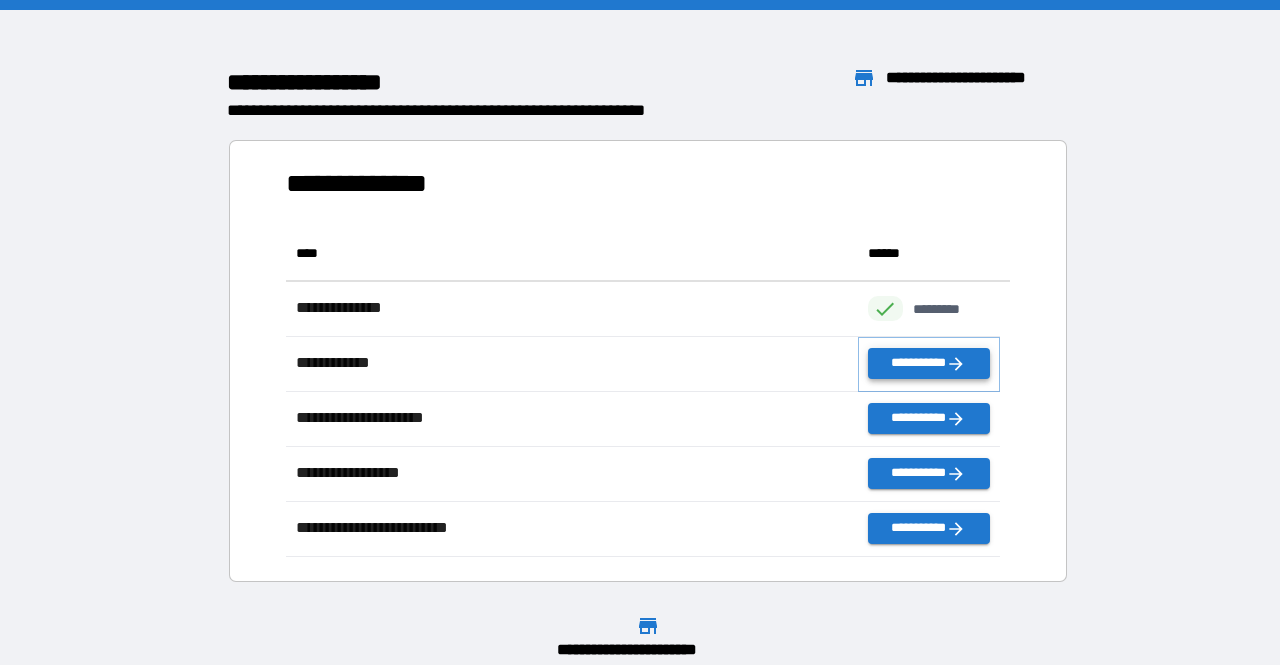 click on "**********" at bounding box center [929, 363] 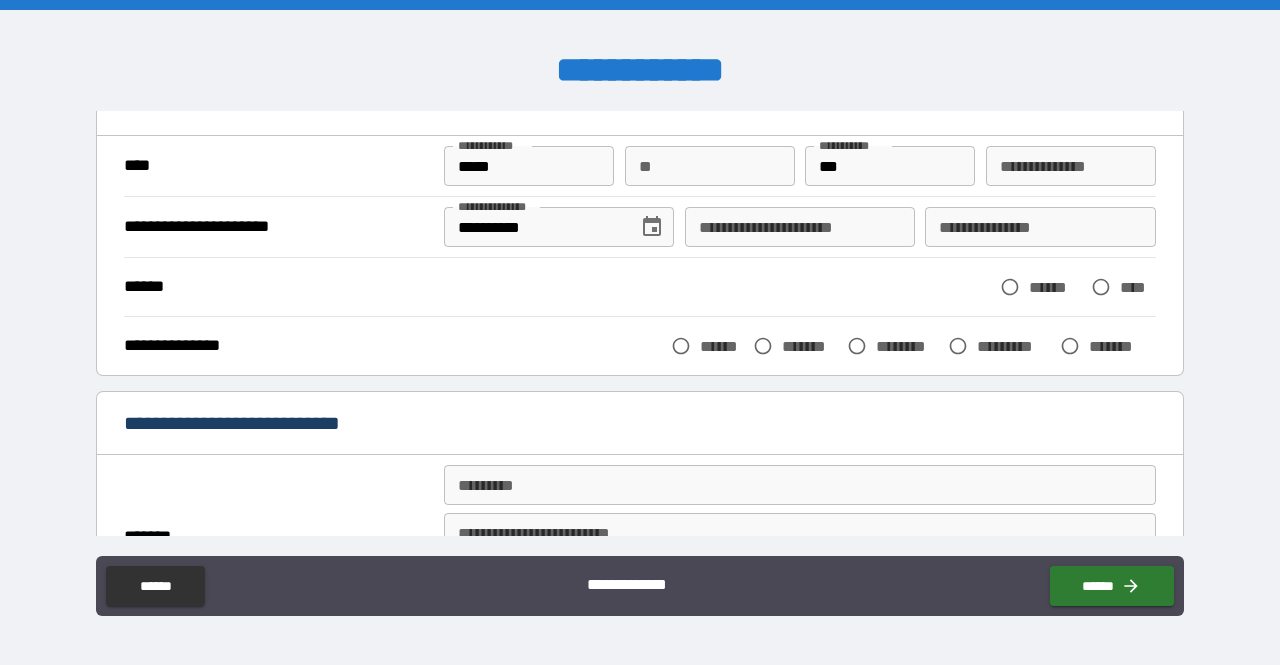 scroll, scrollTop: 158, scrollLeft: 0, axis: vertical 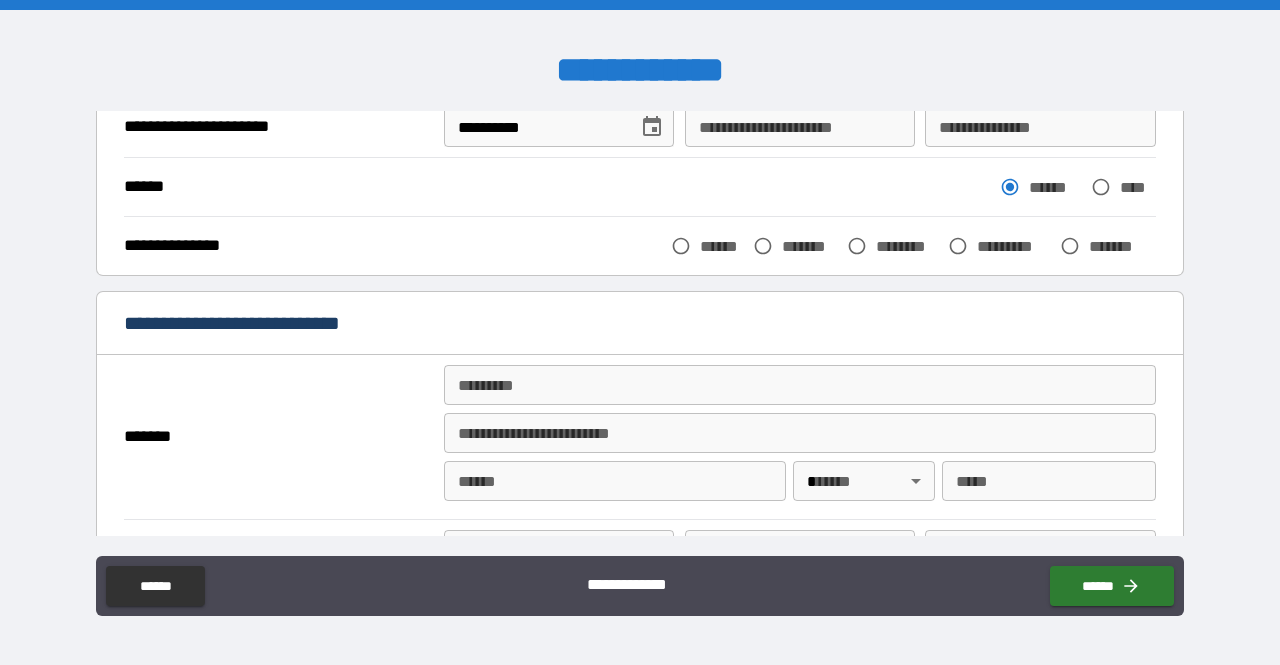click on "*******   *" at bounding box center (800, 385) 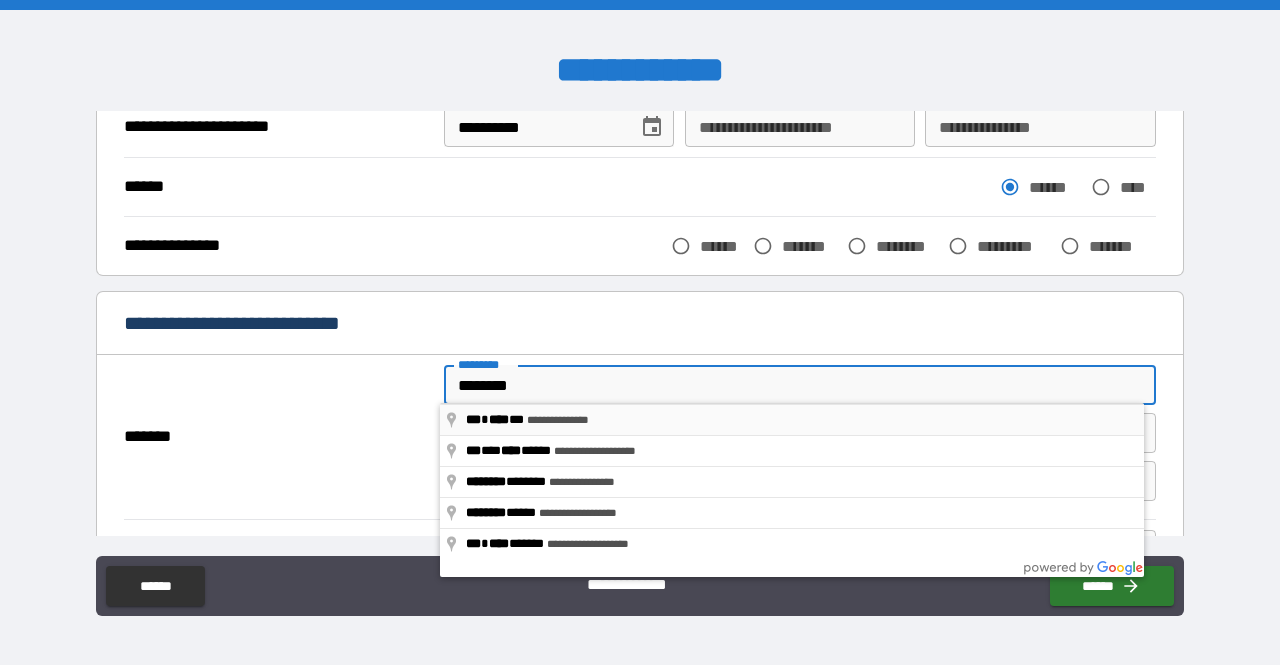 type on "**********" 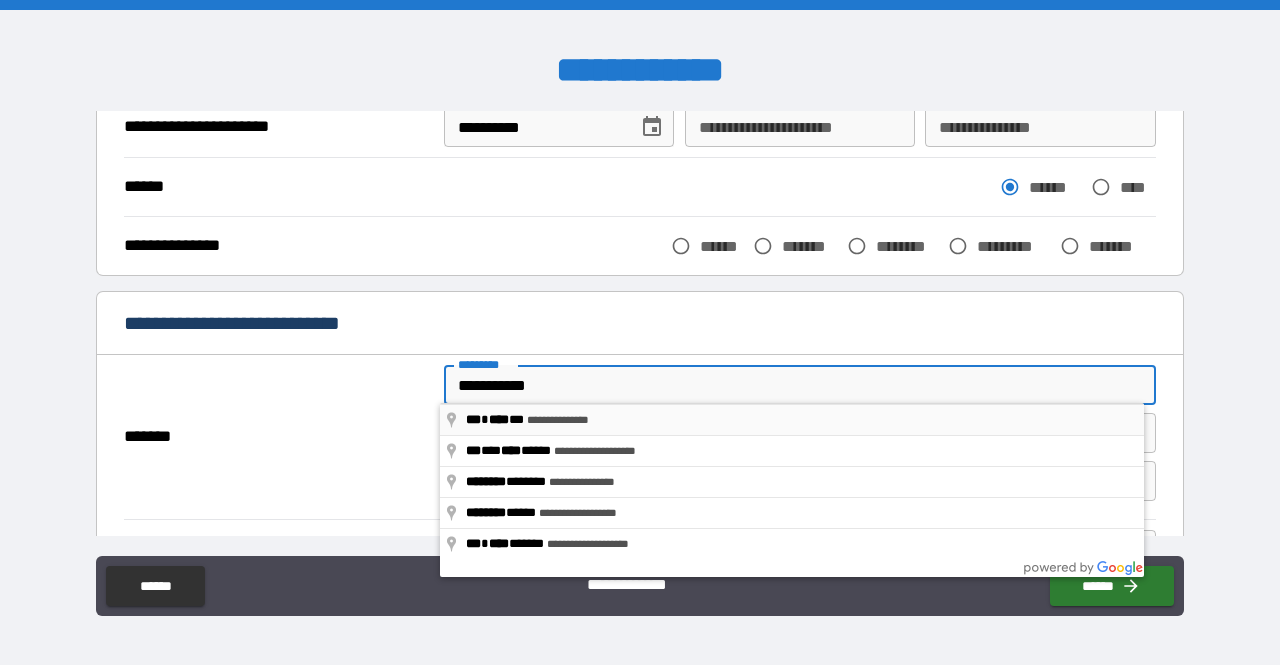 type on "******" 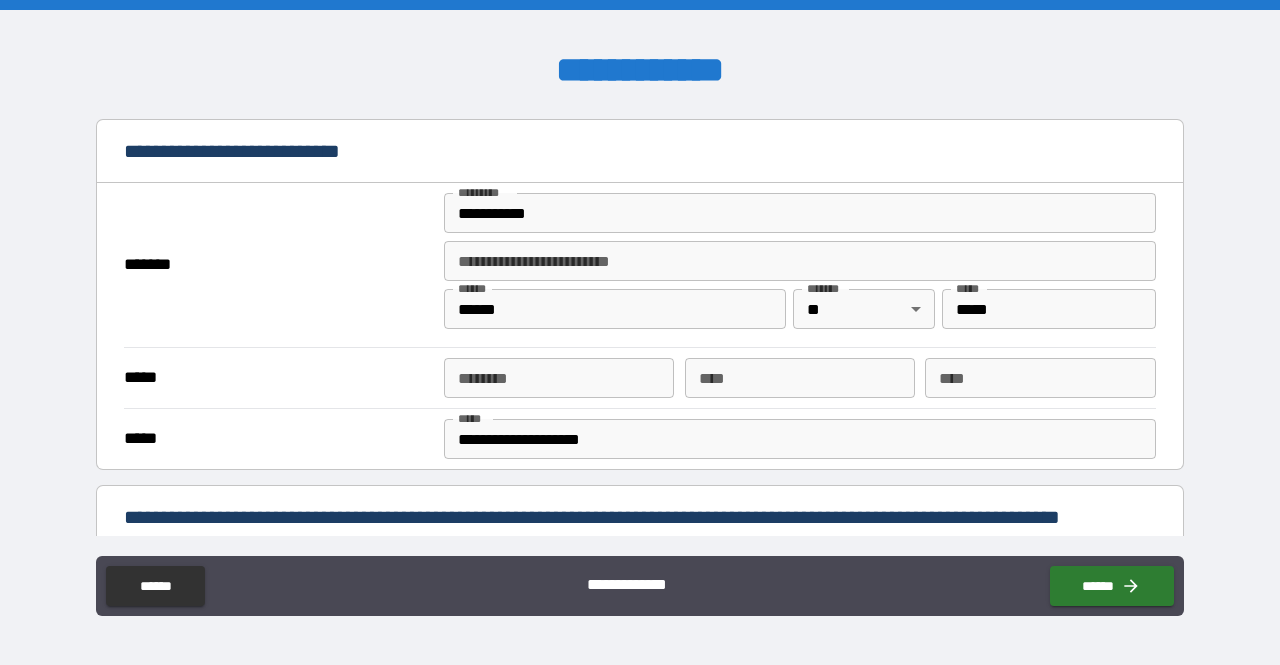 scroll, scrollTop: 387, scrollLeft: 0, axis: vertical 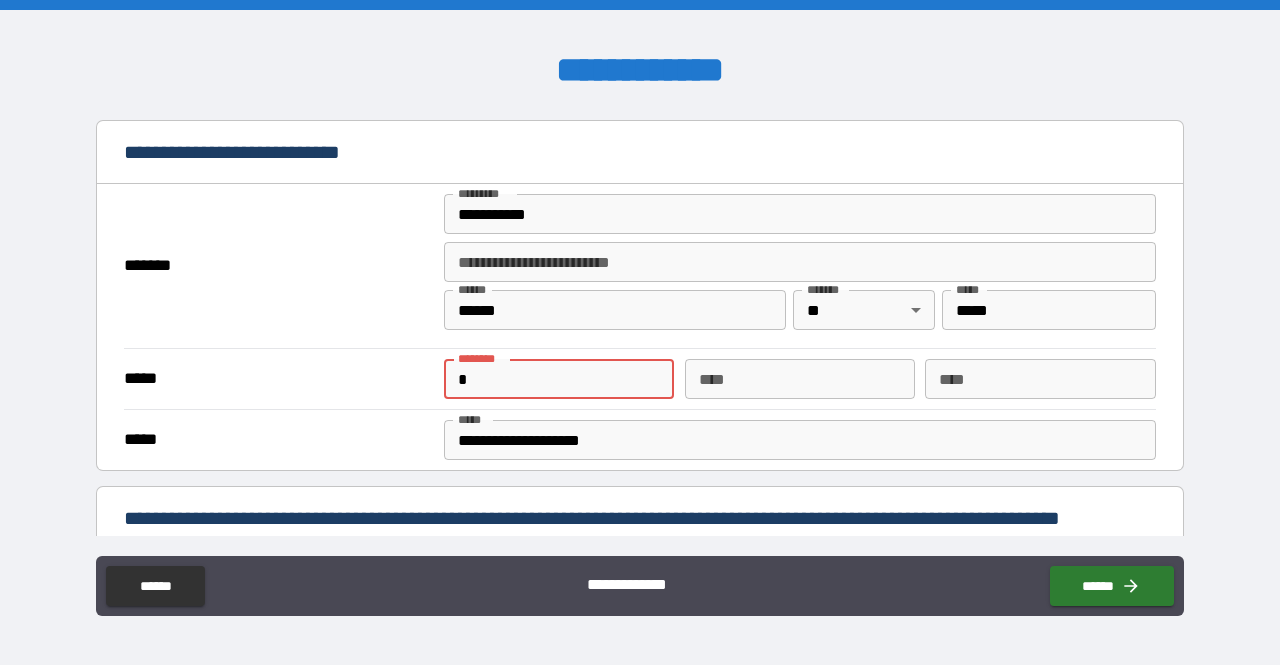 click on "*" at bounding box center (559, 379) 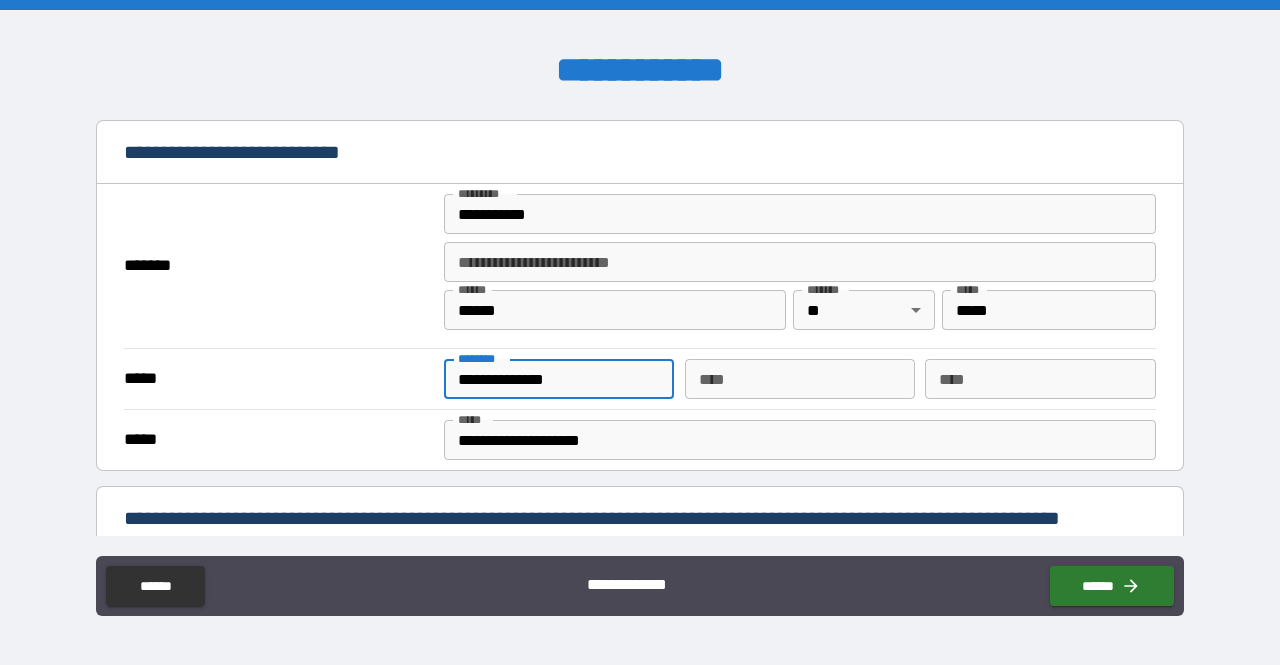 type on "**********" 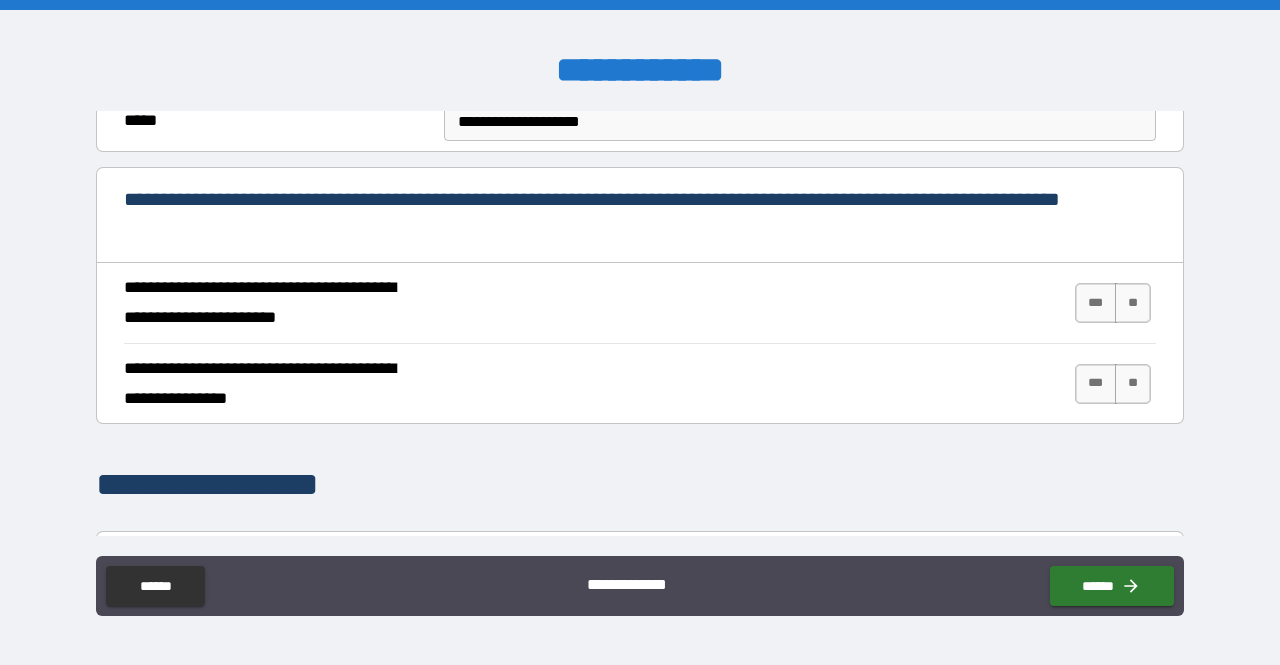scroll, scrollTop: 708, scrollLeft: 0, axis: vertical 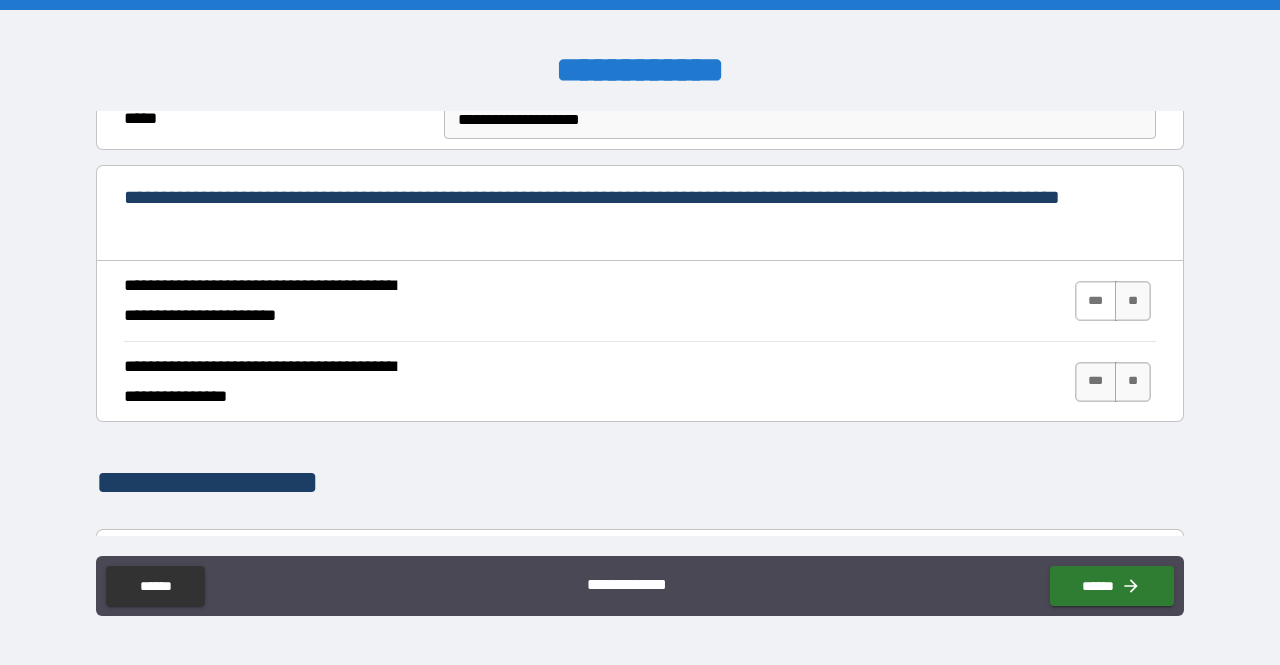 click on "***" at bounding box center (1096, 301) 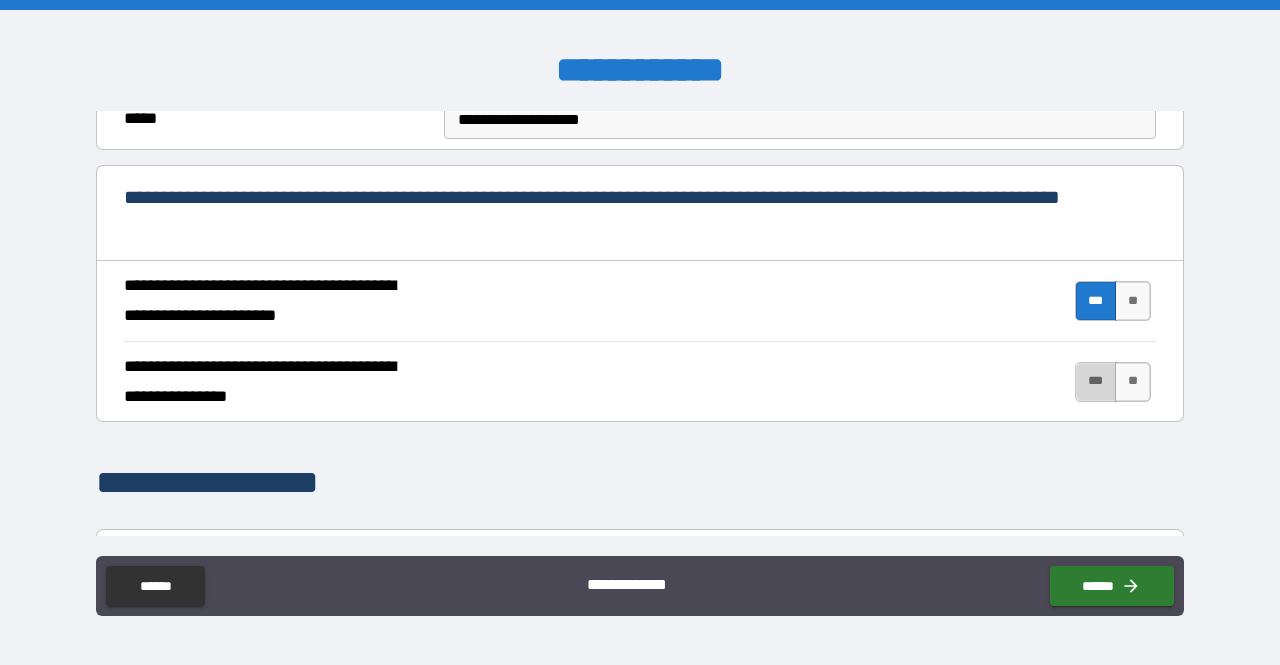 click on "***" at bounding box center [1096, 382] 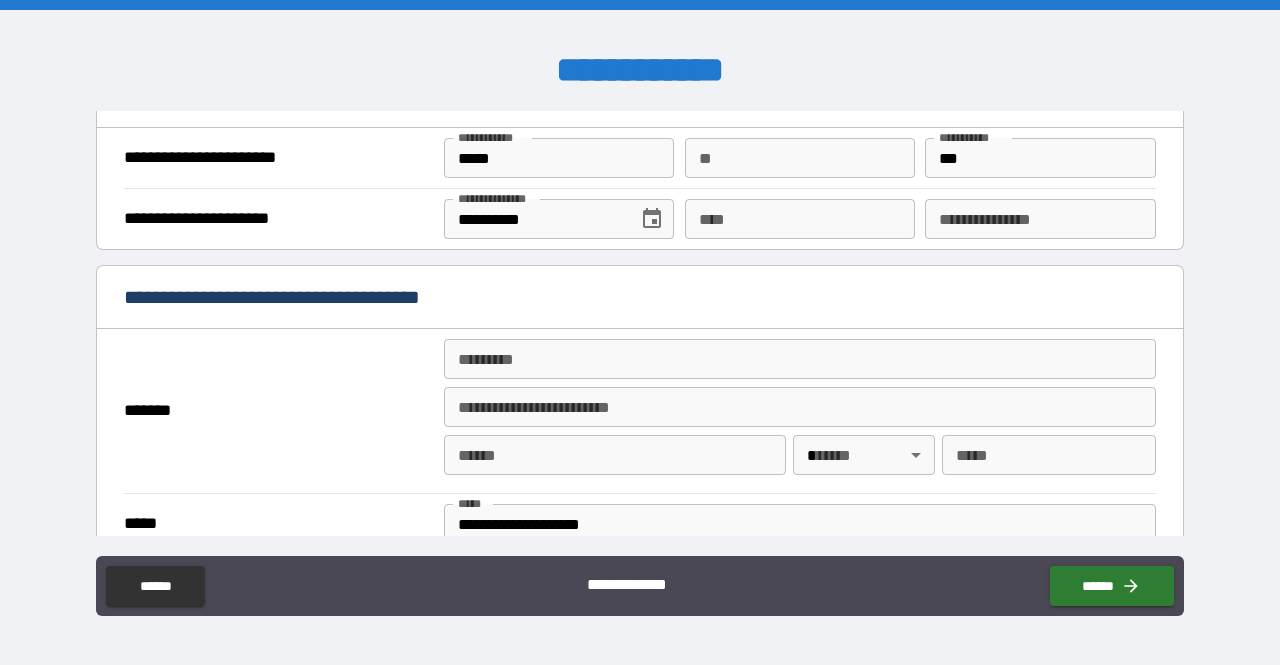 scroll, scrollTop: 1319, scrollLeft: 0, axis: vertical 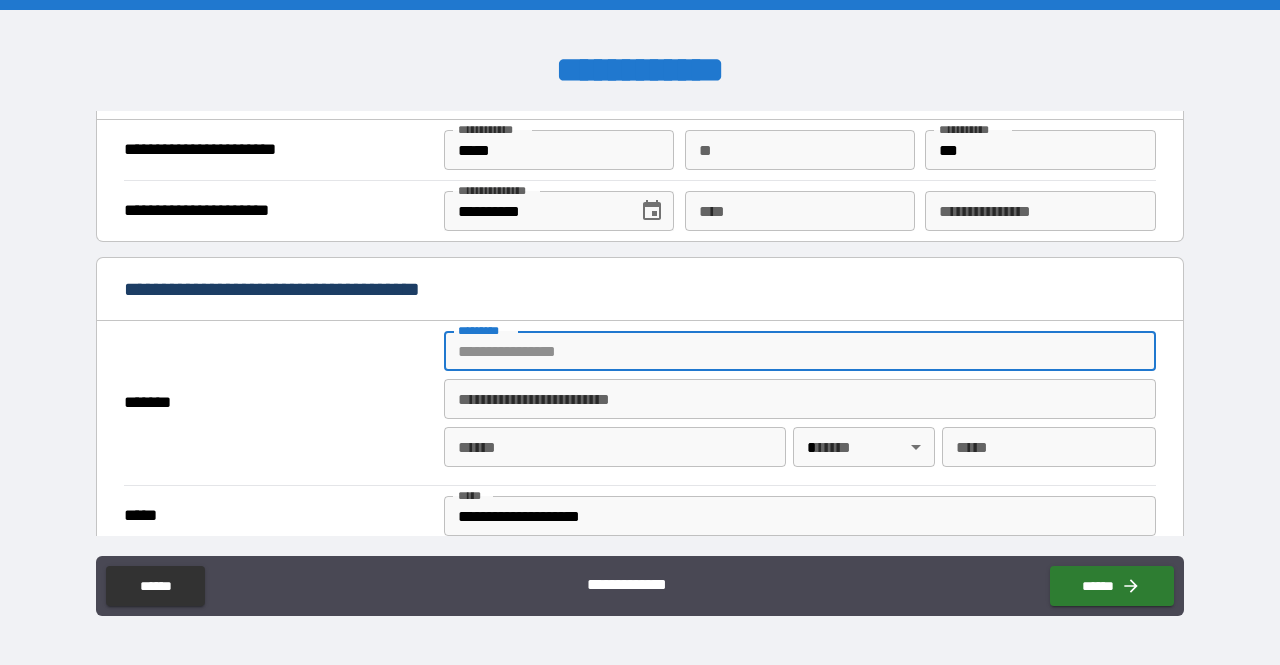 click on "*******   *" at bounding box center [800, 351] 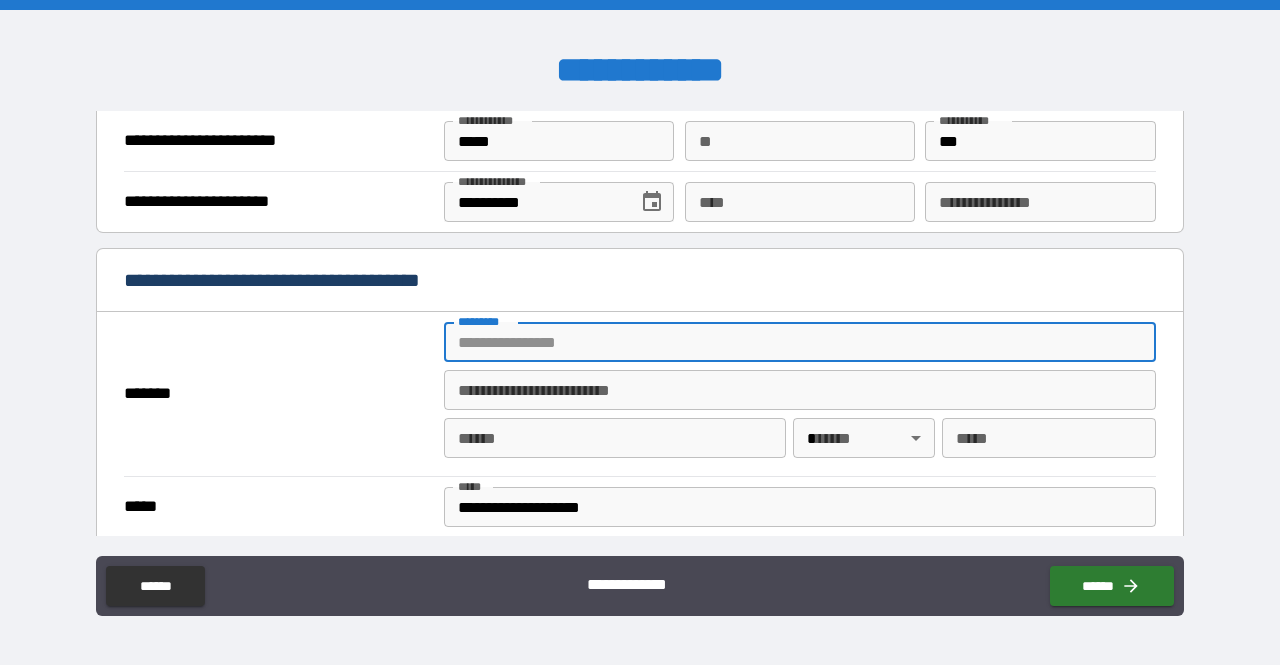 scroll, scrollTop: 1332, scrollLeft: 0, axis: vertical 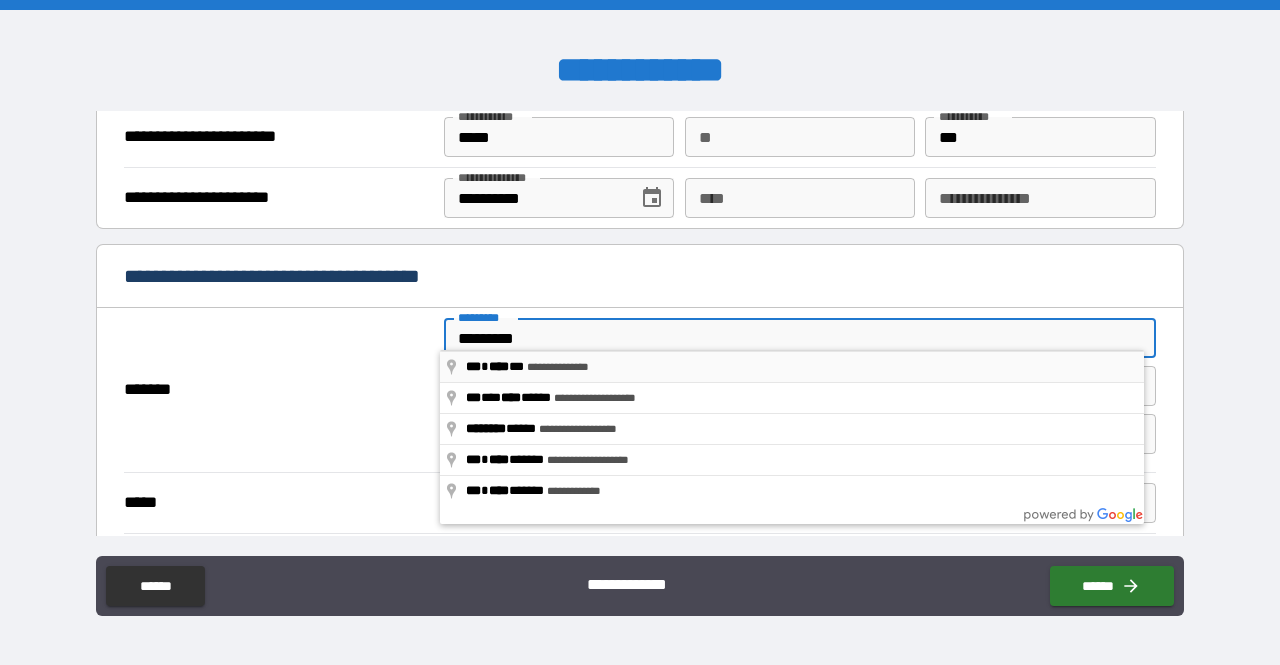 type on "**********" 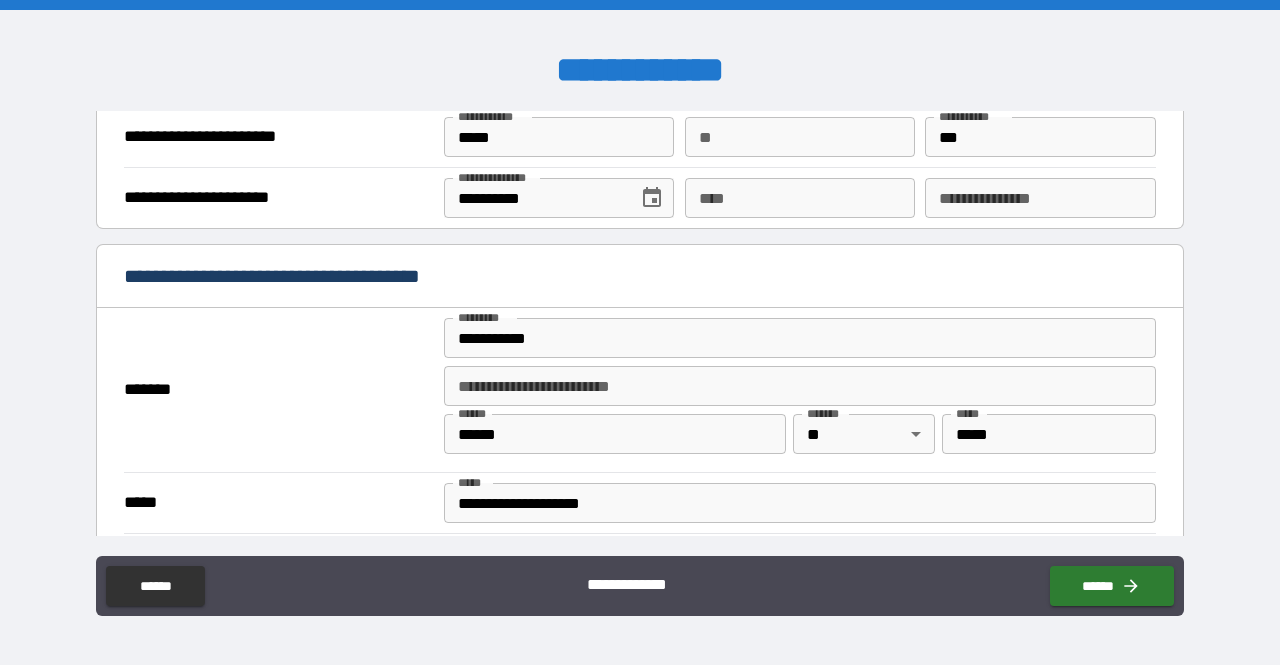 click on "**********" at bounding box center [640, 395] 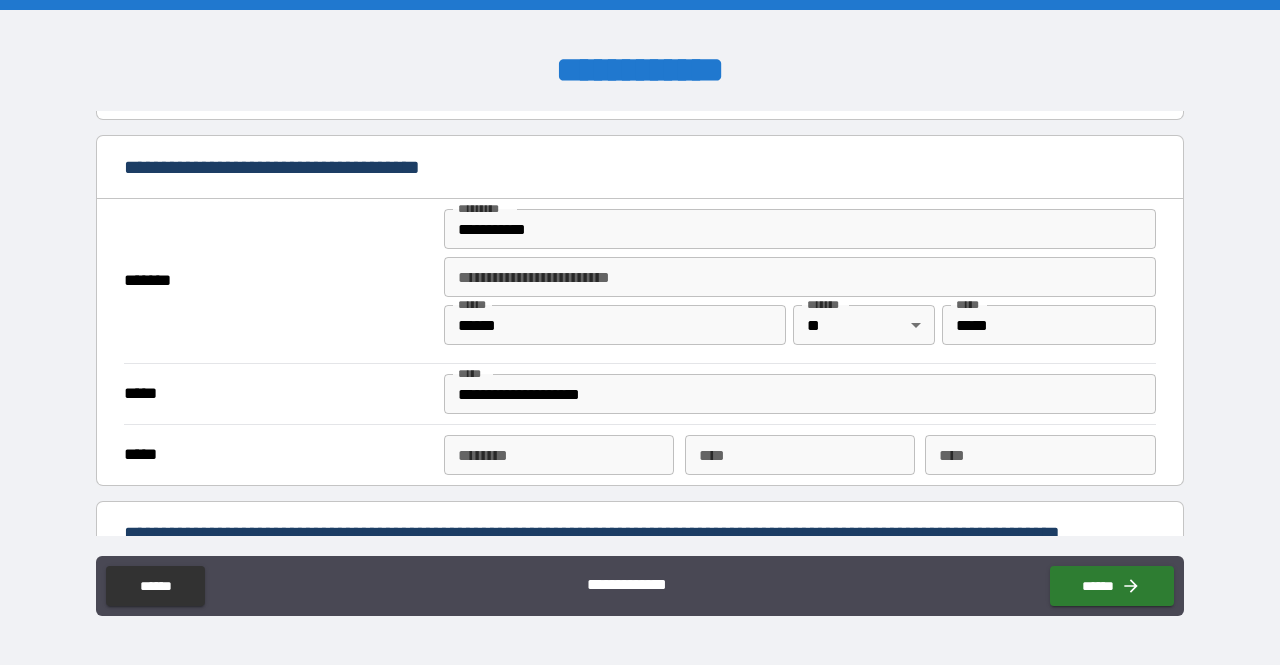 scroll, scrollTop: 1472, scrollLeft: 0, axis: vertical 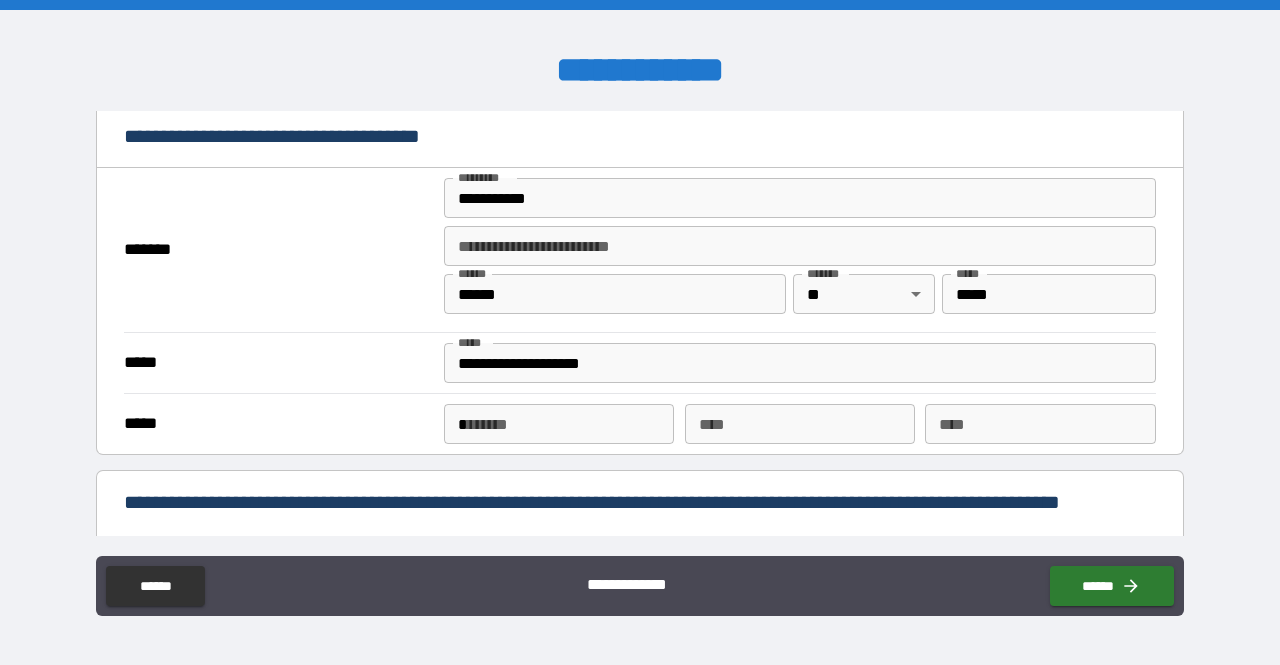 click on "*" at bounding box center [559, 424] 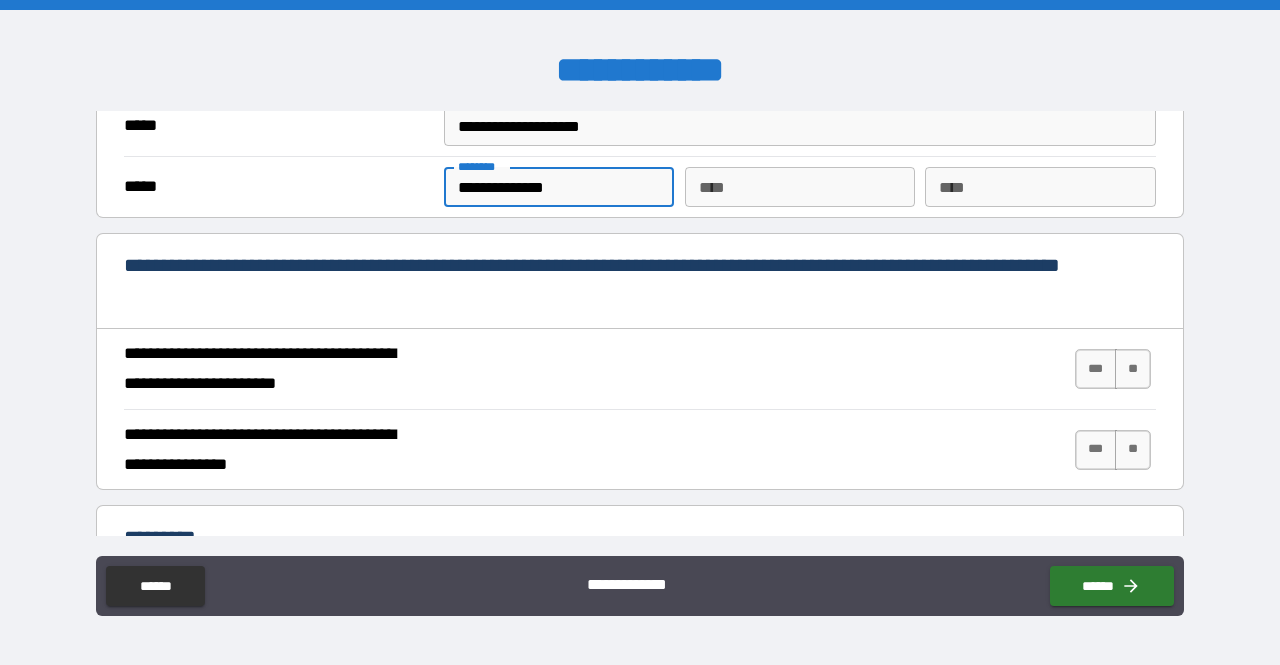 scroll, scrollTop: 1710, scrollLeft: 0, axis: vertical 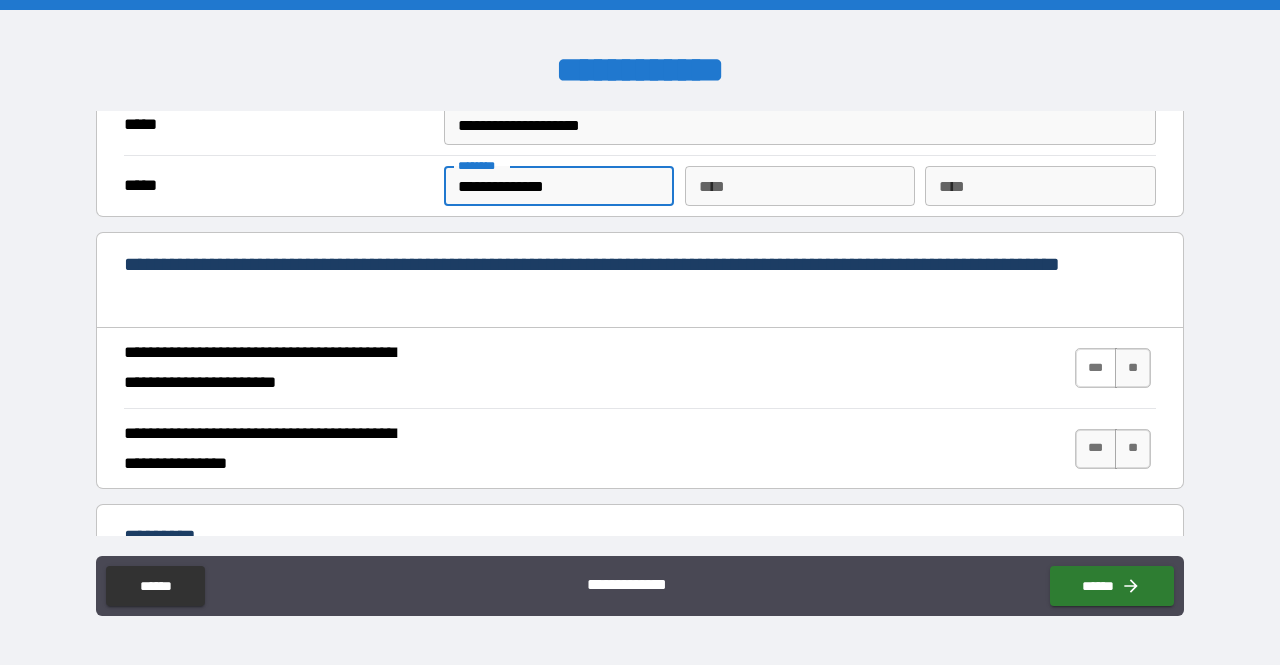 type on "**********" 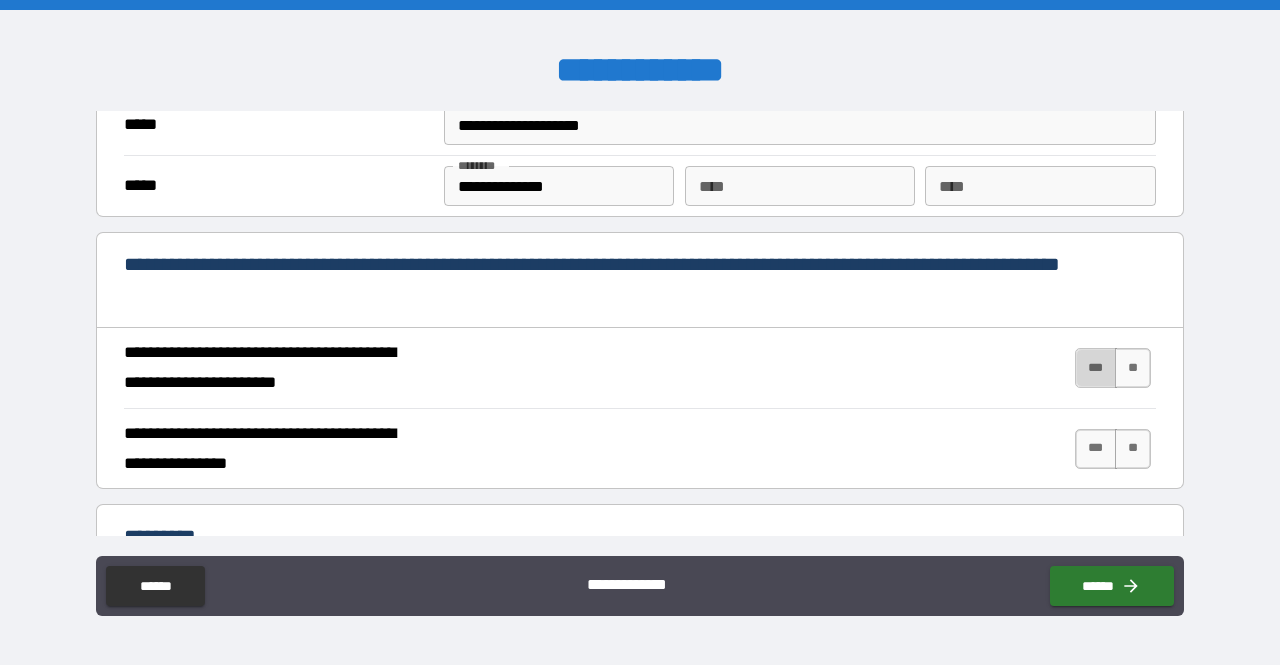 click on "***" at bounding box center (1096, 368) 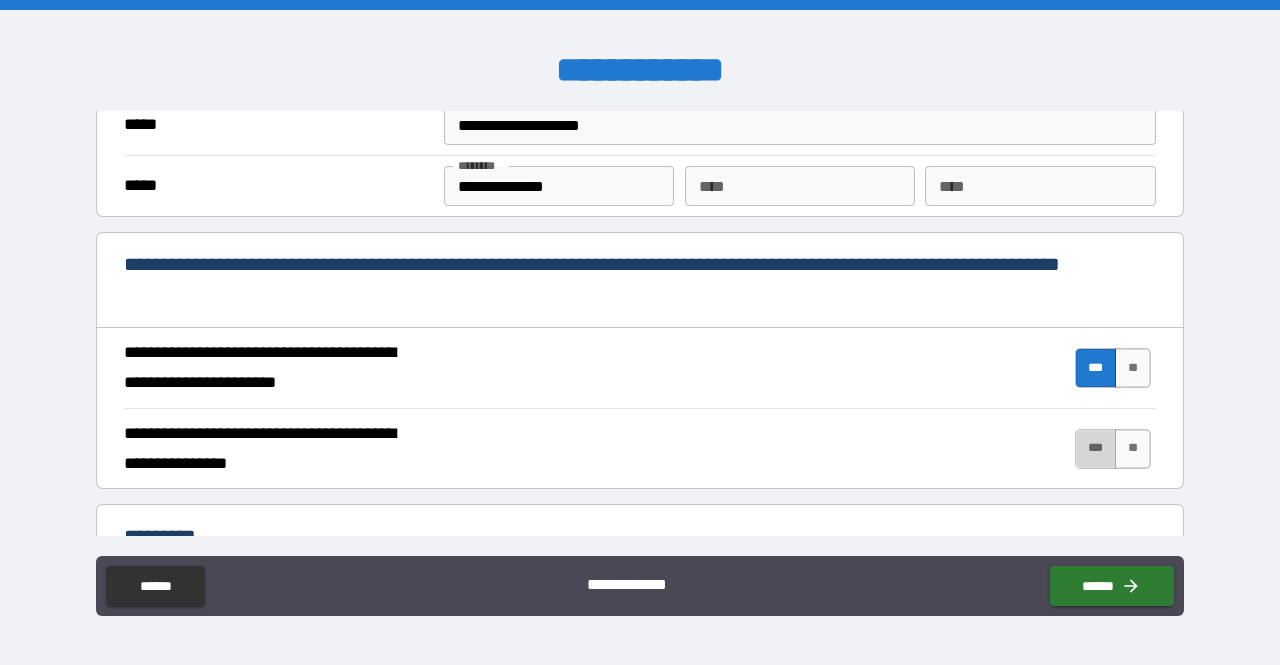 click on "***" at bounding box center [1096, 449] 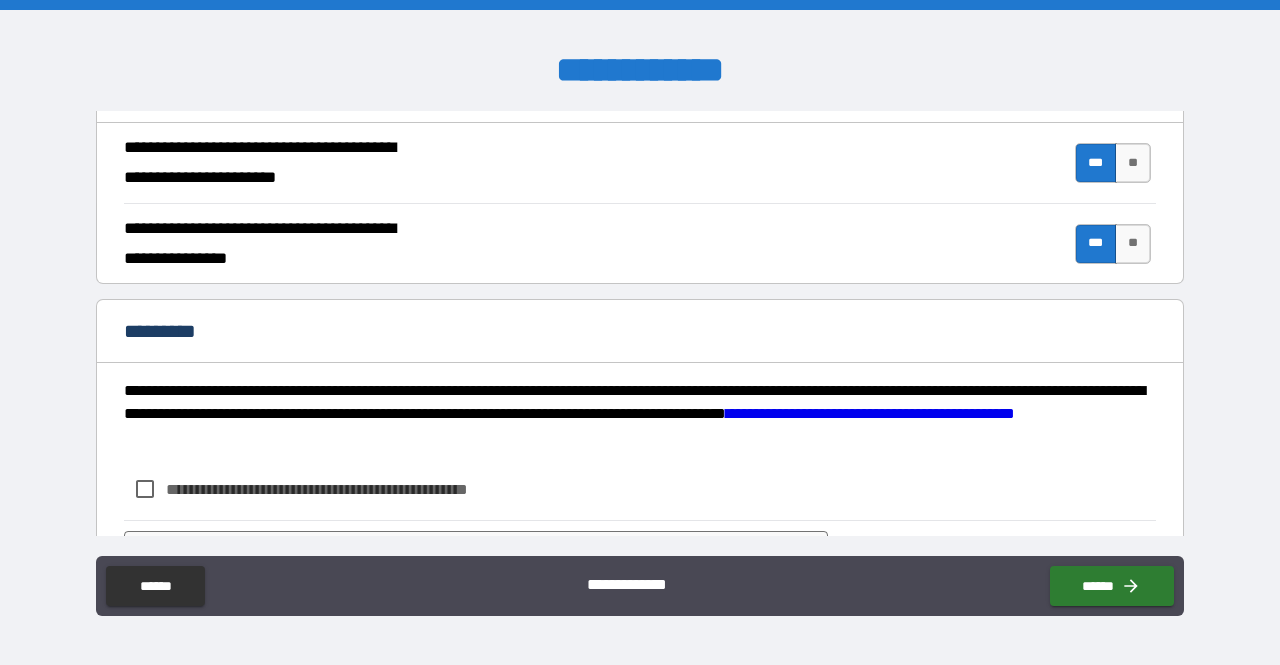 scroll, scrollTop: 2010, scrollLeft: 0, axis: vertical 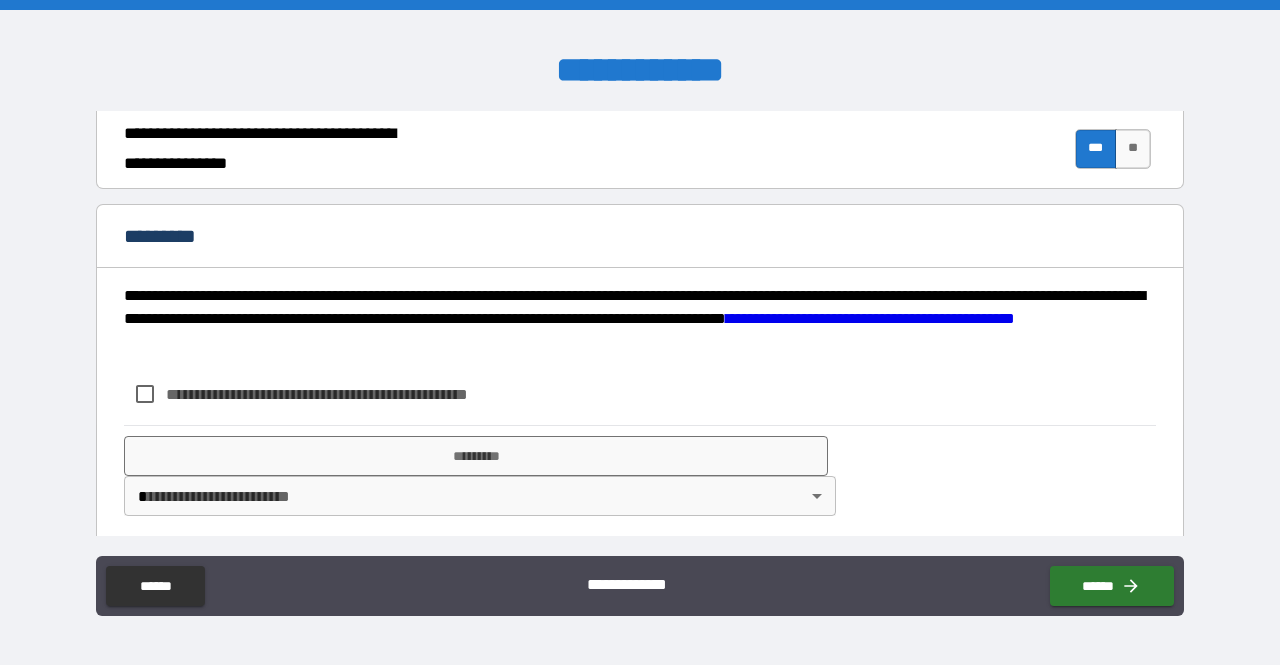 click on "**********" at bounding box center [350, 394] 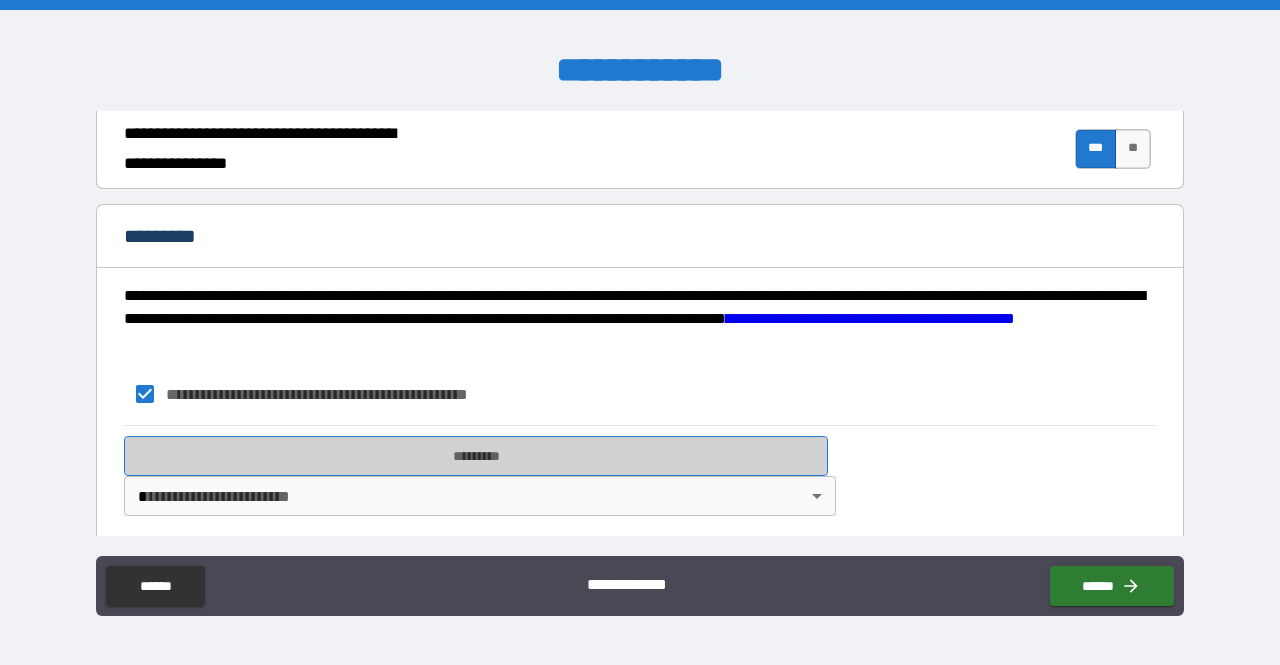 click on "*********" at bounding box center [476, 456] 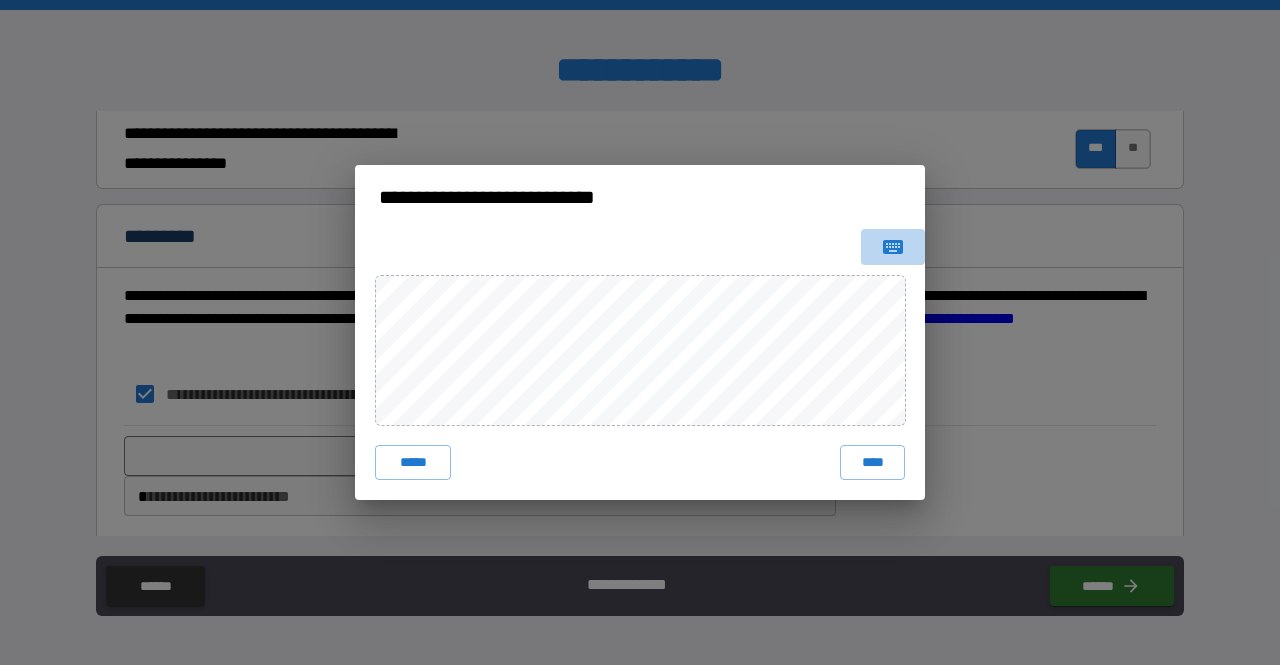 click 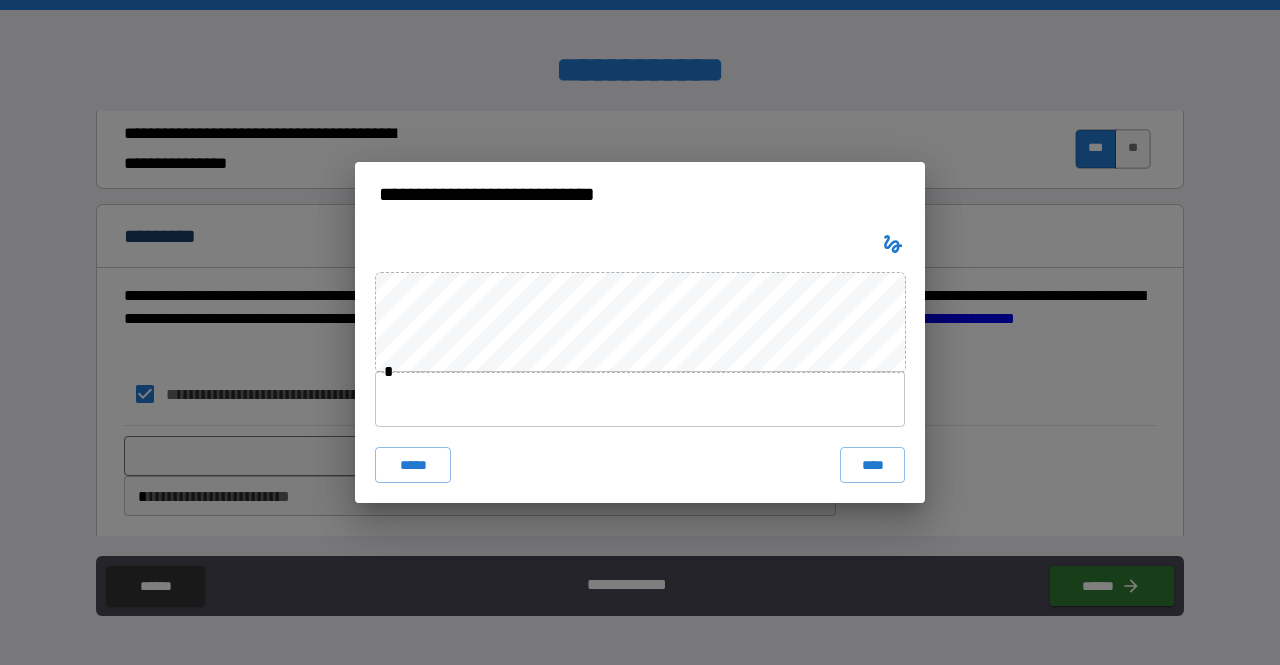 click at bounding box center (640, 399) 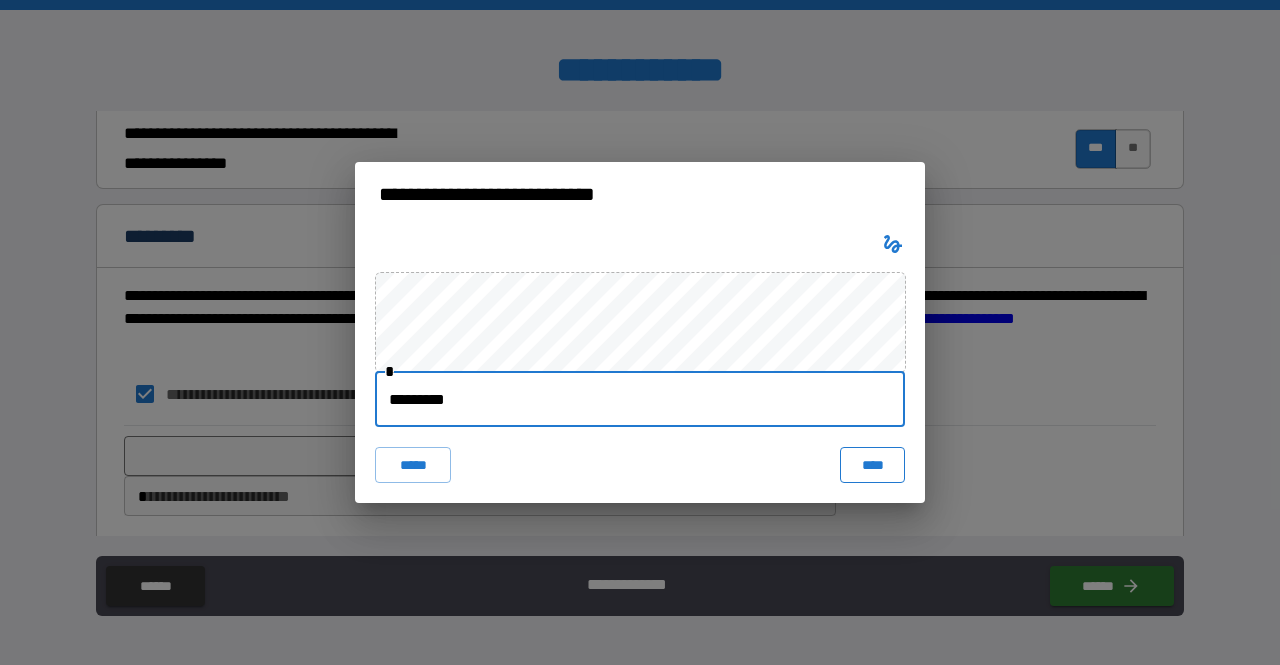 type on "*********" 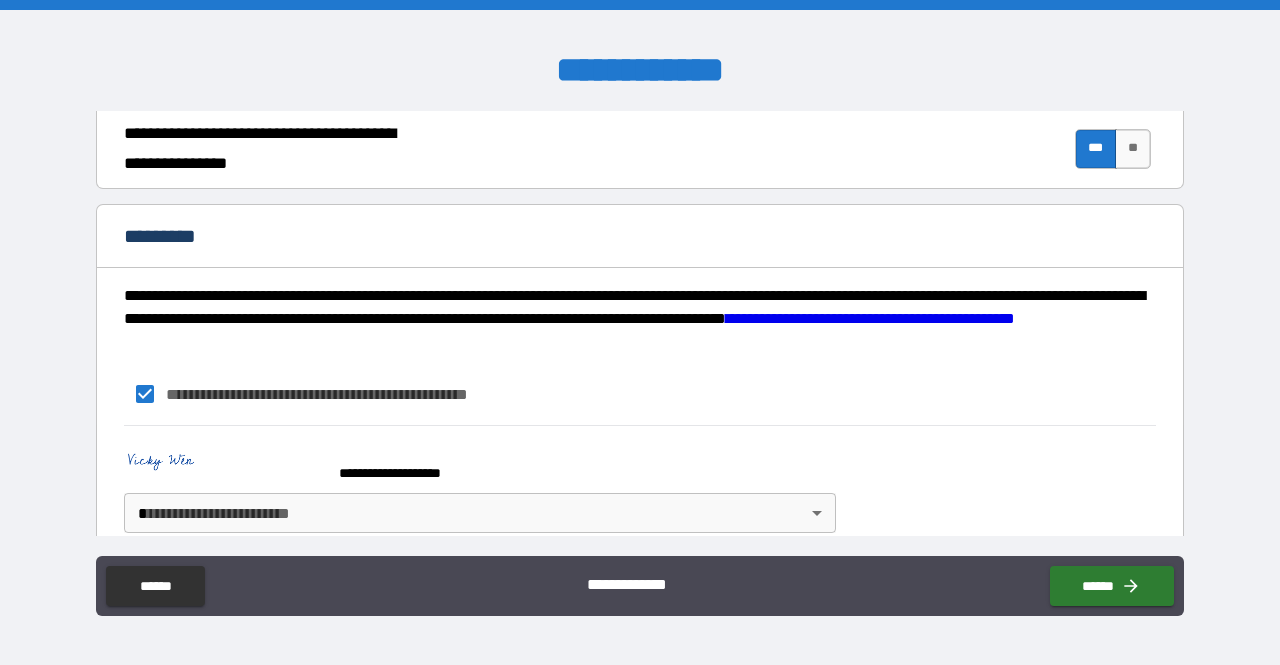 click on "**********" at bounding box center (640, 332) 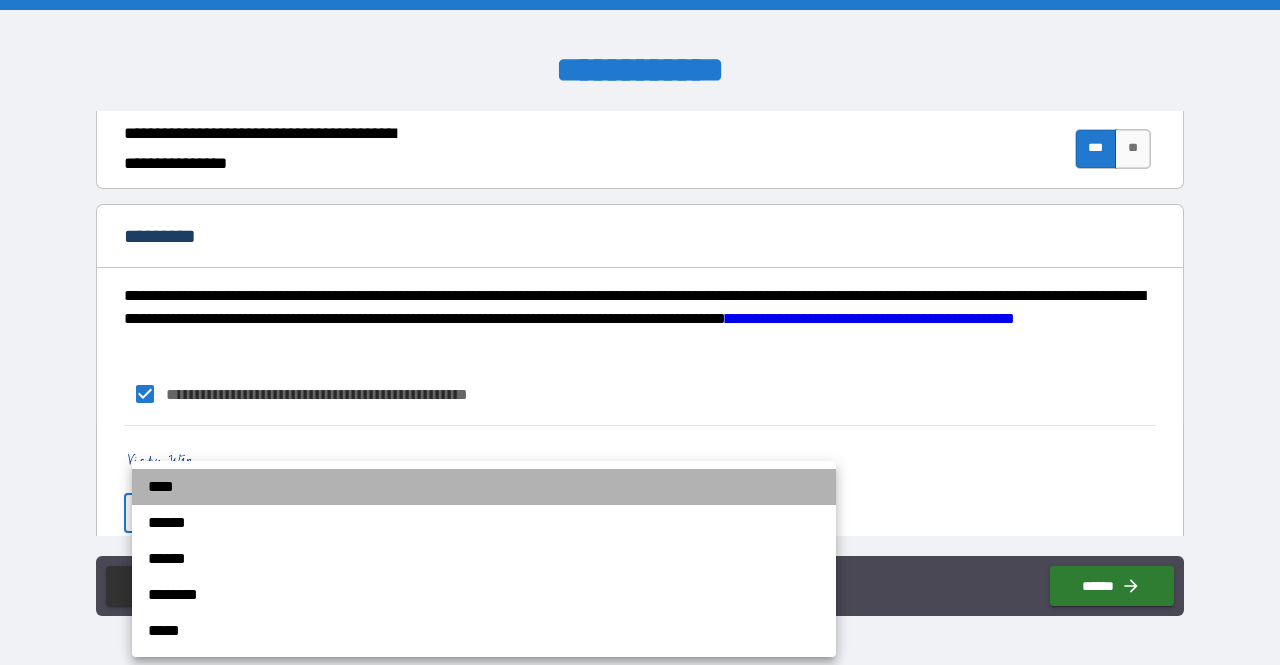 click on "****" at bounding box center [484, 487] 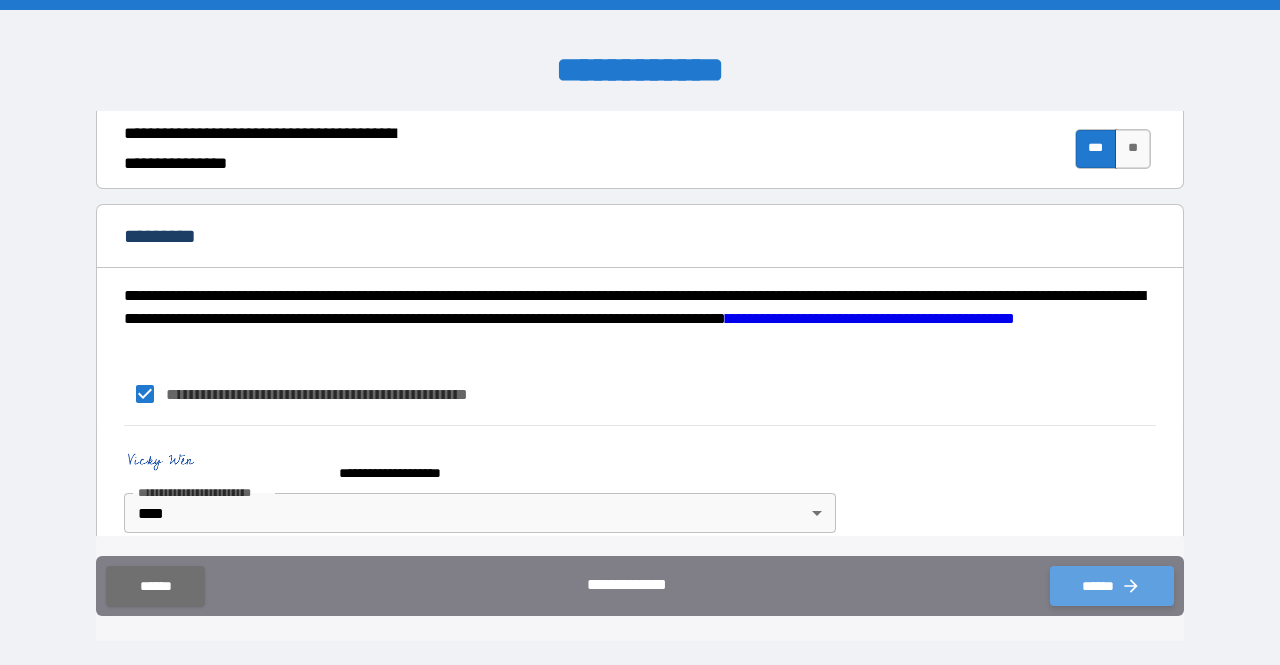 click on "******" at bounding box center [1112, 586] 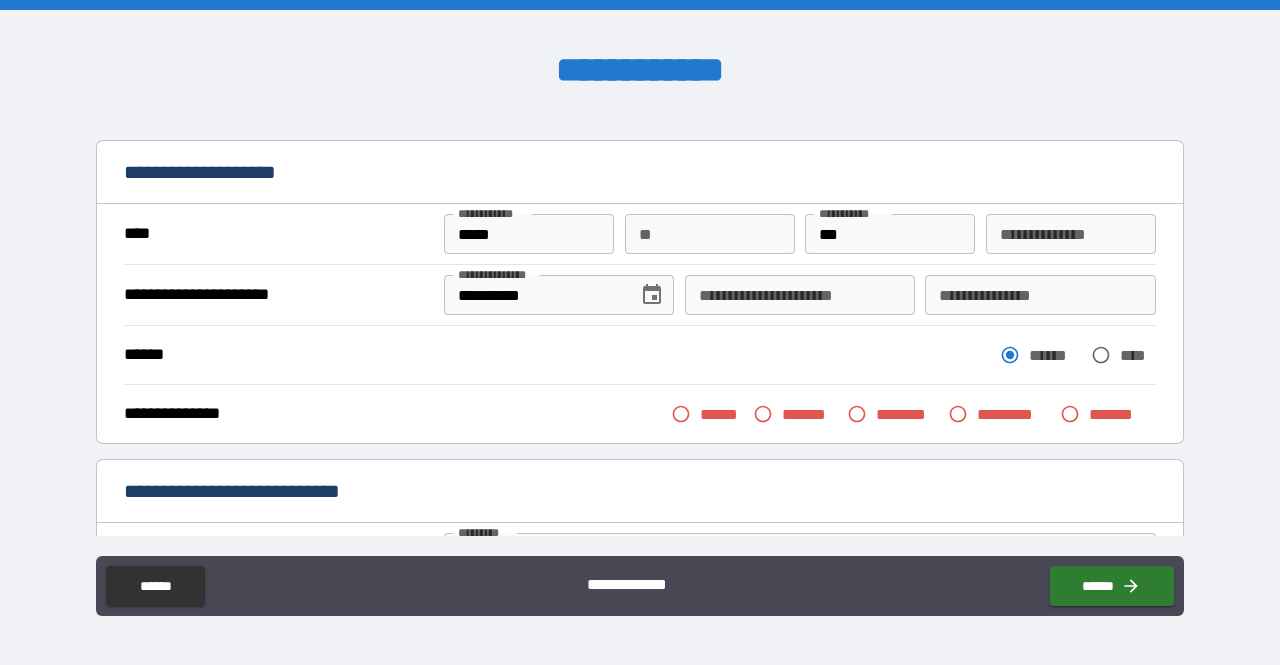 scroll, scrollTop: 0, scrollLeft: 0, axis: both 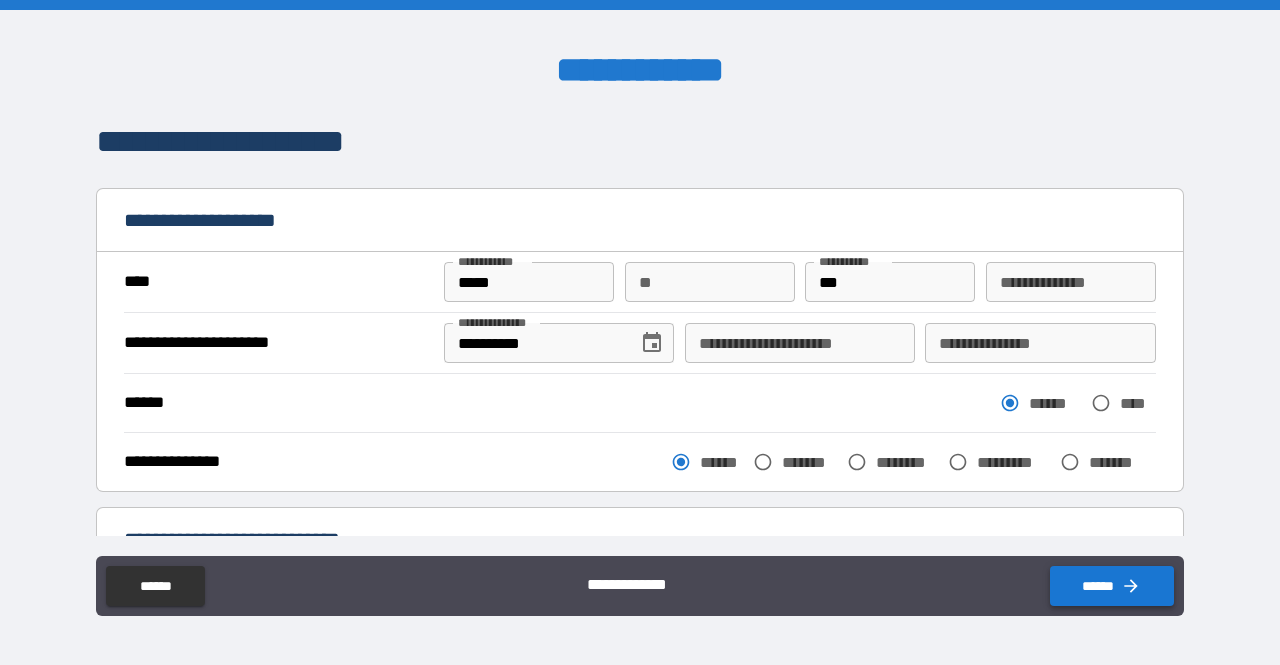 click on "******" at bounding box center [1112, 586] 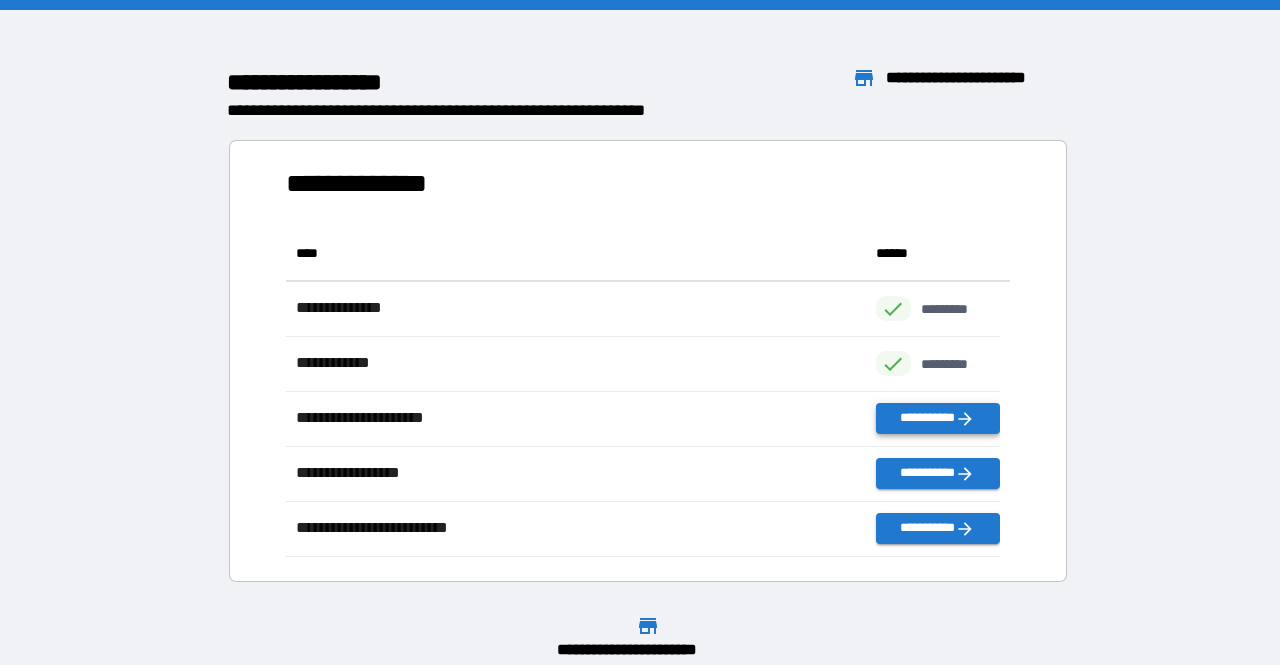 scroll, scrollTop: 16, scrollLeft: 16, axis: both 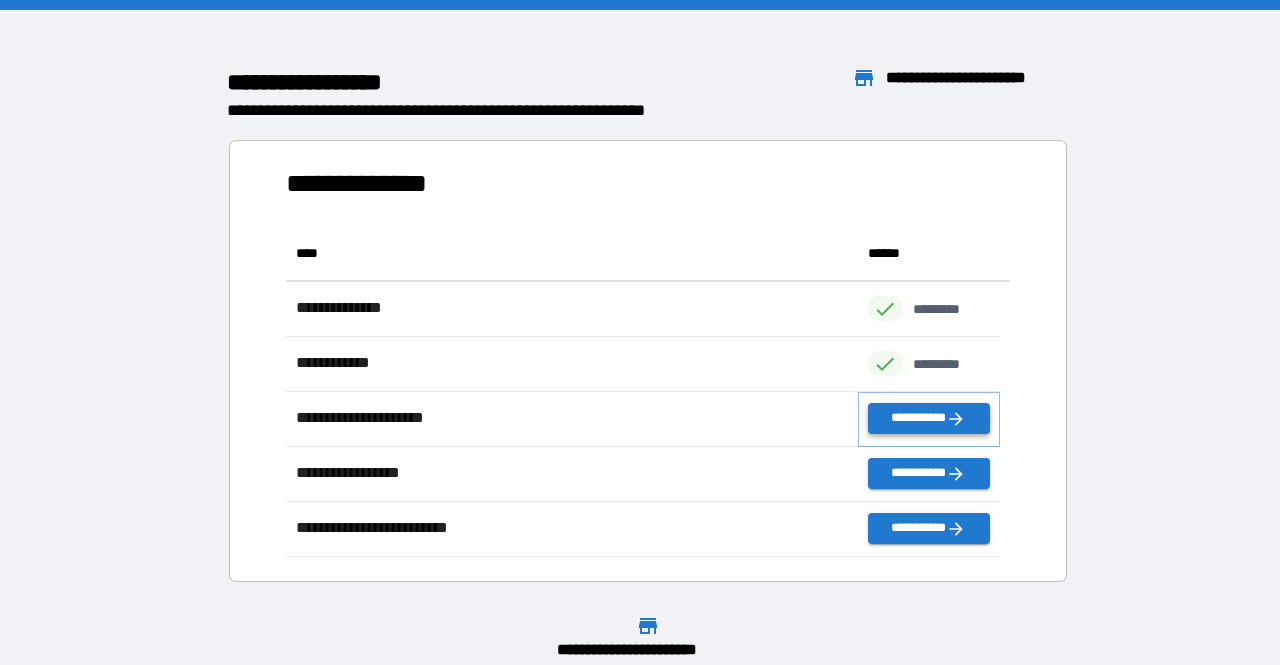 click on "**********" at bounding box center [929, 418] 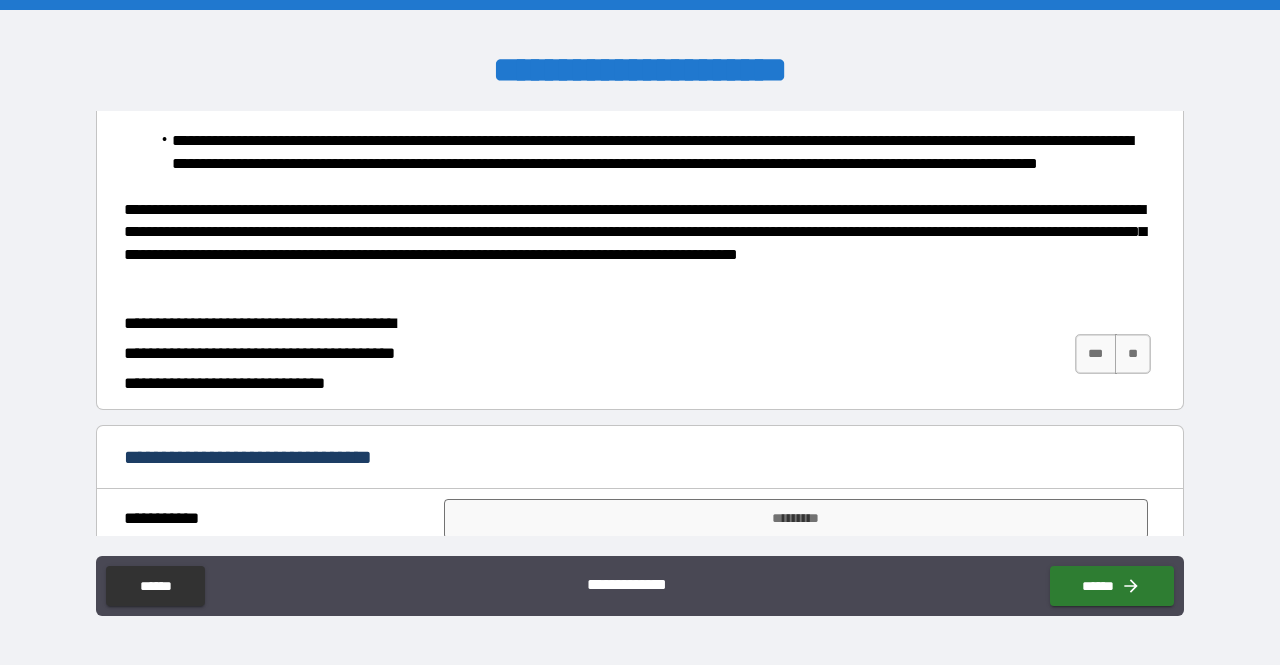 scroll, scrollTop: 520, scrollLeft: 0, axis: vertical 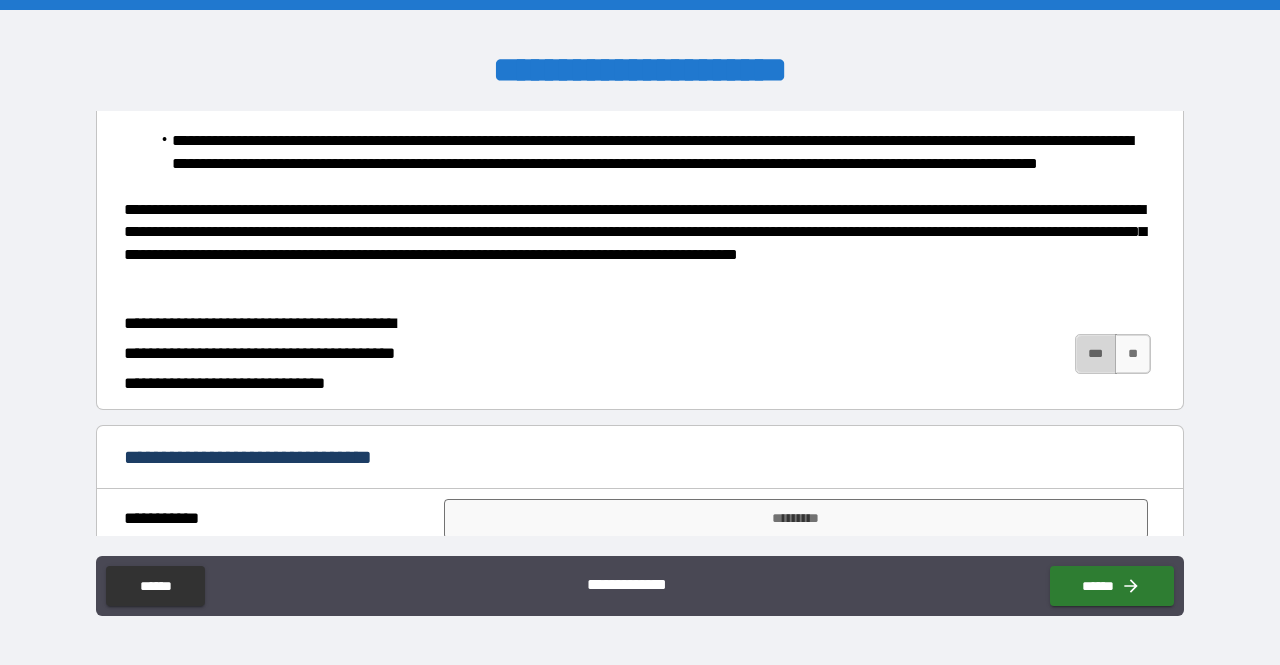click on "***" at bounding box center [1096, 354] 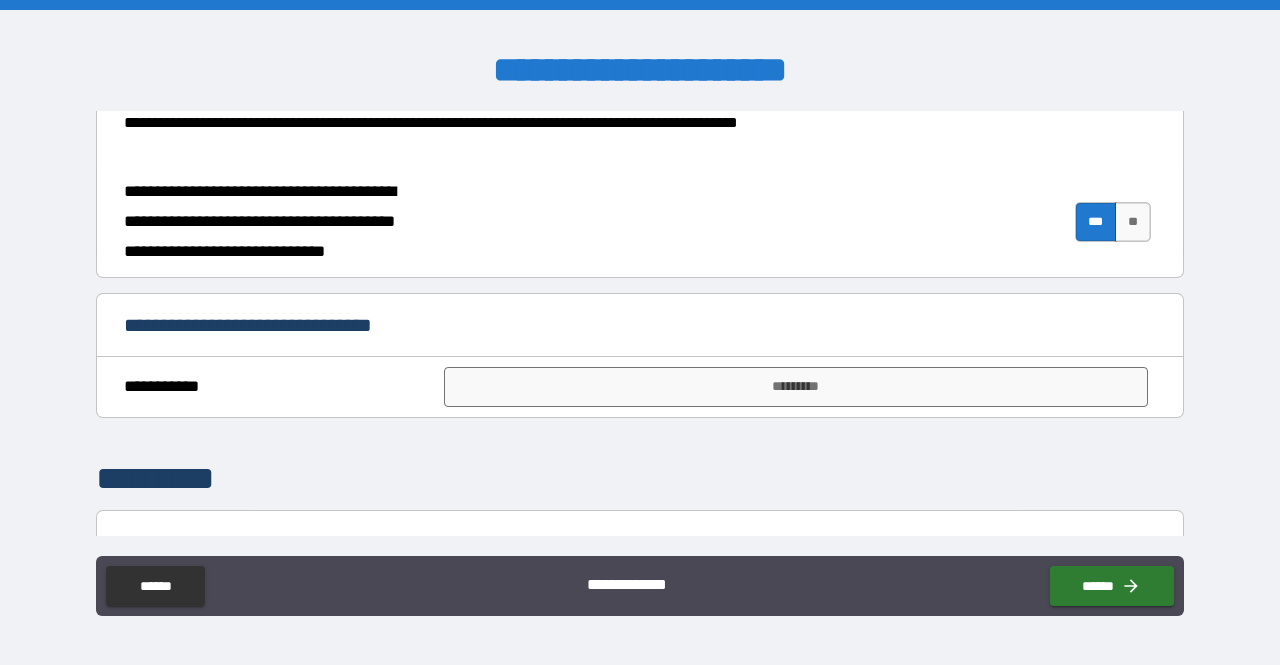 scroll, scrollTop: 651, scrollLeft: 0, axis: vertical 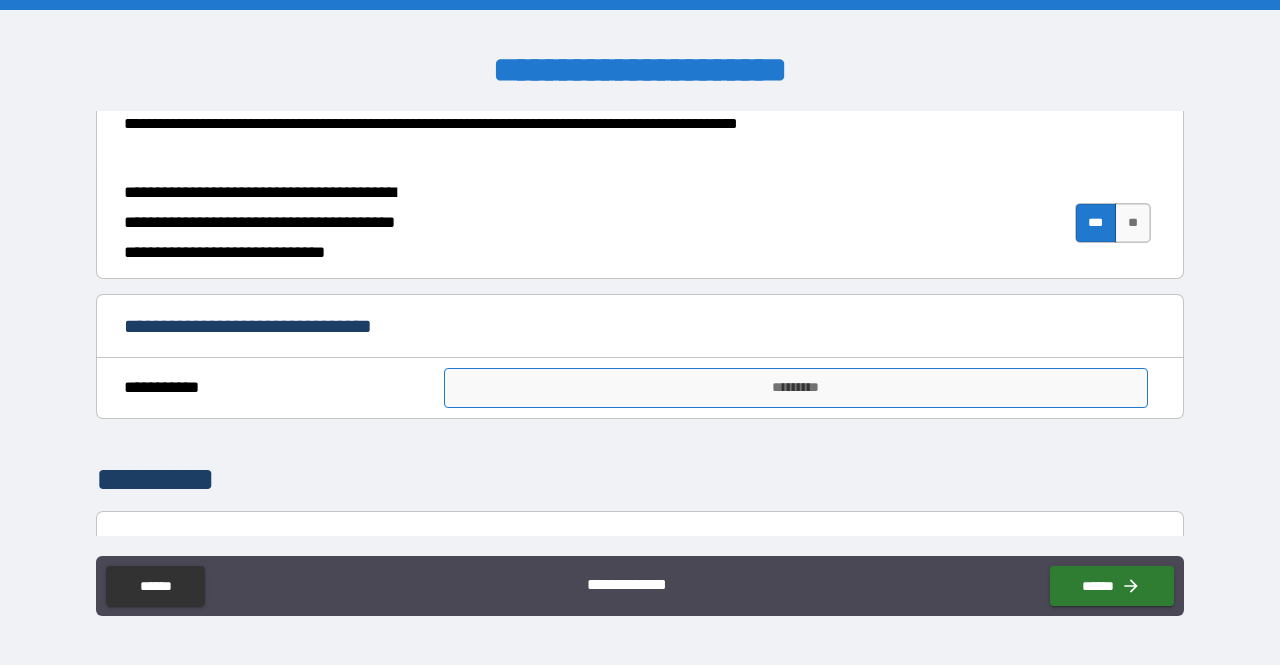 click on "*********" at bounding box center [796, 388] 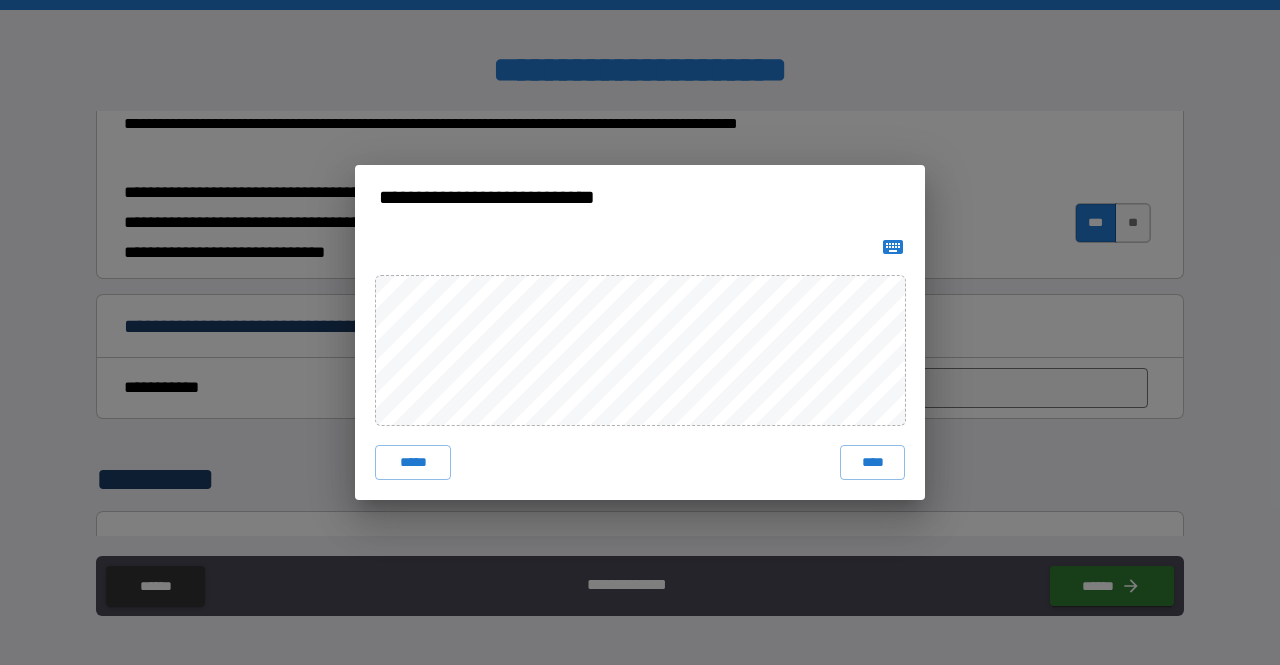 click at bounding box center (893, 247) 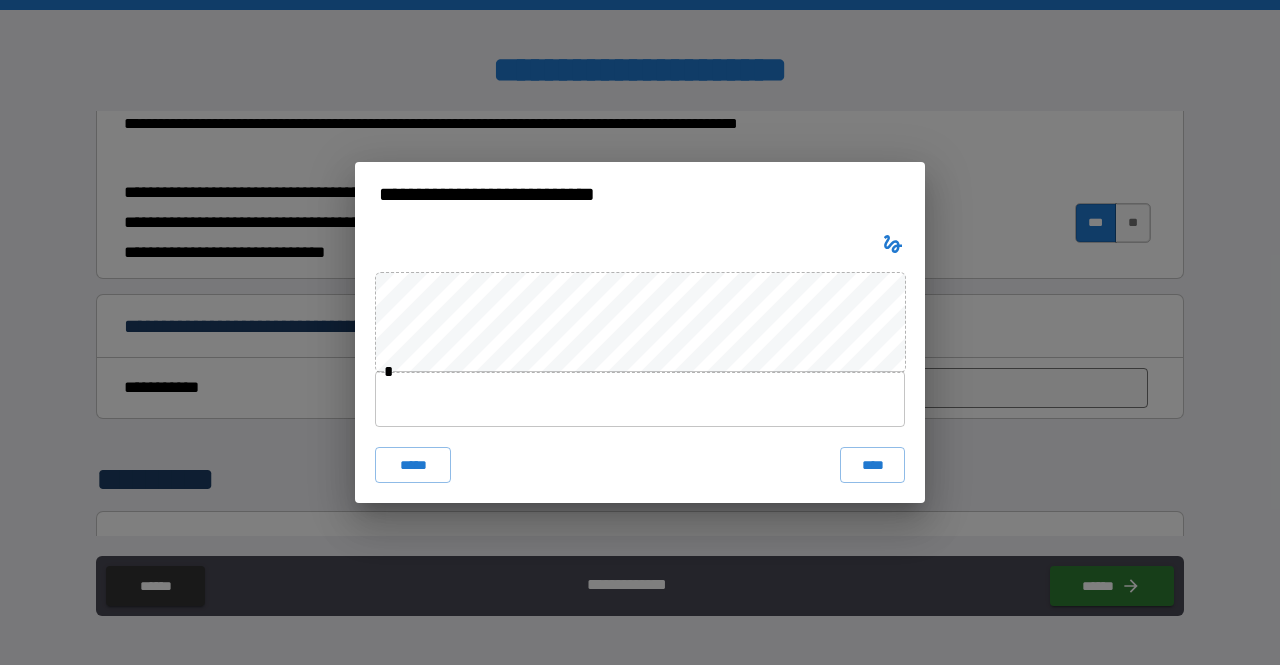 click at bounding box center [640, 399] 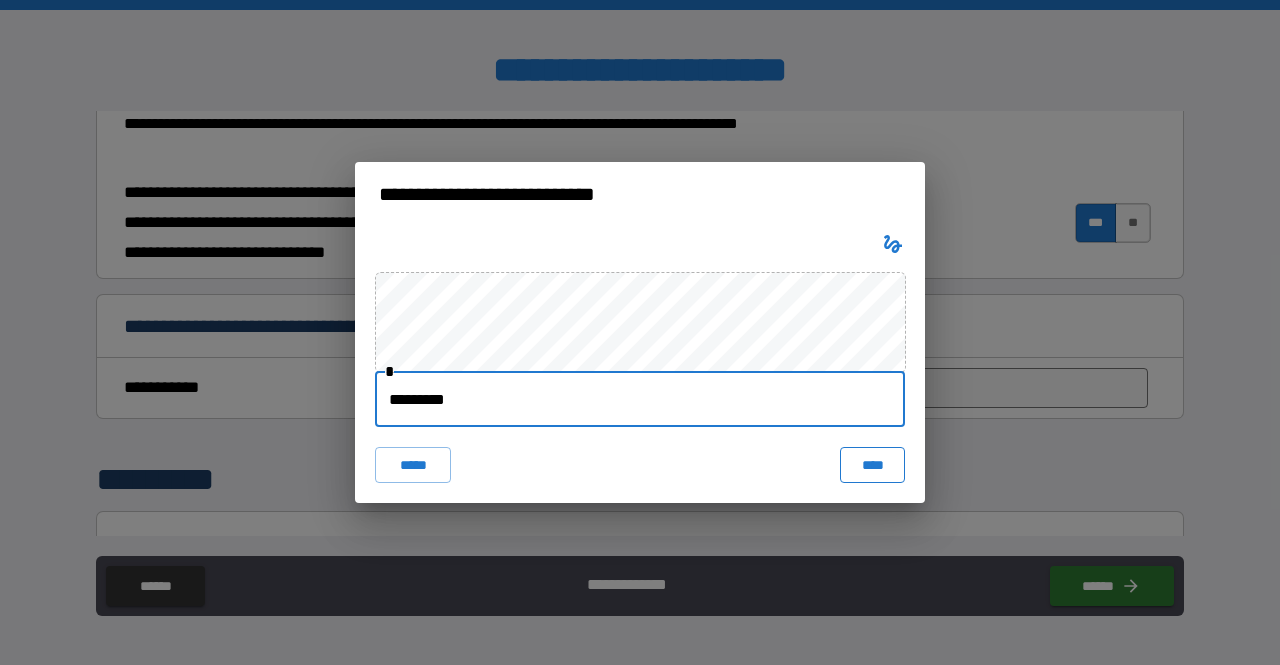 type on "*********" 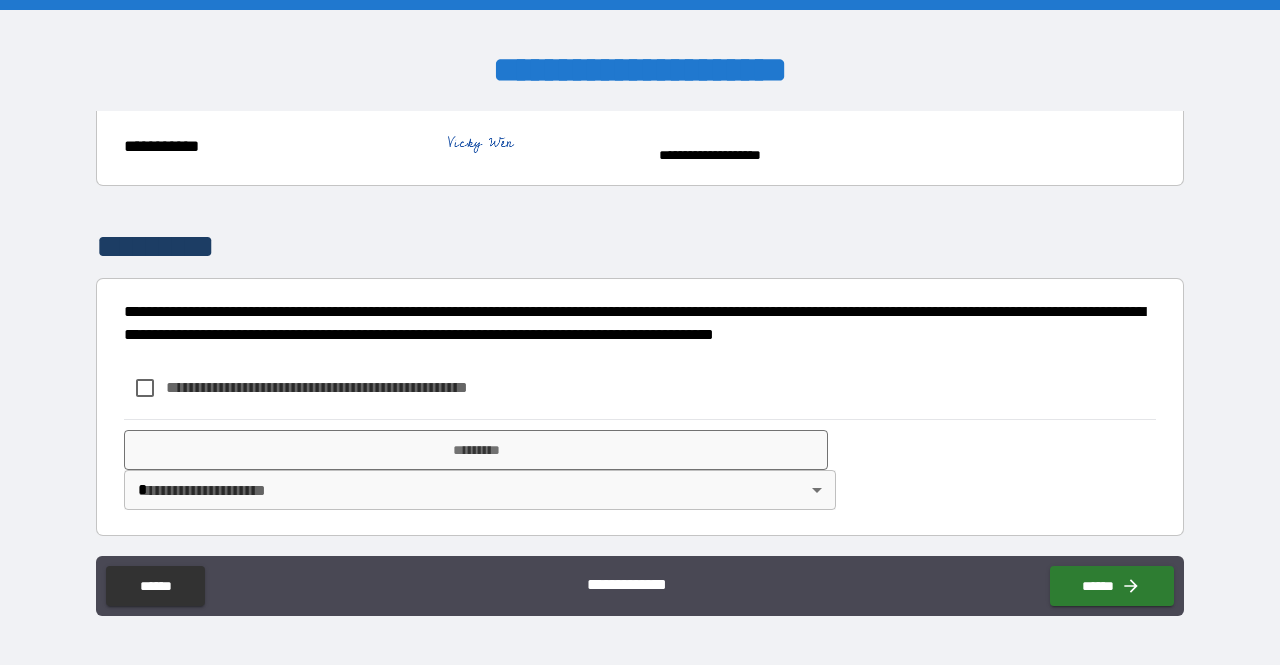 scroll, scrollTop: 900, scrollLeft: 0, axis: vertical 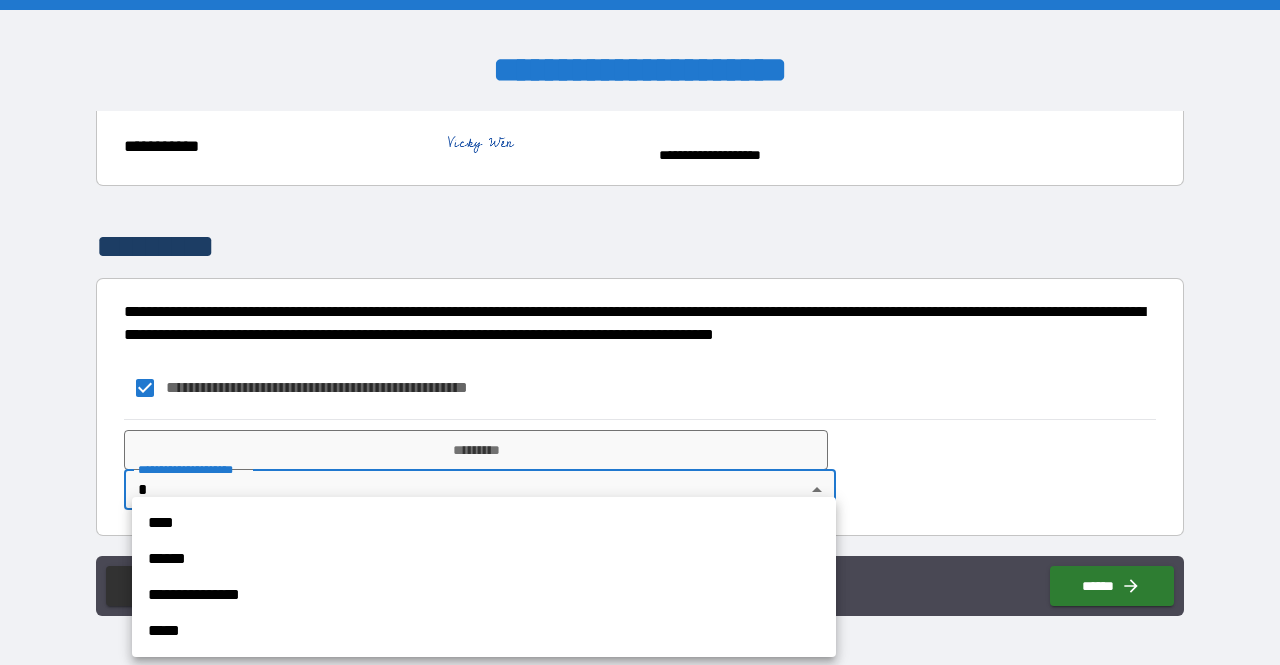 click on "**********" at bounding box center (640, 332) 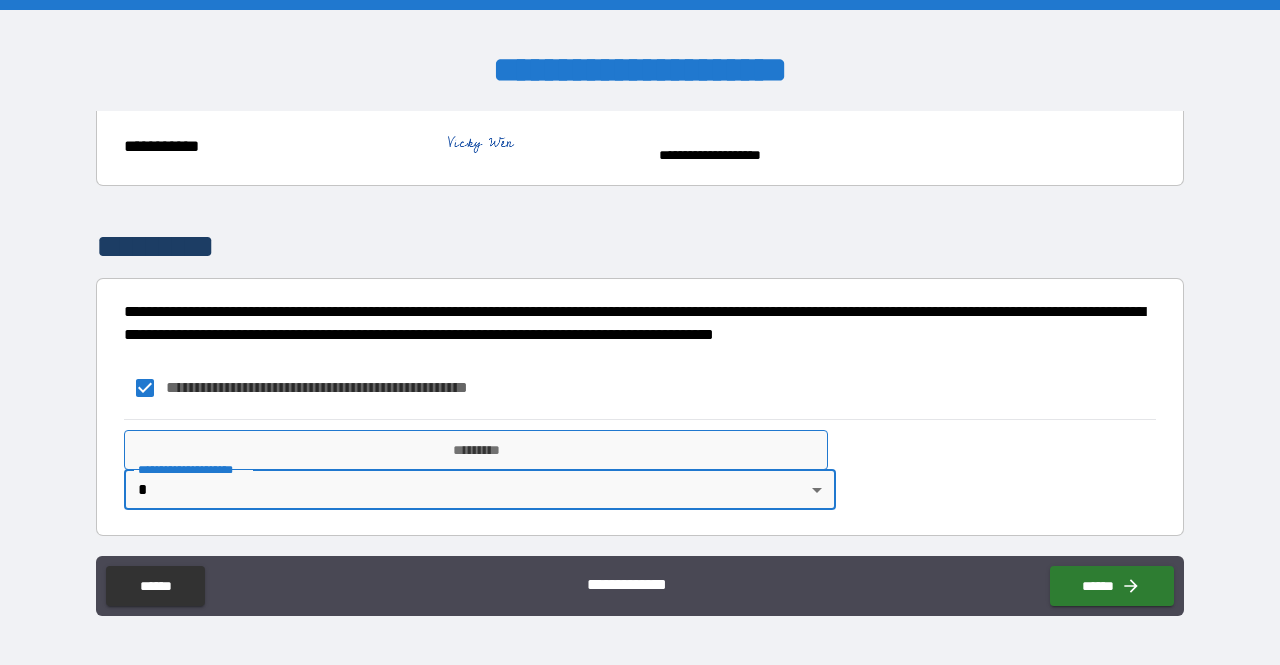 click on "*********" at bounding box center (476, 450) 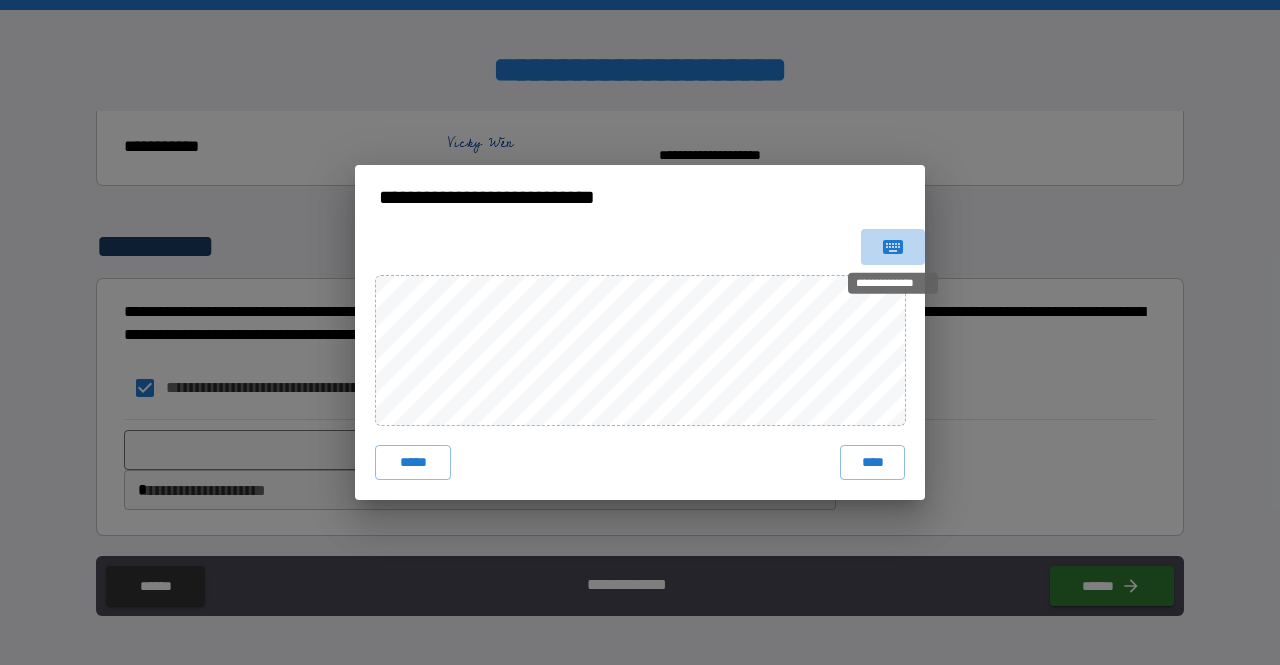 click 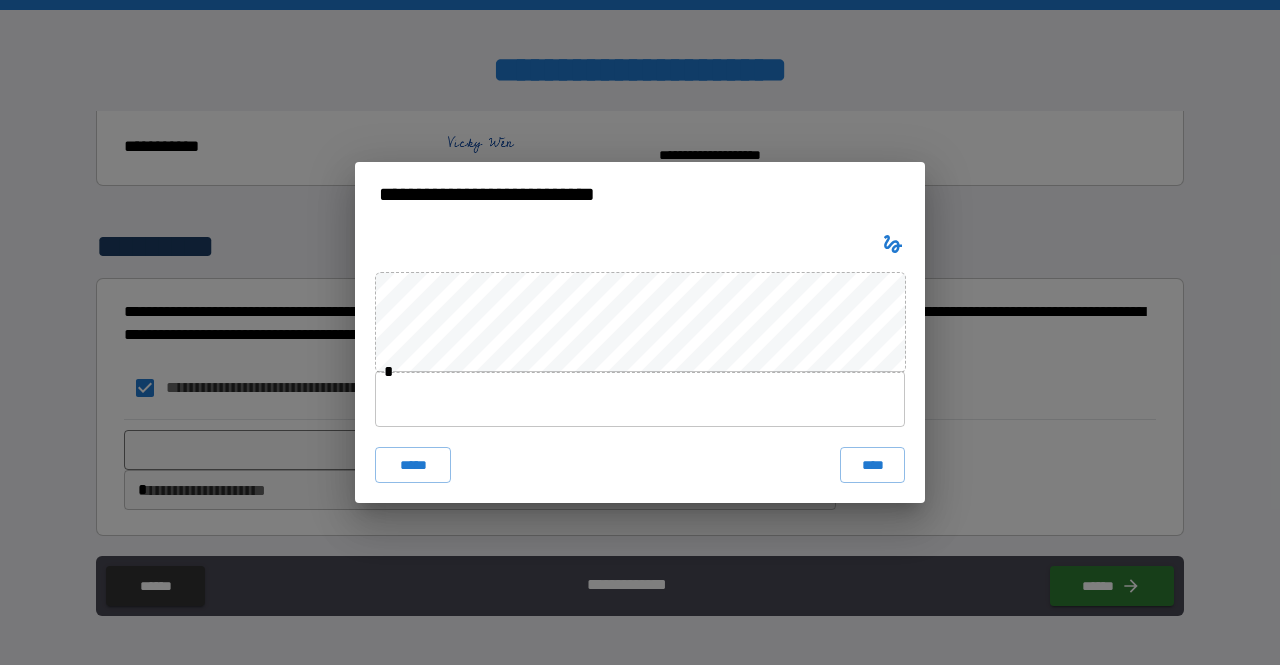 click at bounding box center (640, 399) 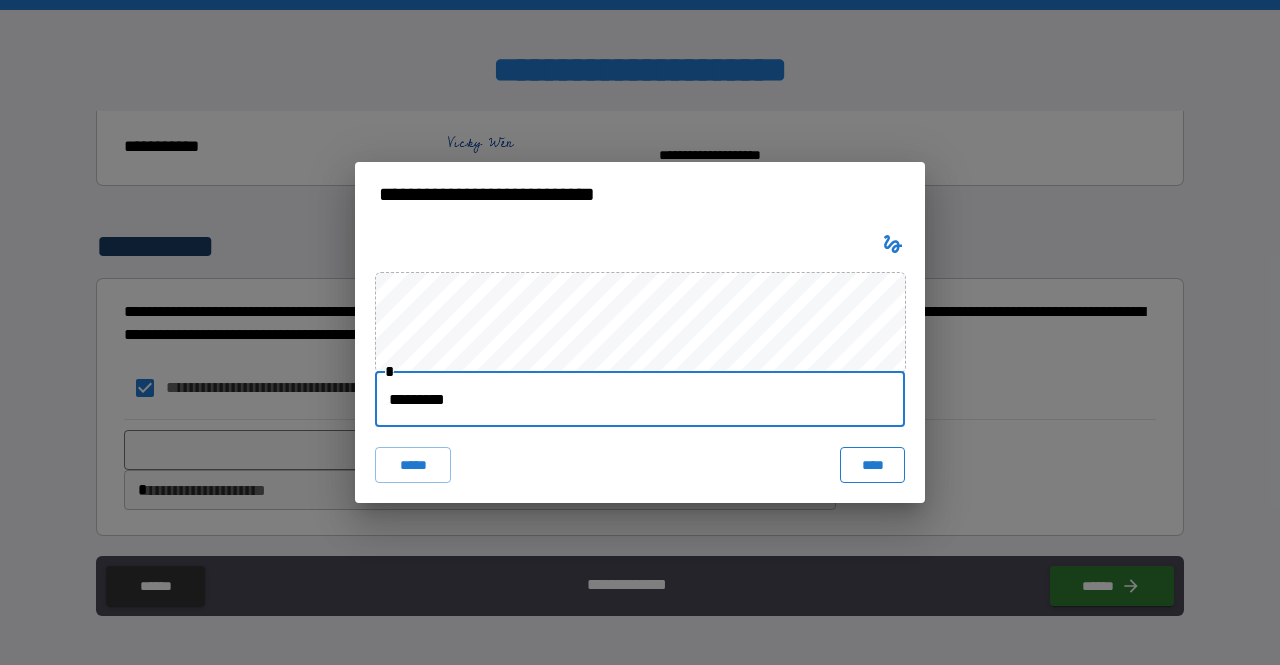 type on "*********" 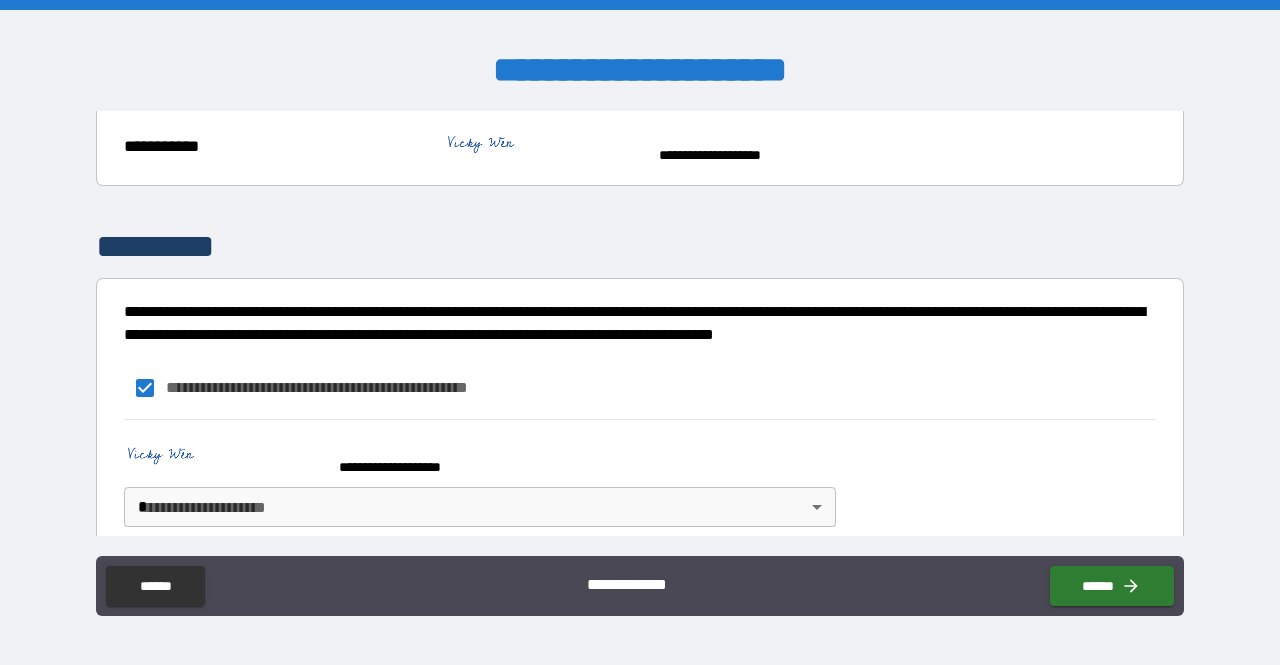 click on "**********" at bounding box center (640, 332) 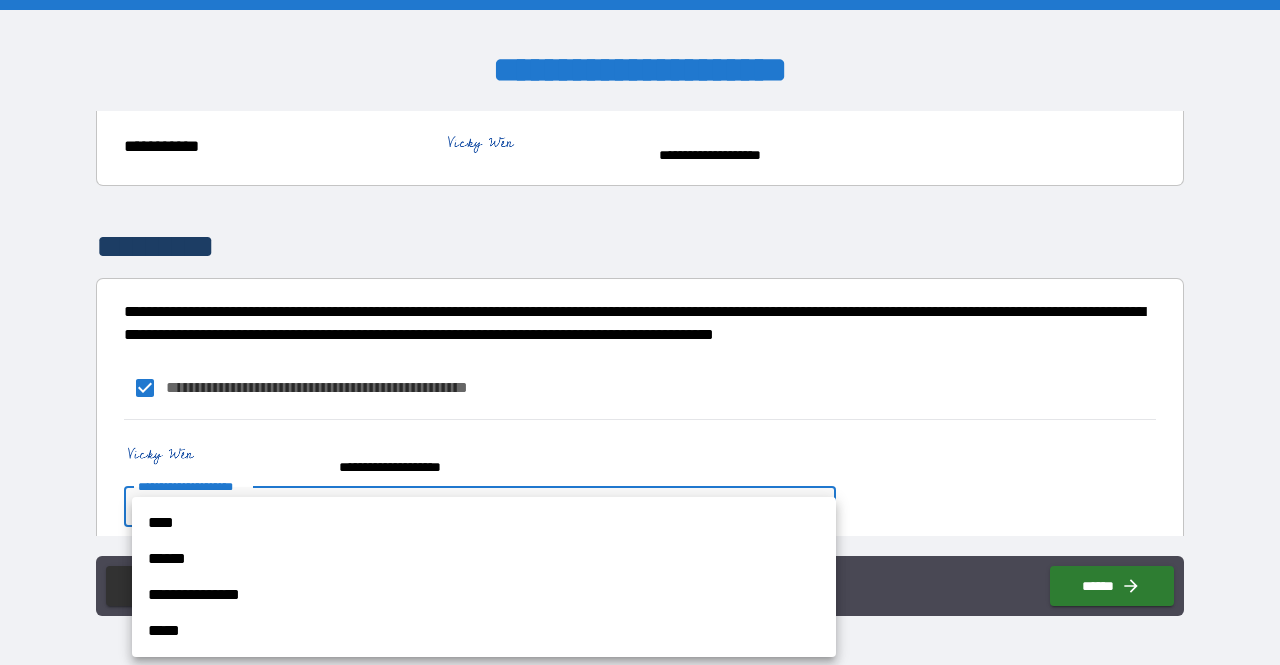 click on "****" at bounding box center [484, 523] 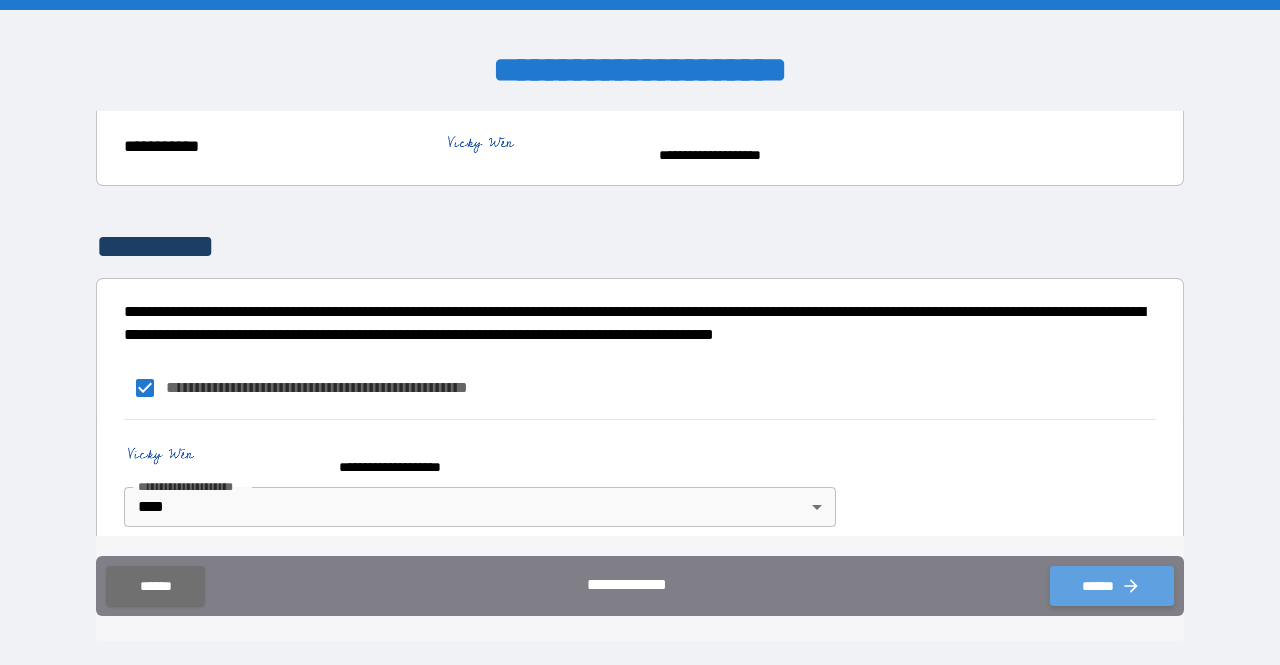 click on "******" at bounding box center (1112, 586) 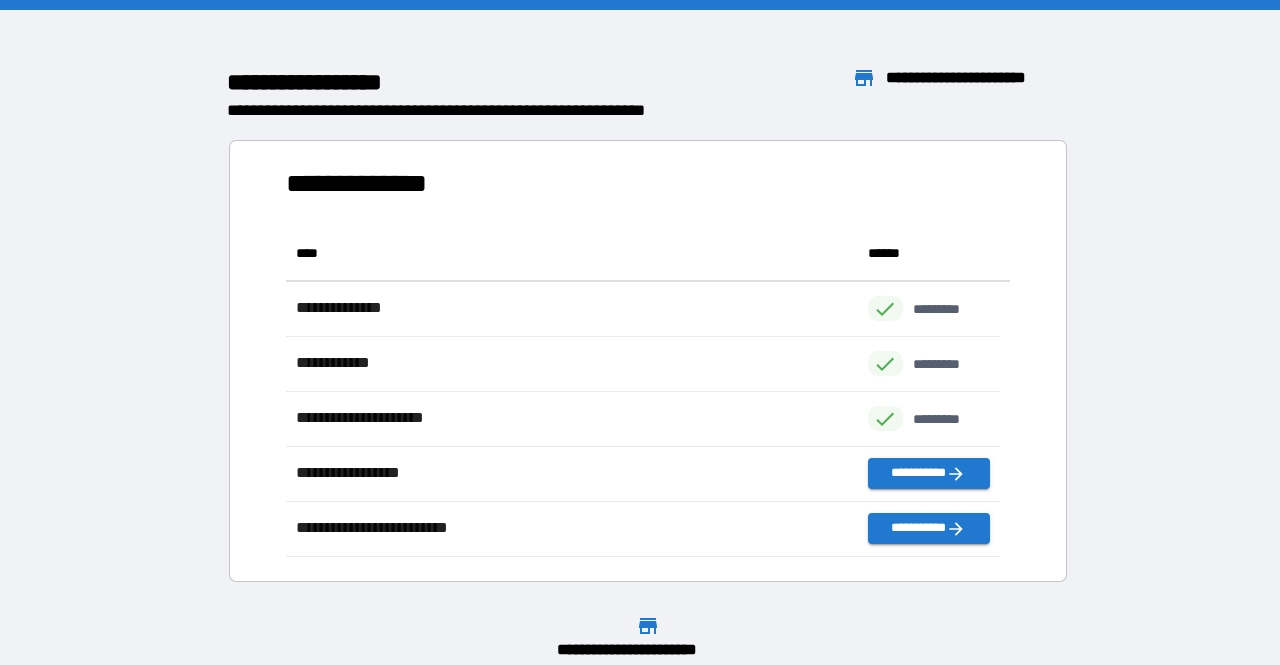 scroll, scrollTop: 16, scrollLeft: 16, axis: both 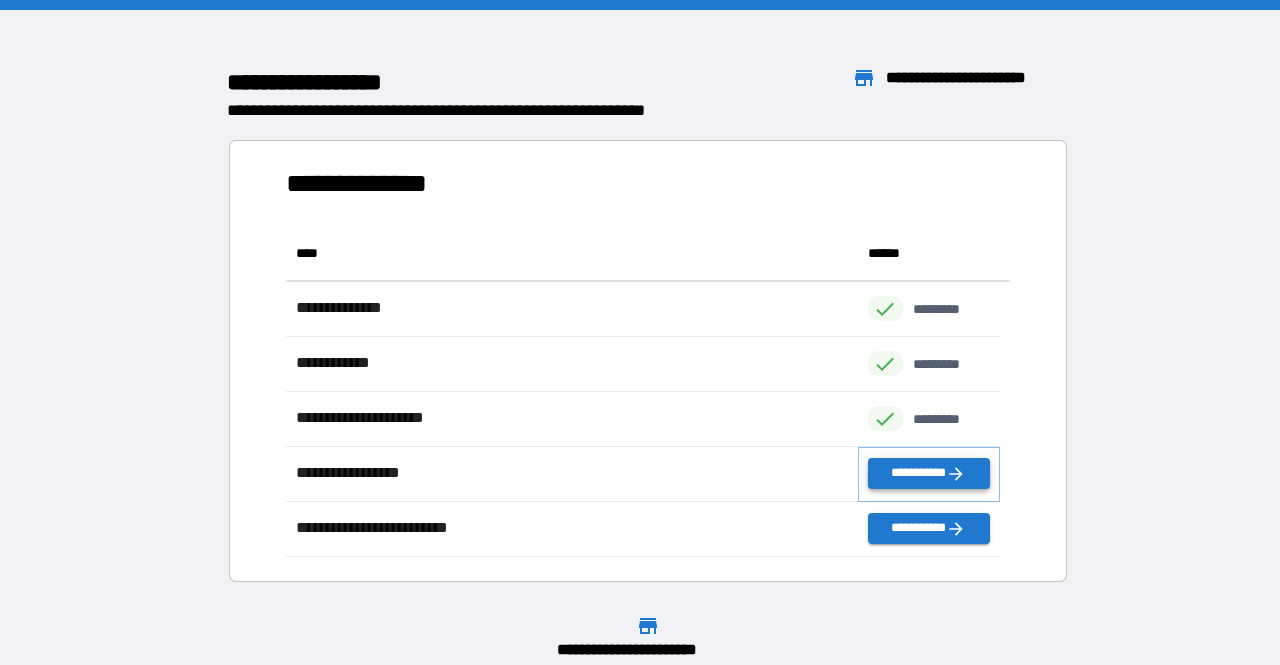 click on "**********" at bounding box center (929, 473) 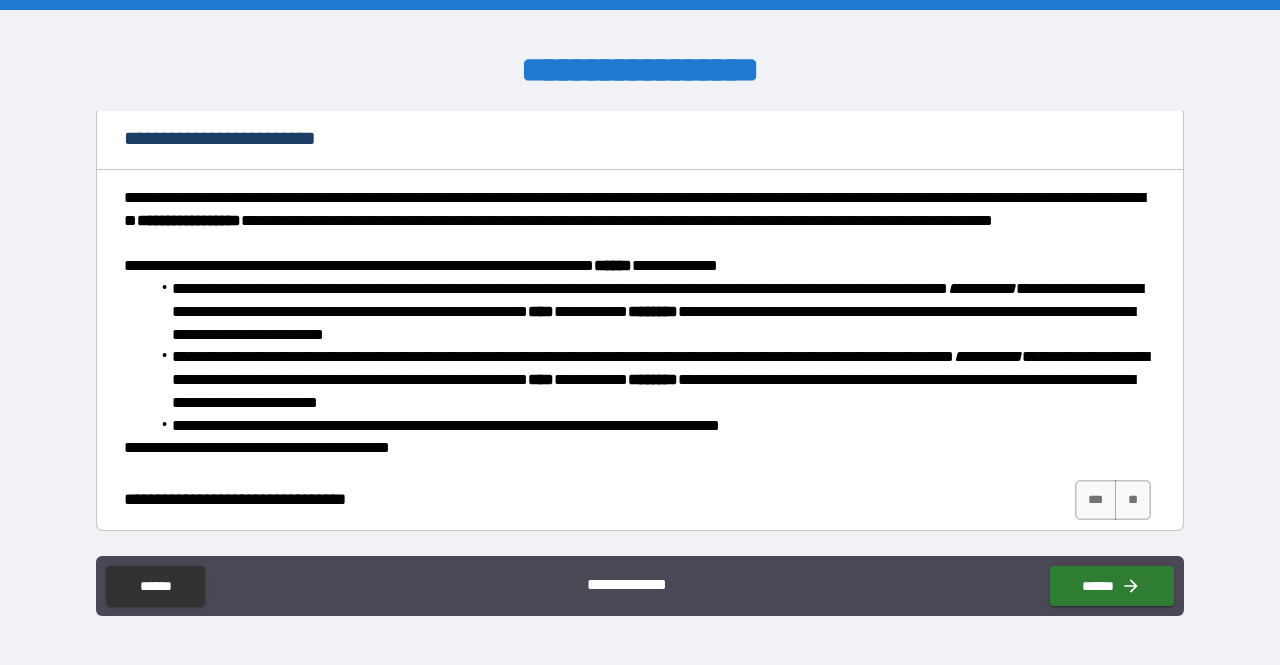 scroll, scrollTop: 171, scrollLeft: 0, axis: vertical 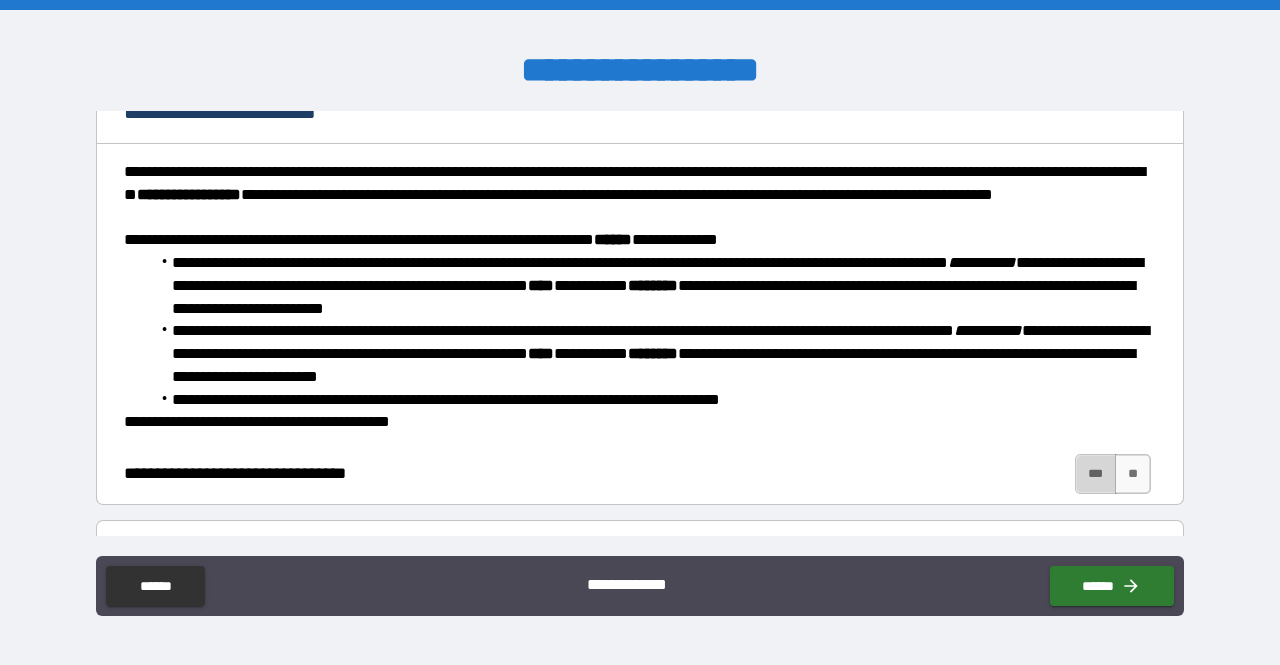 click on "***" at bounding box center (1096, 474) 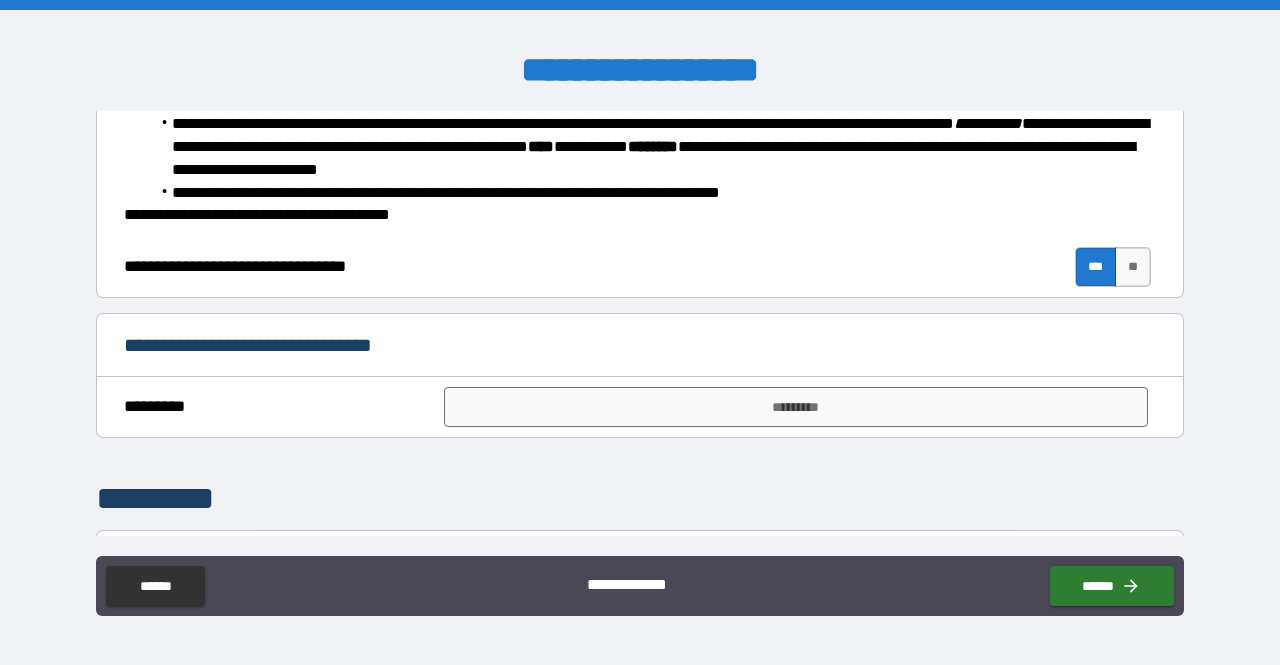 scroll, scrollTop: 379, scrollLeft: 0, axis: vertical 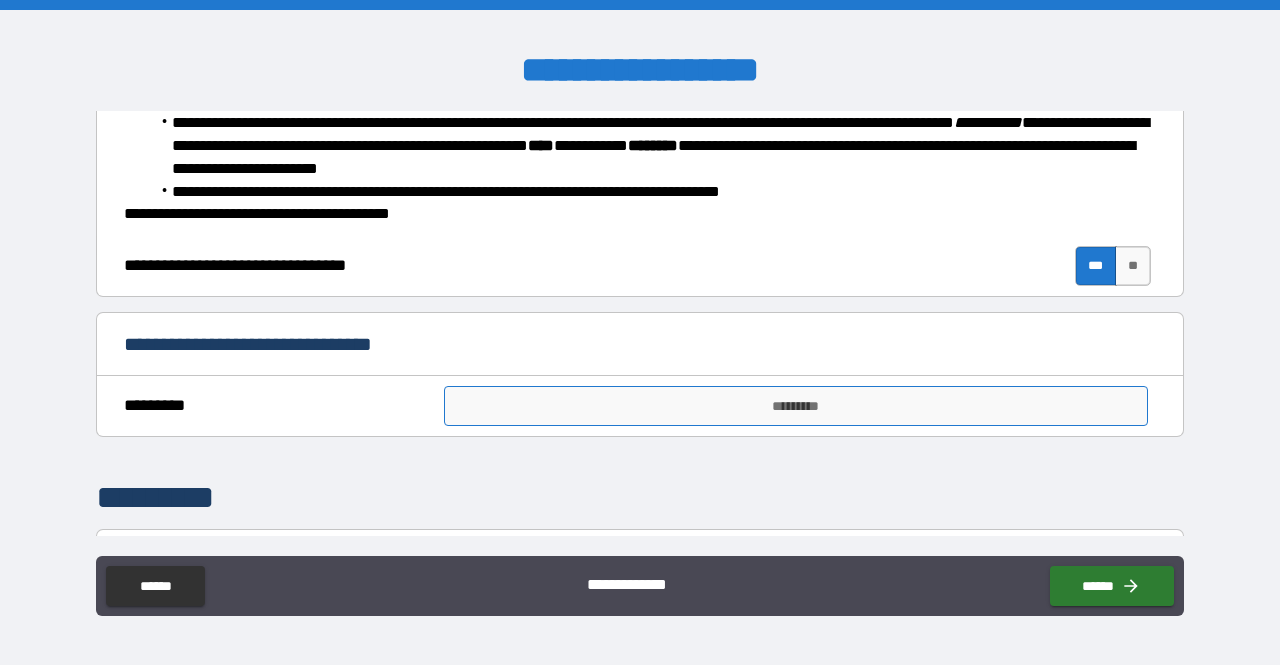 click on "*********" at bounding box center (796, 406) 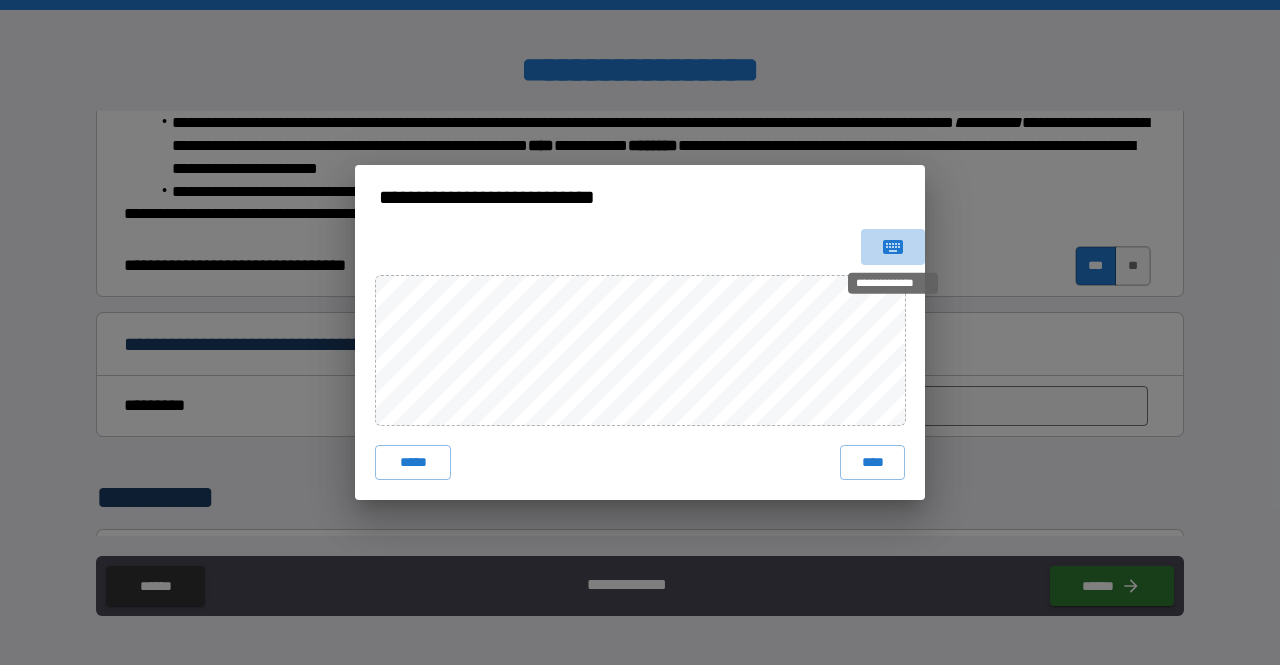 click 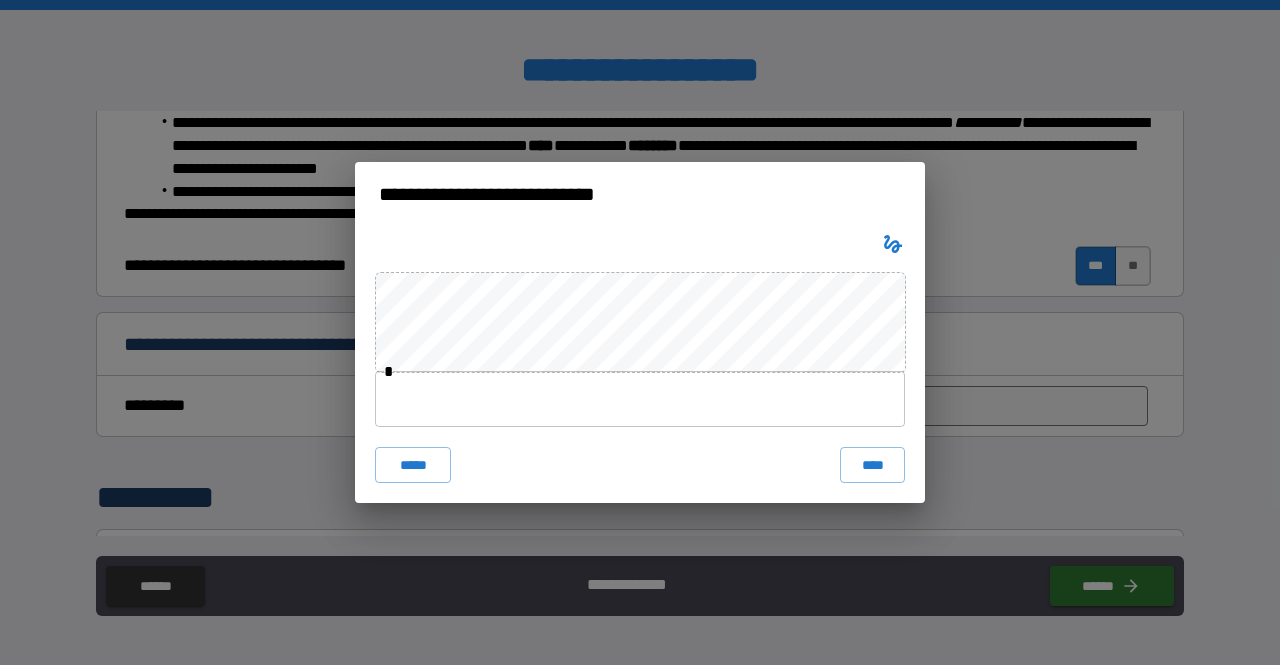 click at bounding box center (640, 399) 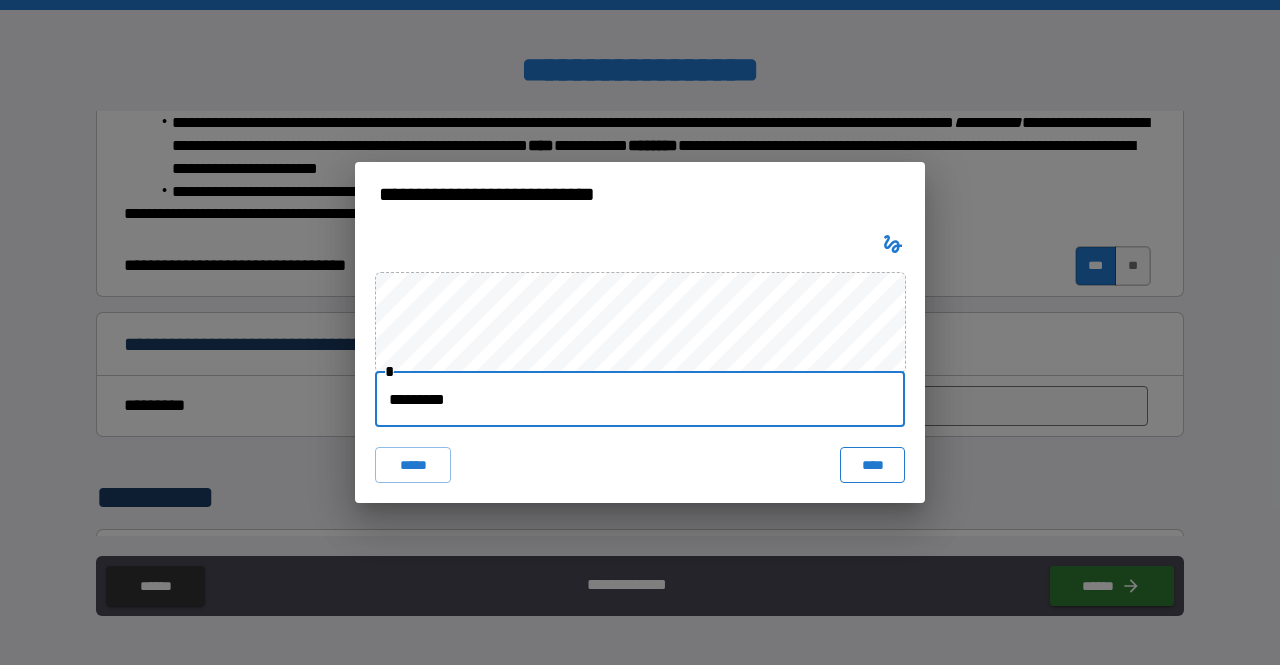type on "*********" 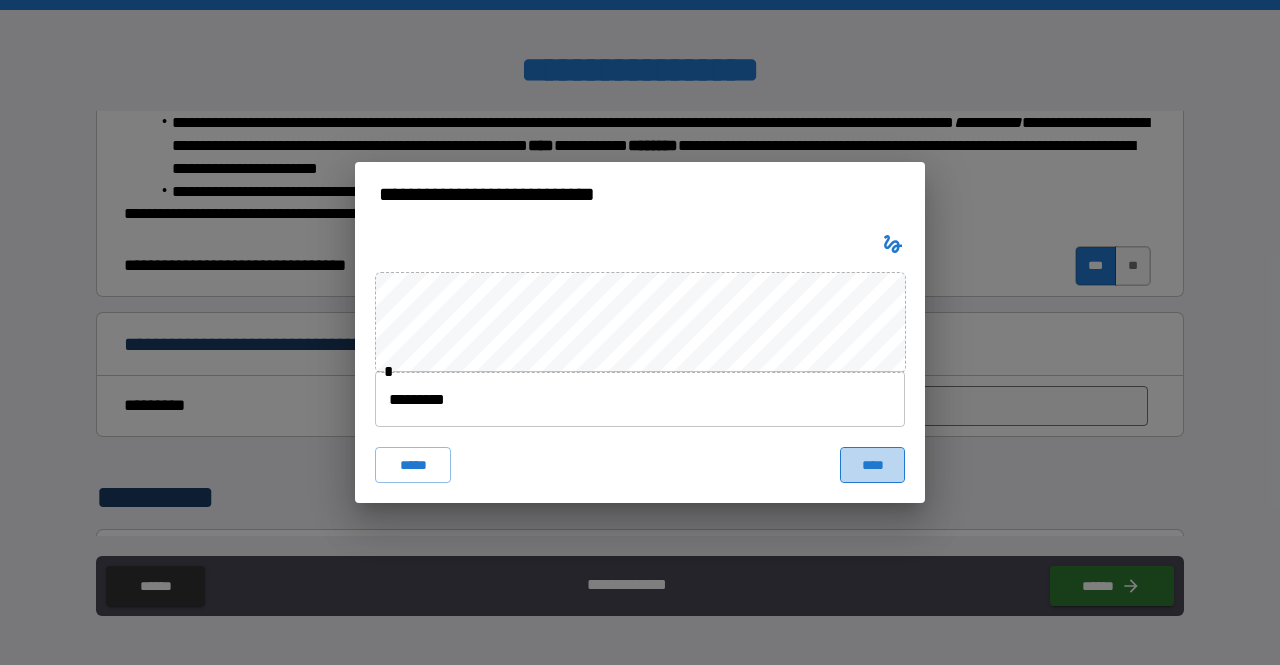click on "****" at bounding box center (872, 465) 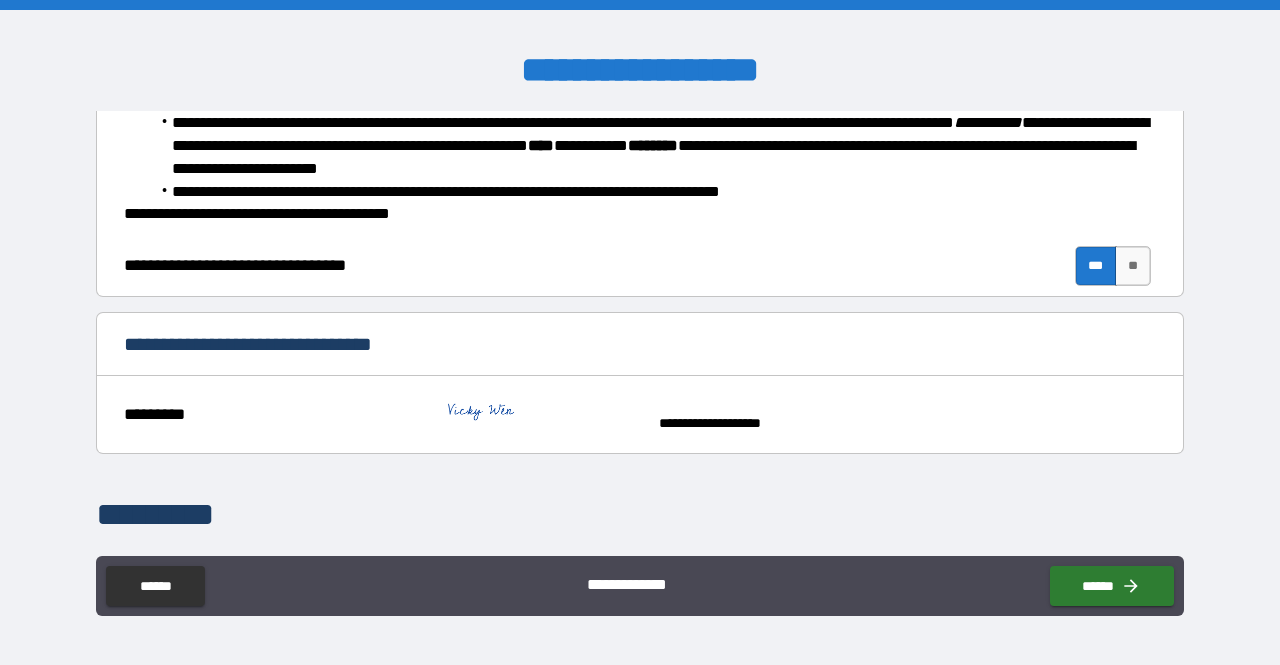 scroll, scrollTop: 647, scrollLeft: 0, axis: vertical 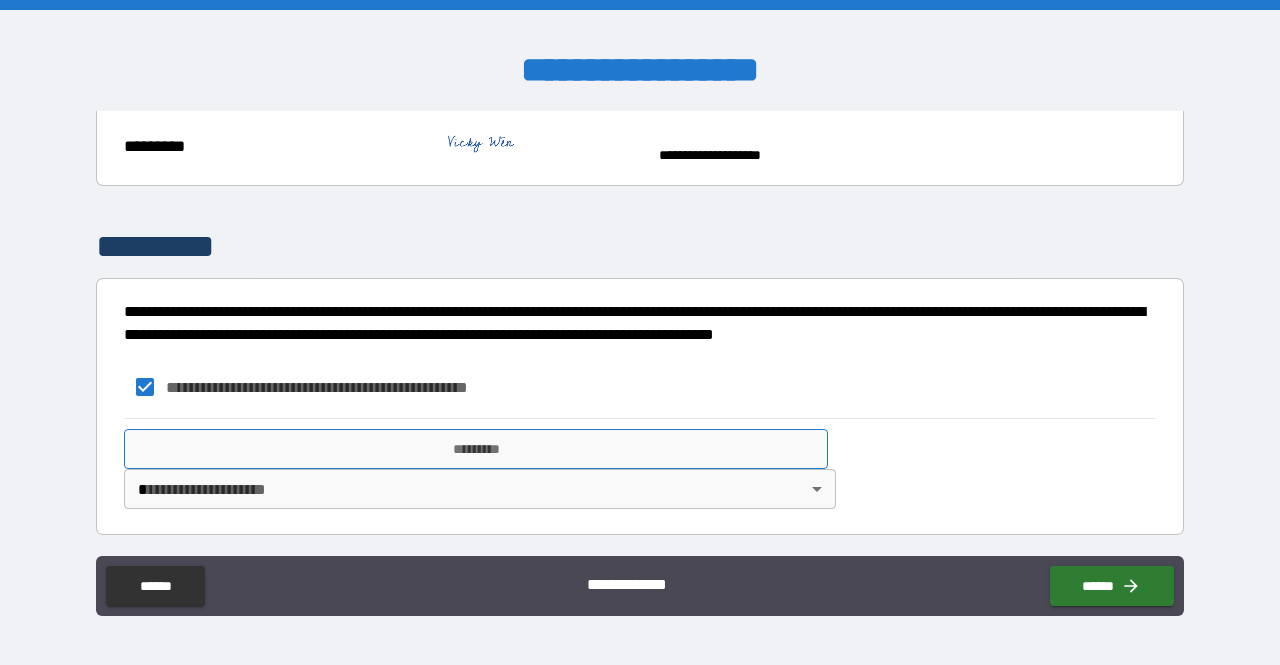 click on "*********" at bounding box center [476, 449] 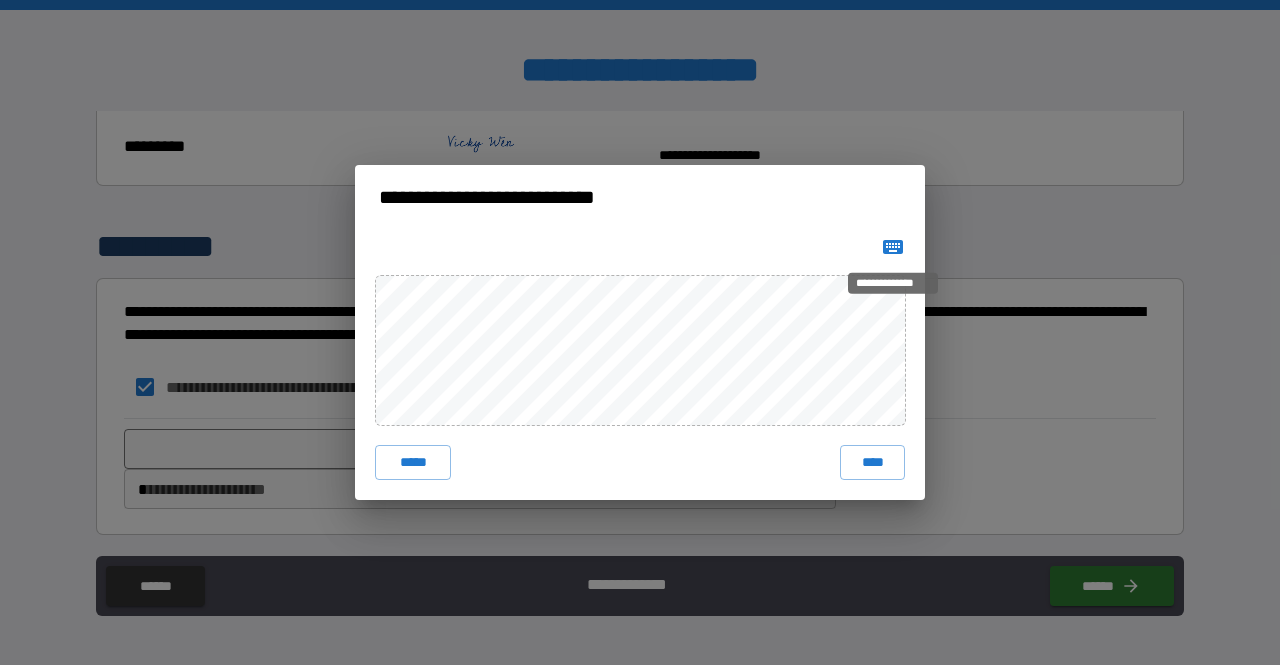click 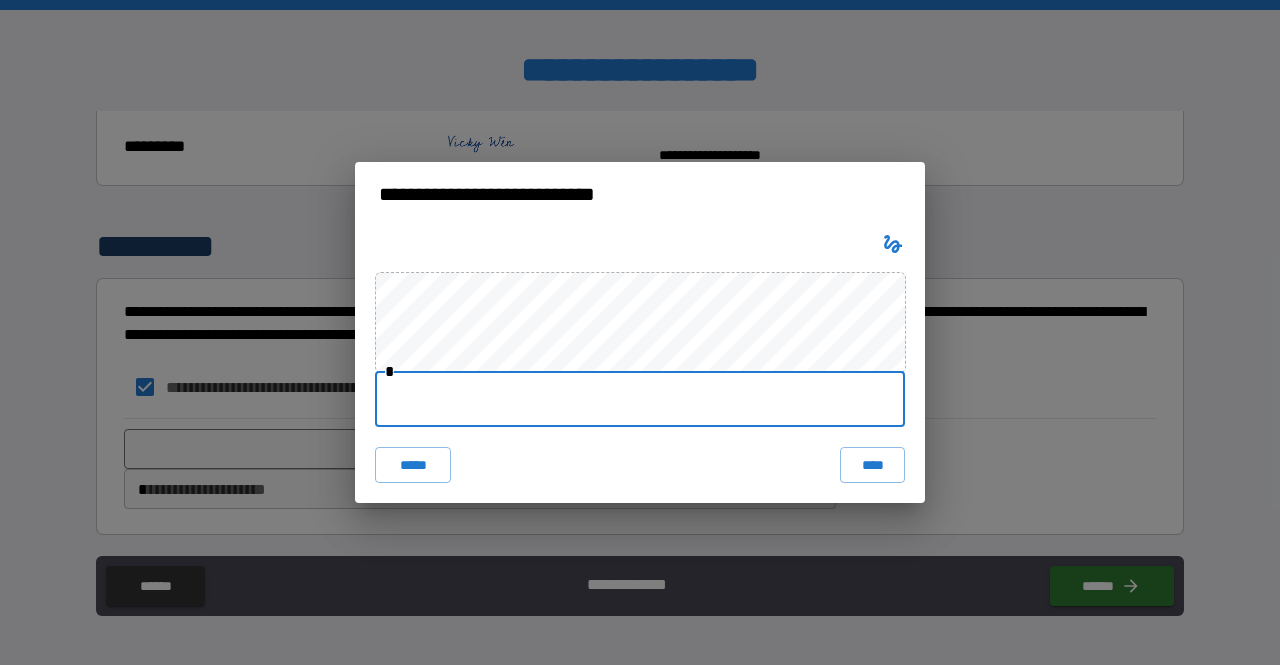 click at bounding box center (640, 399) 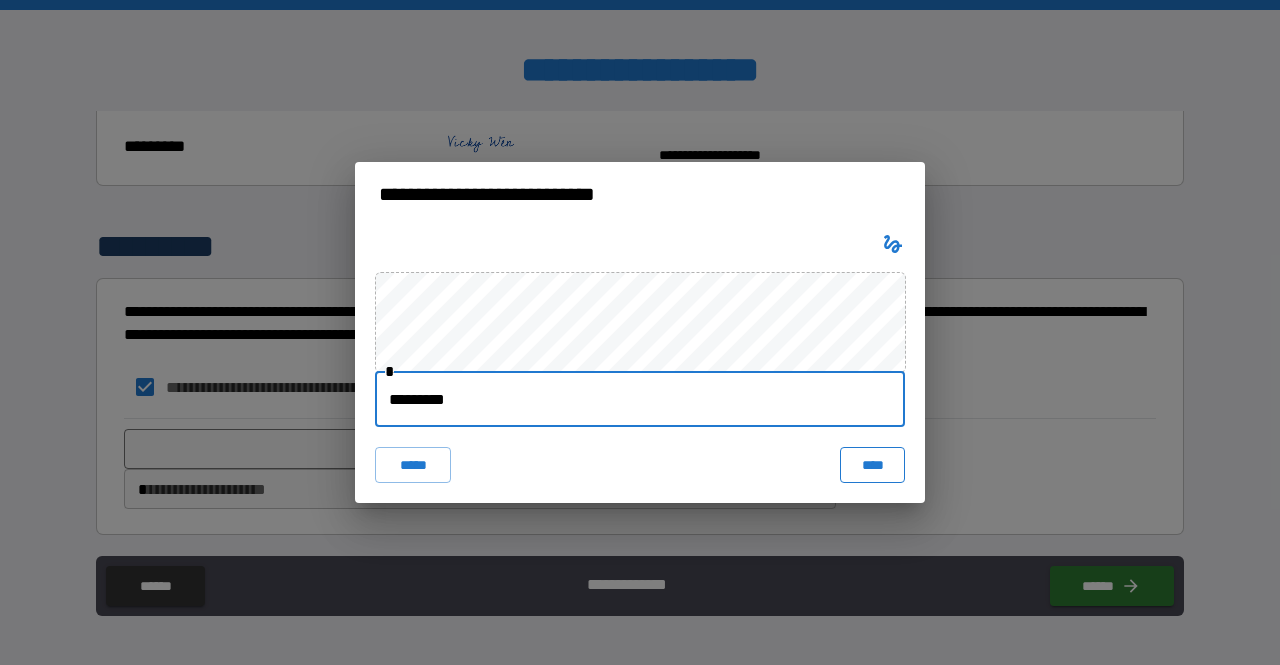 type on "*********" 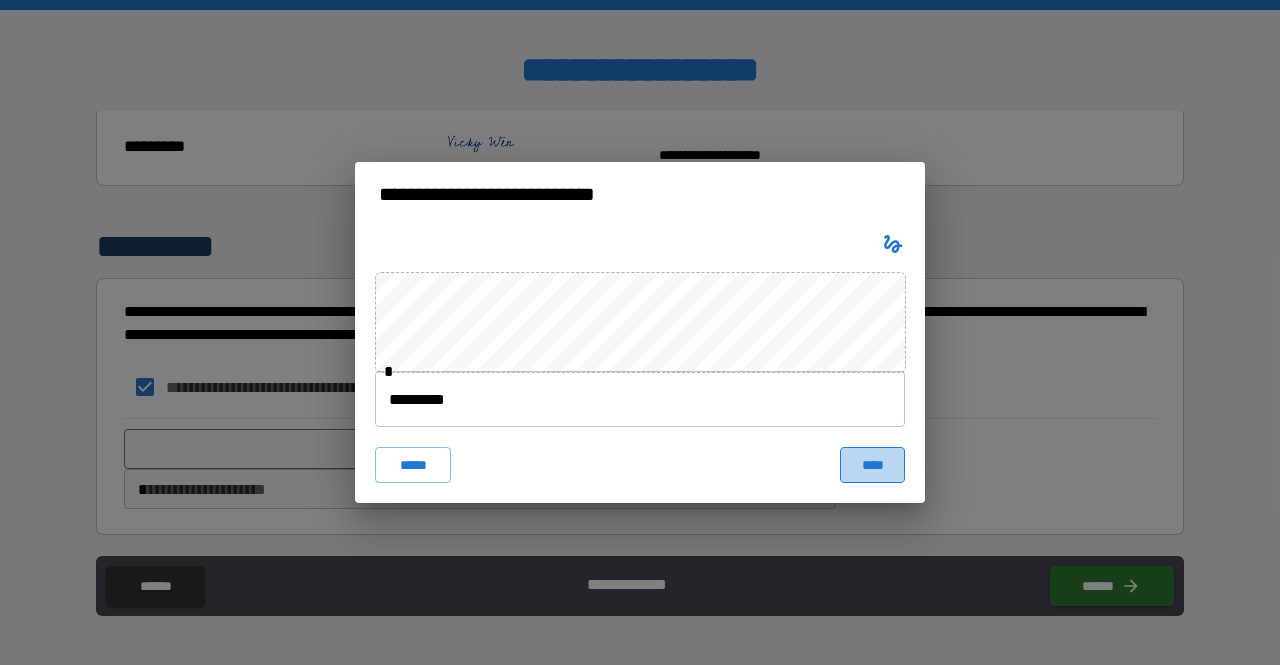 click on "****" at bounding box center [872, 465] 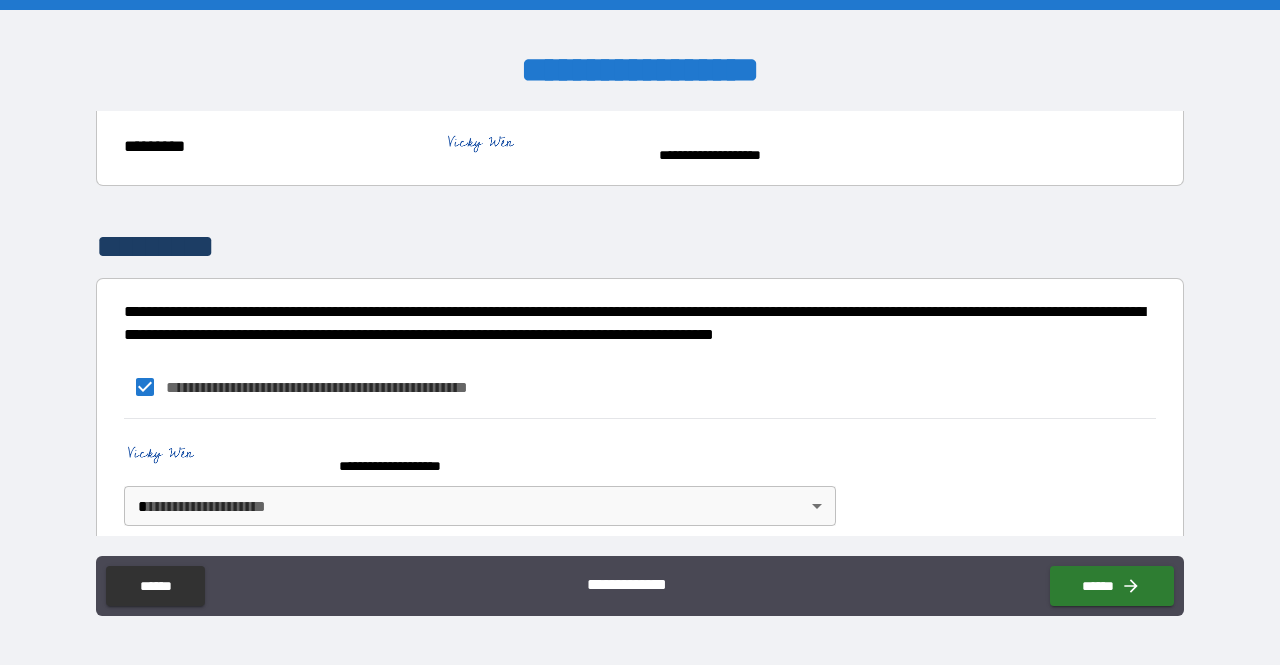 click on "**********" at bounding box center (640, 332) 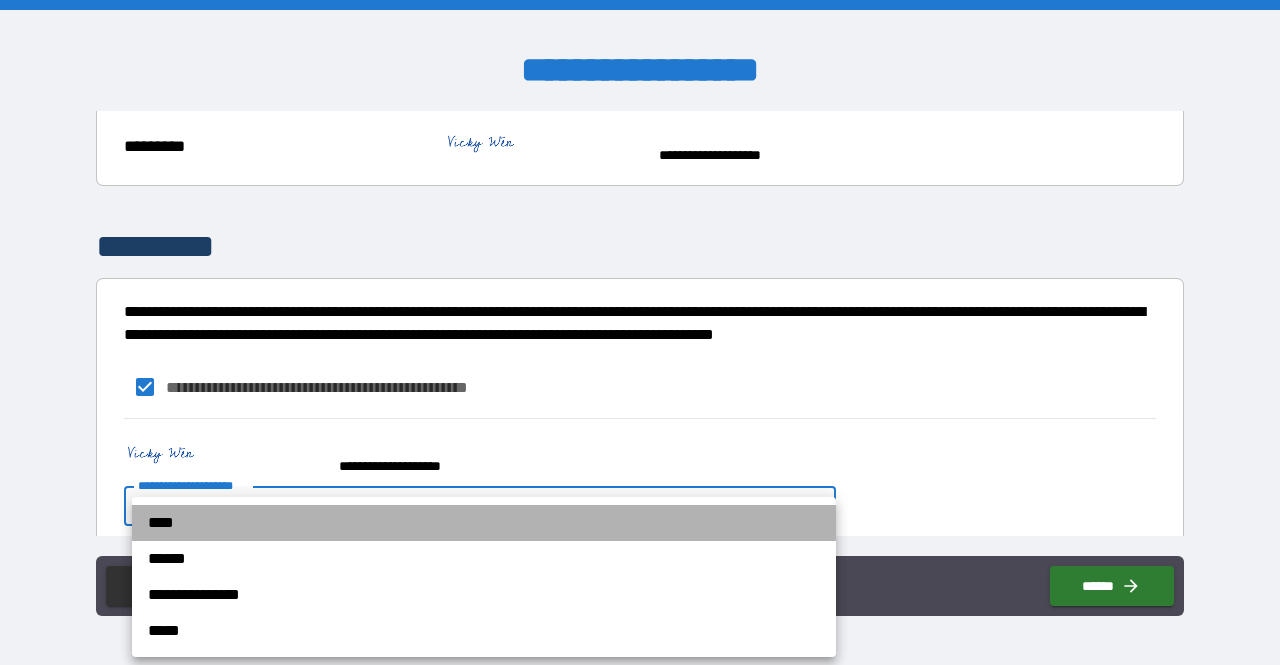click on "****" at bounding box center (484, 523) 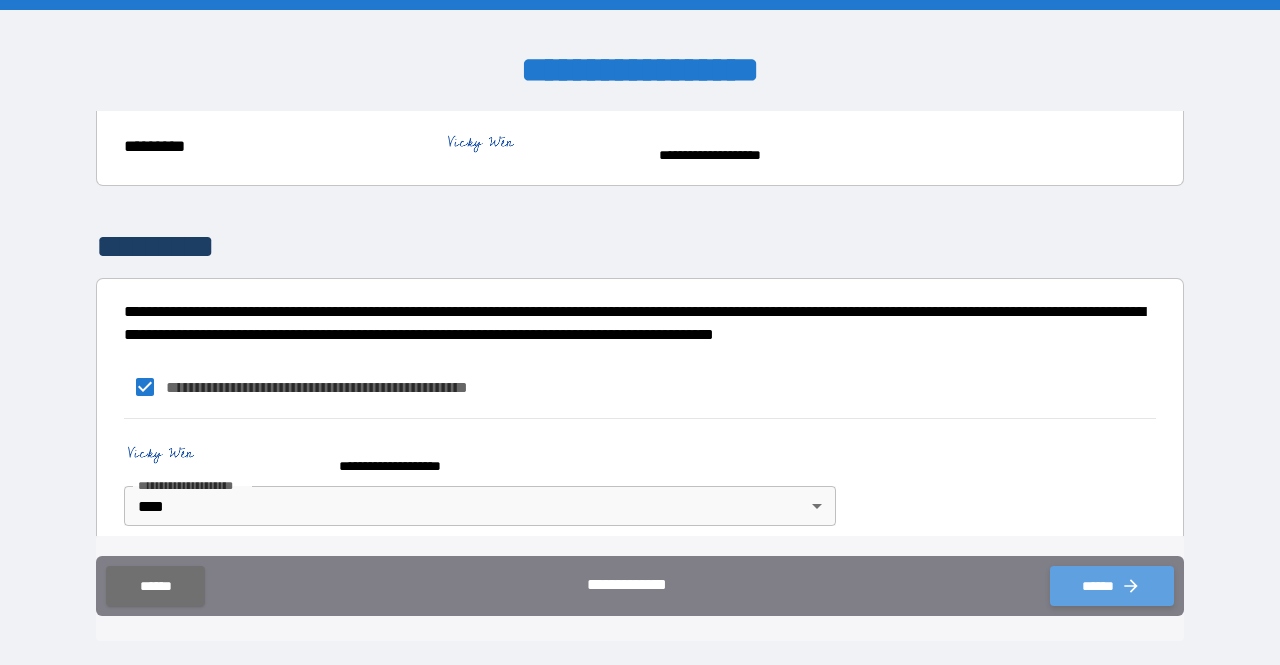 click on "******" at bounding box center [1112, 586] 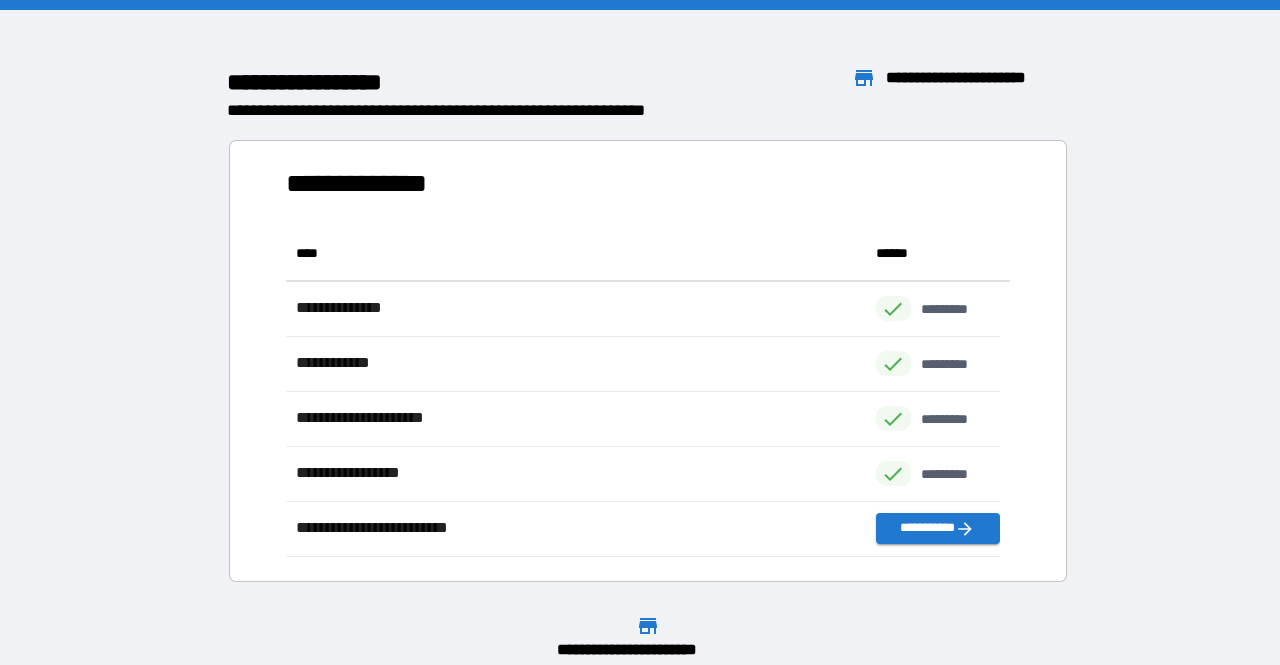 scroll, scrollTop: 315, scrollLeft: 698, axis: both 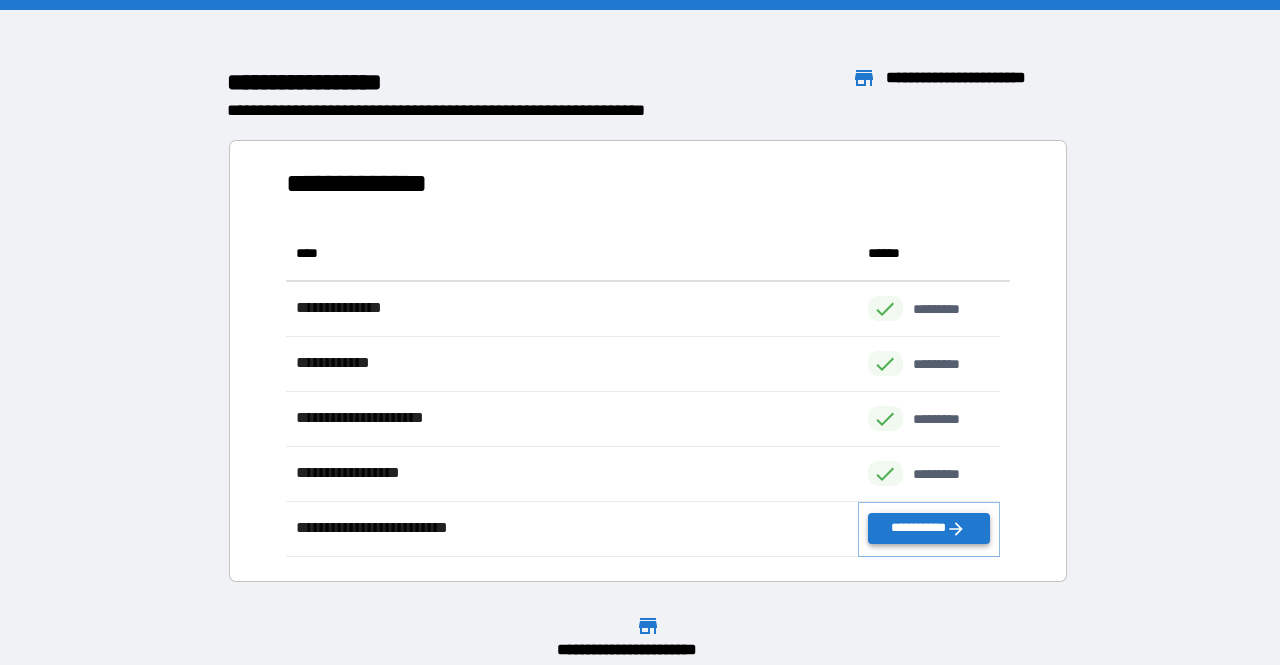 click on "**********" at bounding box center [929, 528] 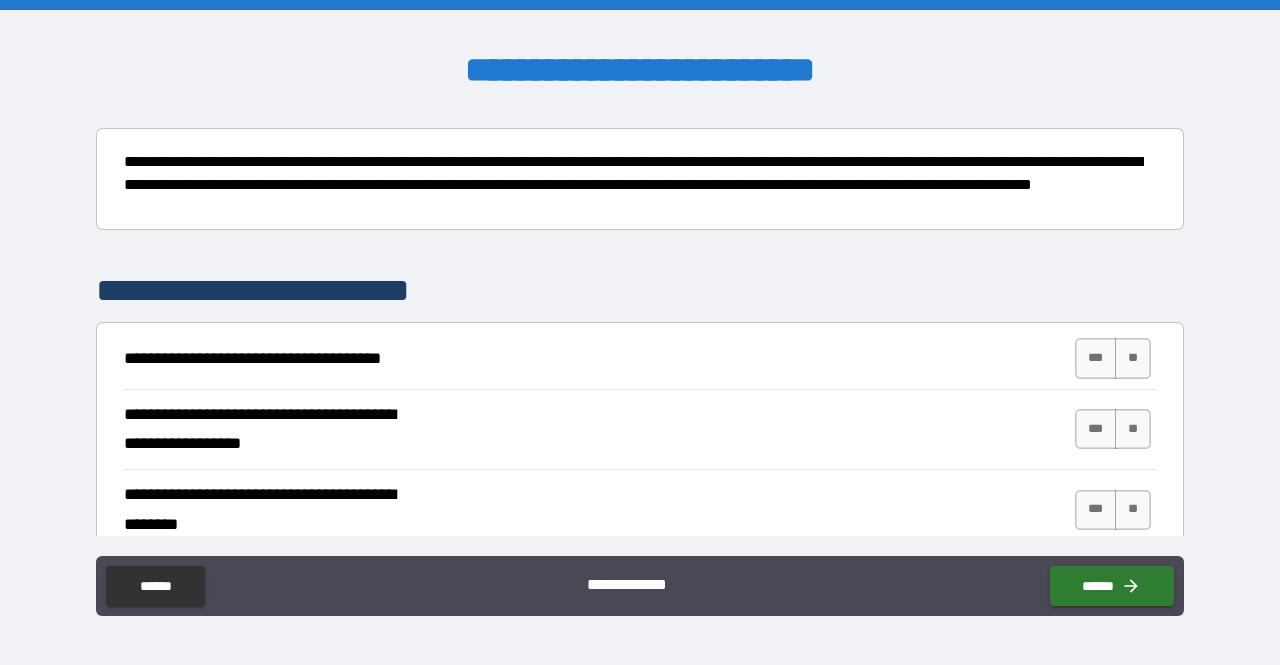 scroll, scrollTop: 202, scrollLeft: 0, axis: vertical 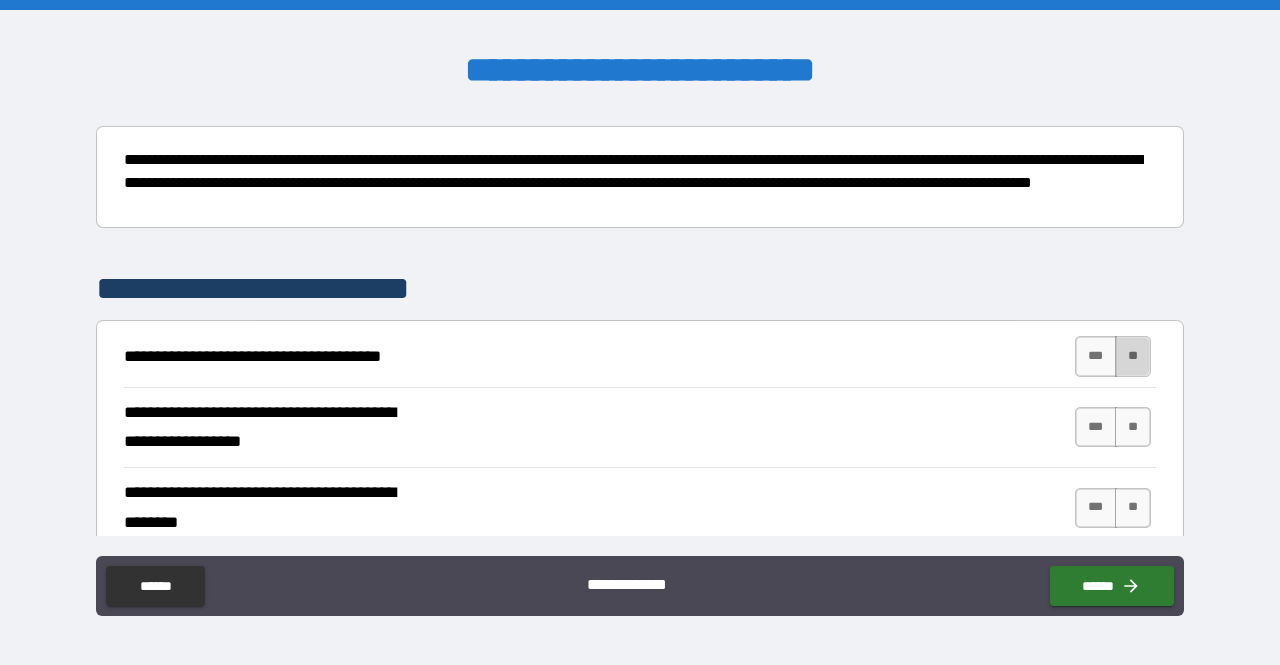 click on "**" at bounding box center (1133, 356) 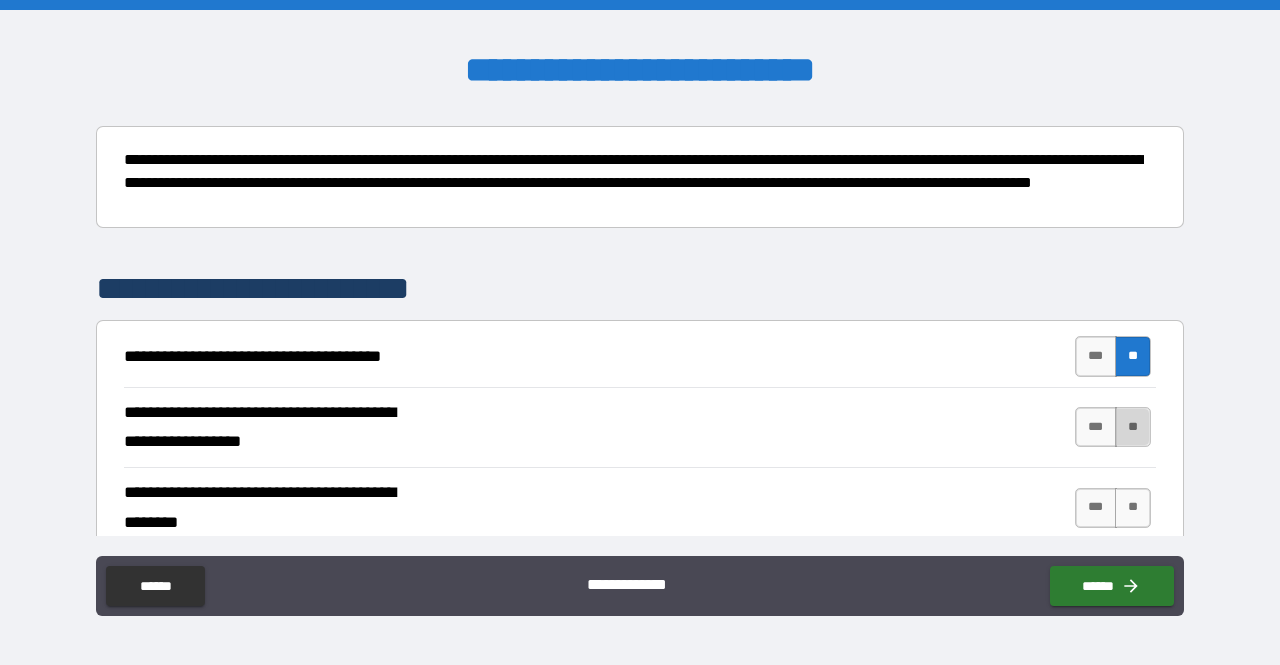 click on "**" at bounding box center [1133, 427] 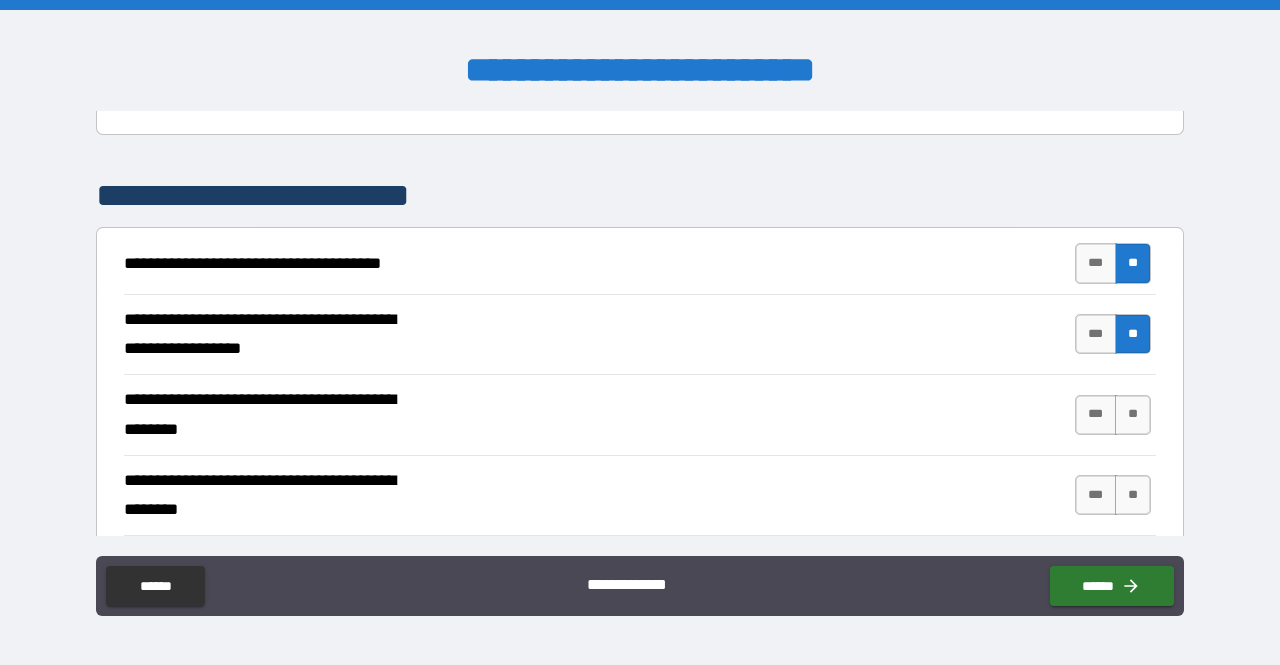 scroll, scrollTop: 299, scrollLeft: 0, axis: vertical 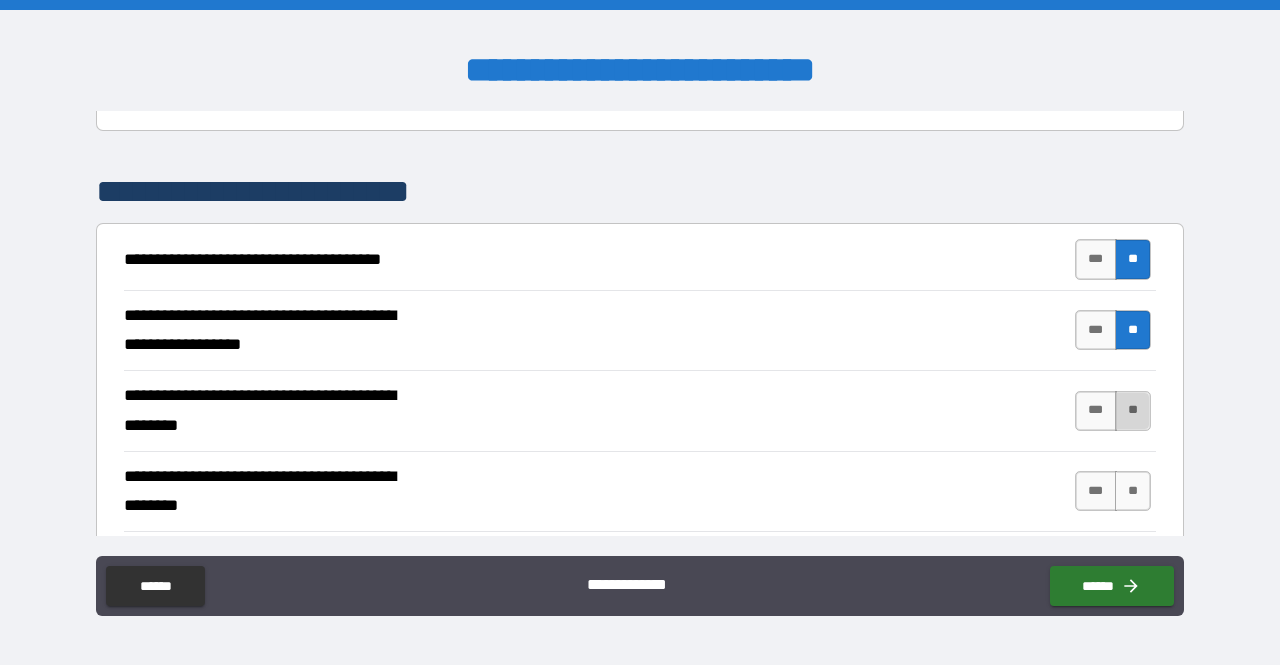 click on "**" at bounding box center (1133, 411) 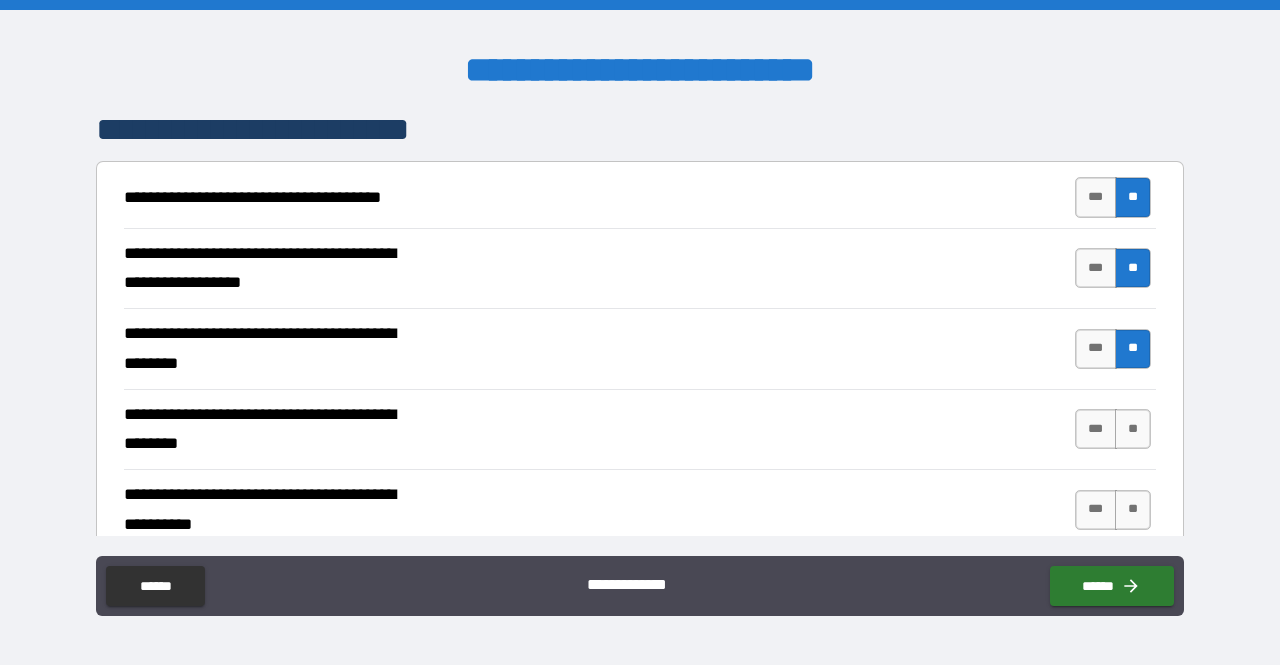 scroll, scrollTop: 374, scrollLeft: 0, axis: vertical 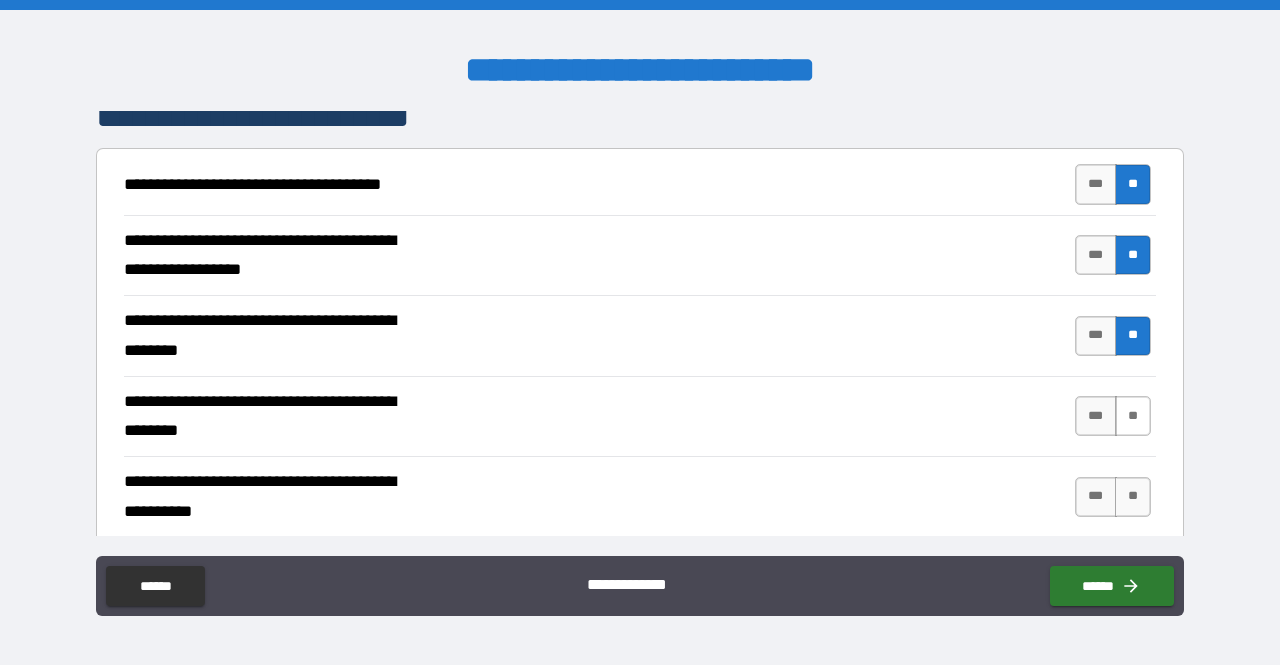 click on "**" at bounding box center (1133, 416) 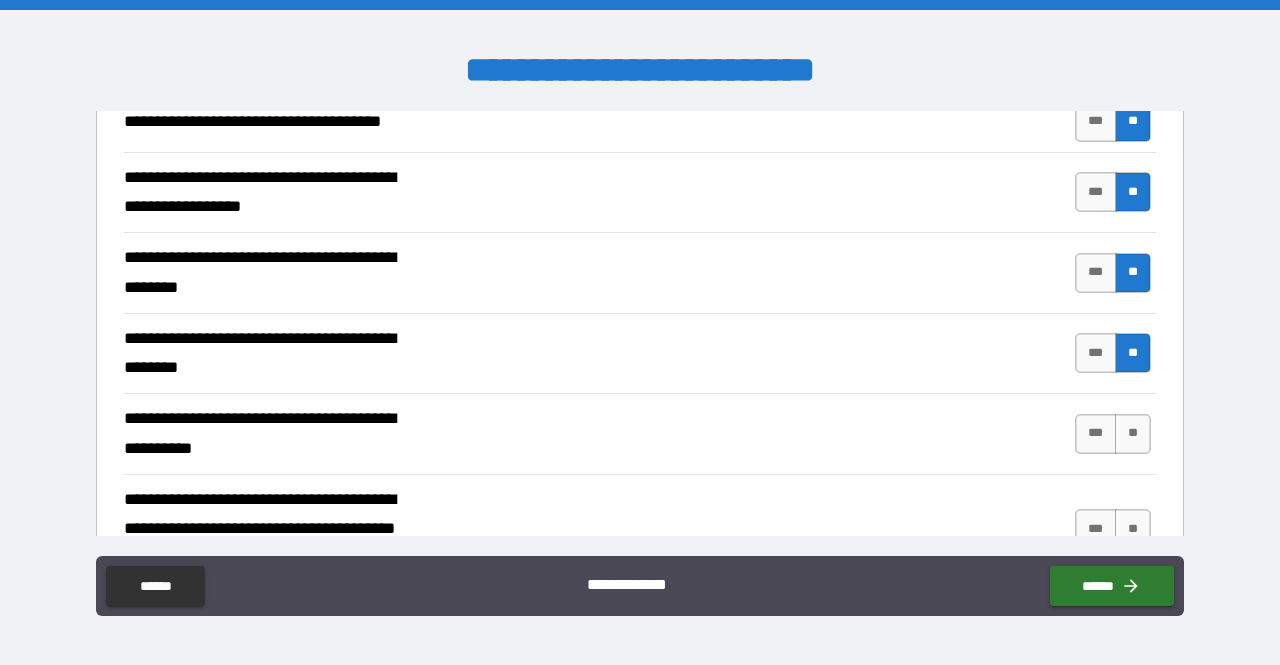 scroll, scrollTop: 440, scrollLeft: 0, axis: vertical 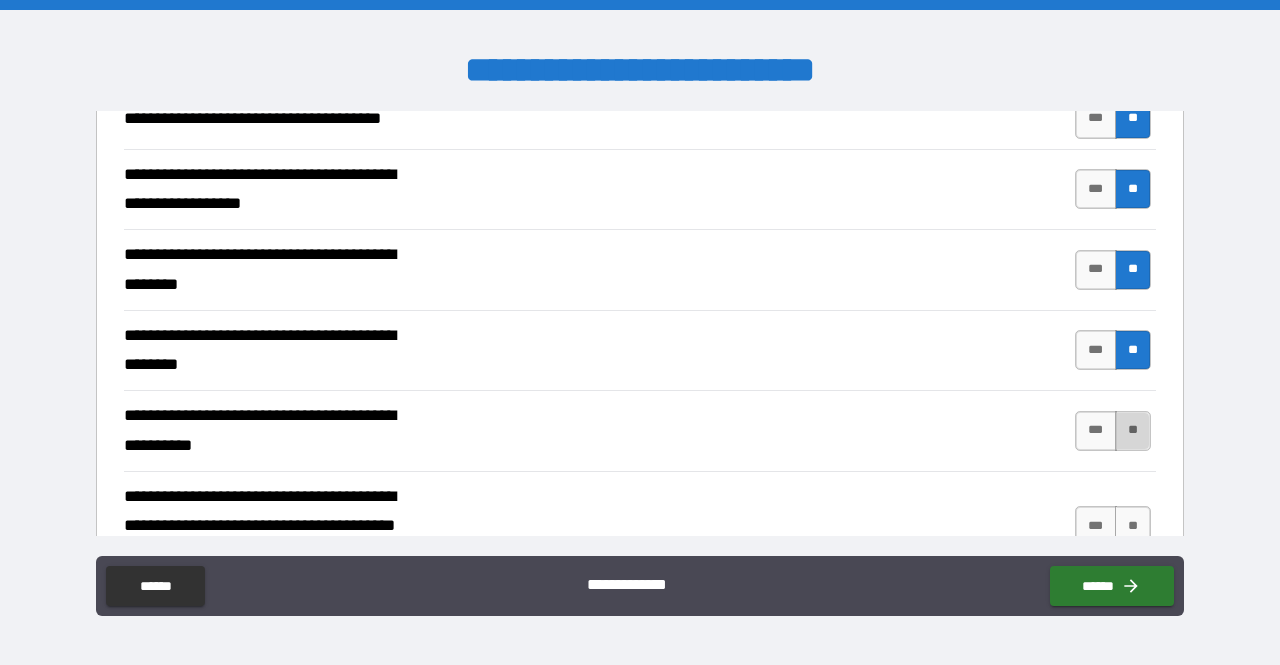 click on "**" at bounding box center [1133, 431] 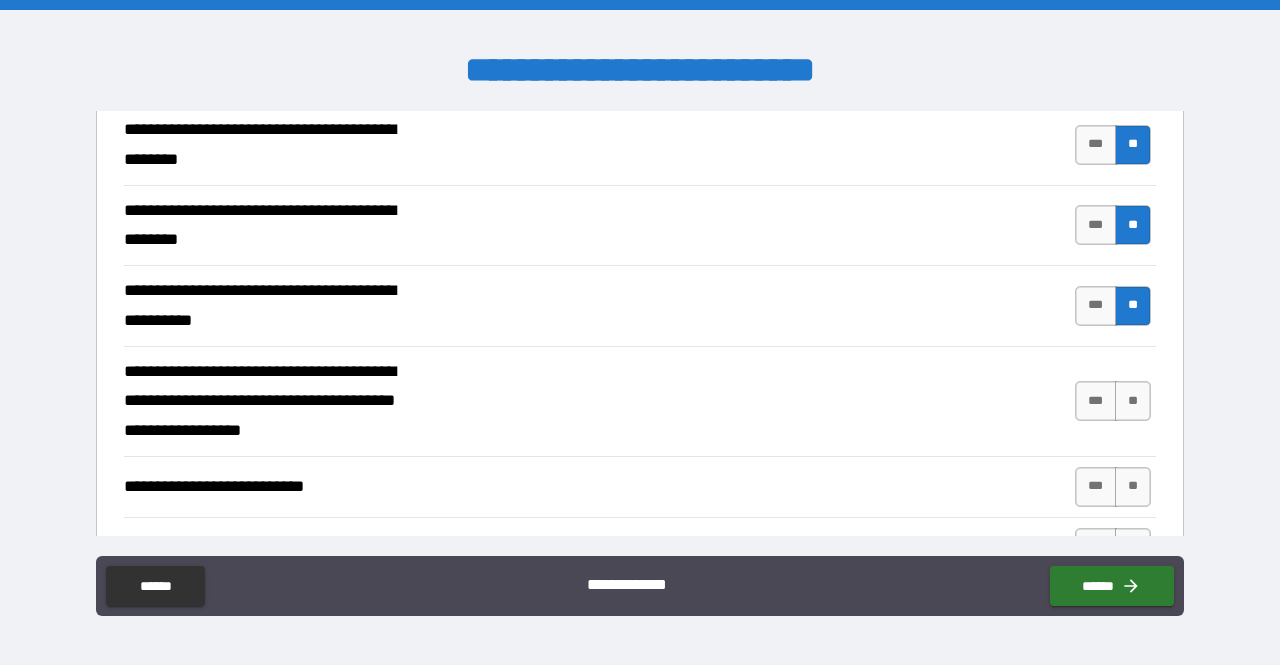 scroll, scrollTop: 572, scrollLeft: 0, axis: vertical 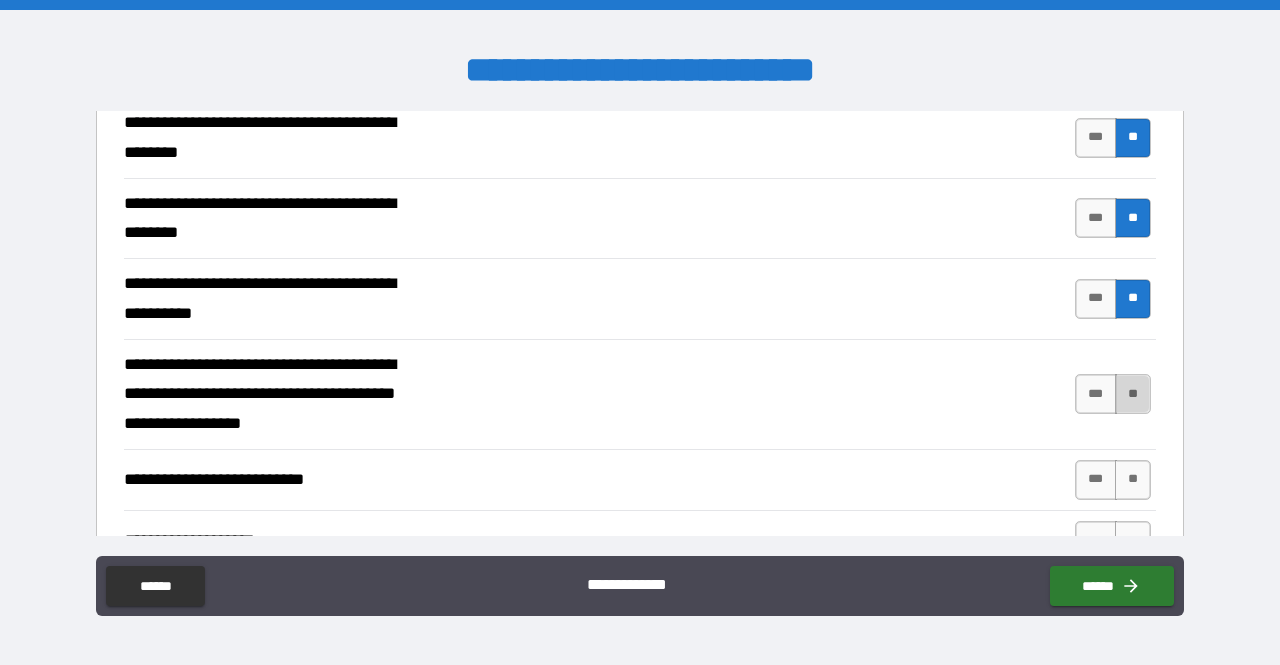 click on "**" at bounding box center (1133, 394) 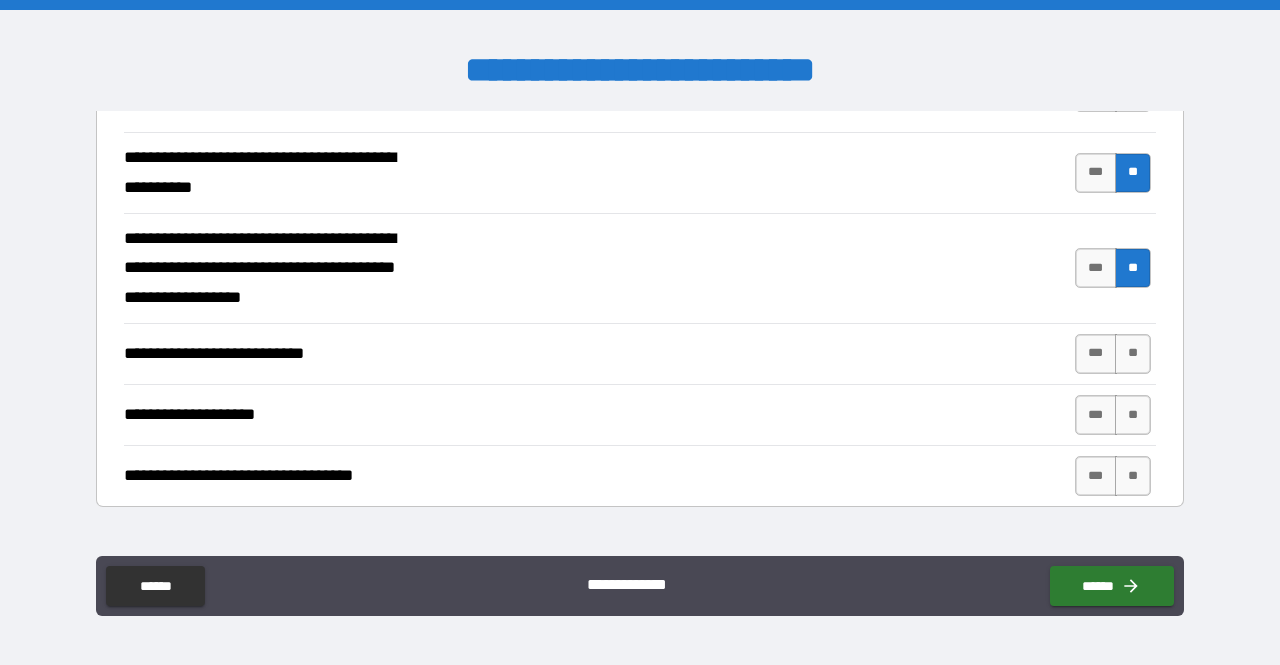 scroll, scrollTop: 708, scrollLeft: 0, axis: vertical 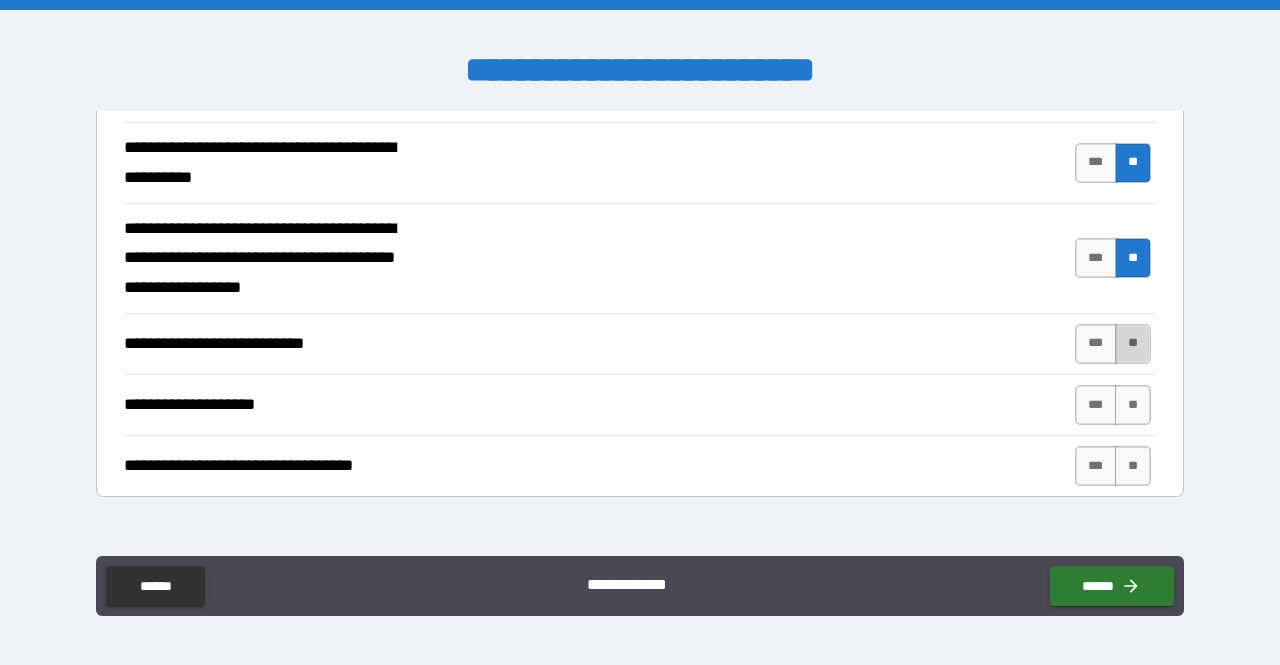 click on "**" at bounding box center [1133, 344] 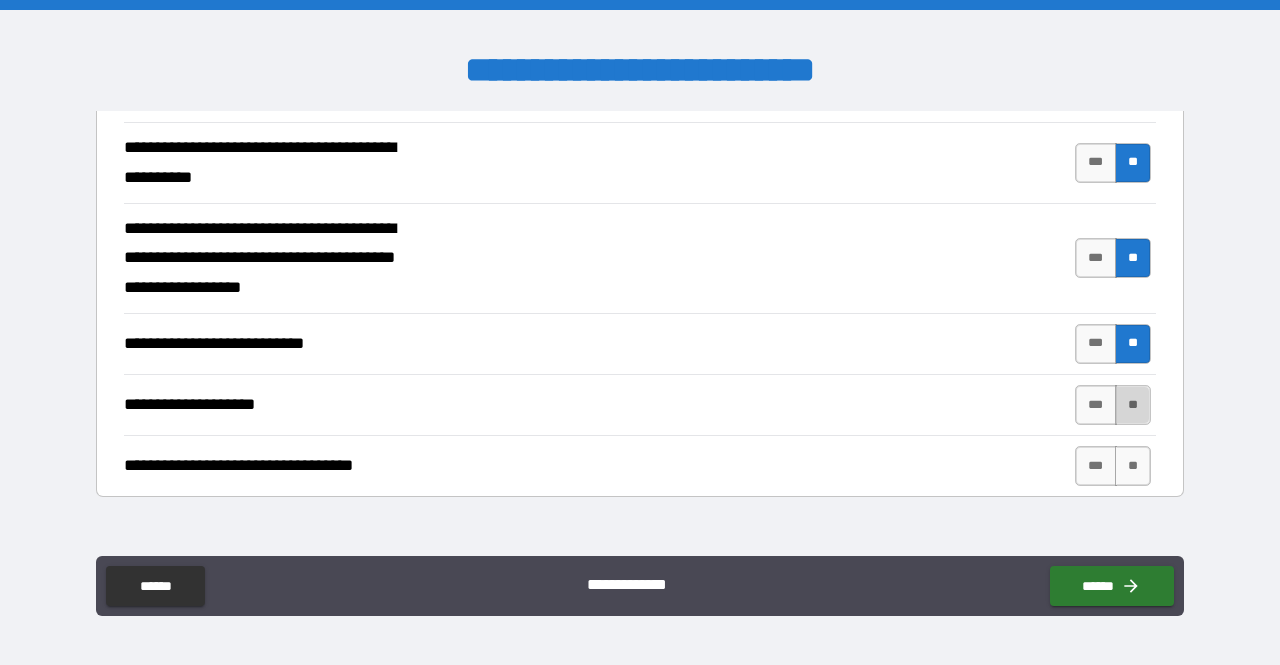 click on "**" at bounding box center (1133, 405) 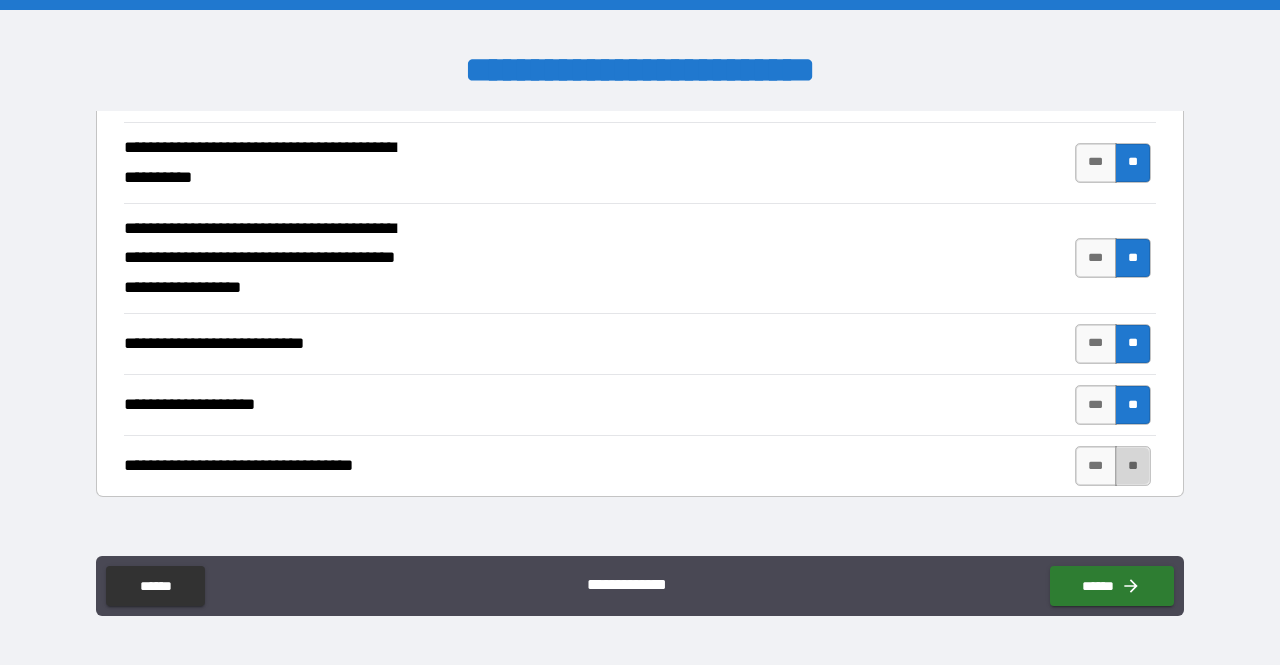 click on "**" at bounding box center [1133, 466] 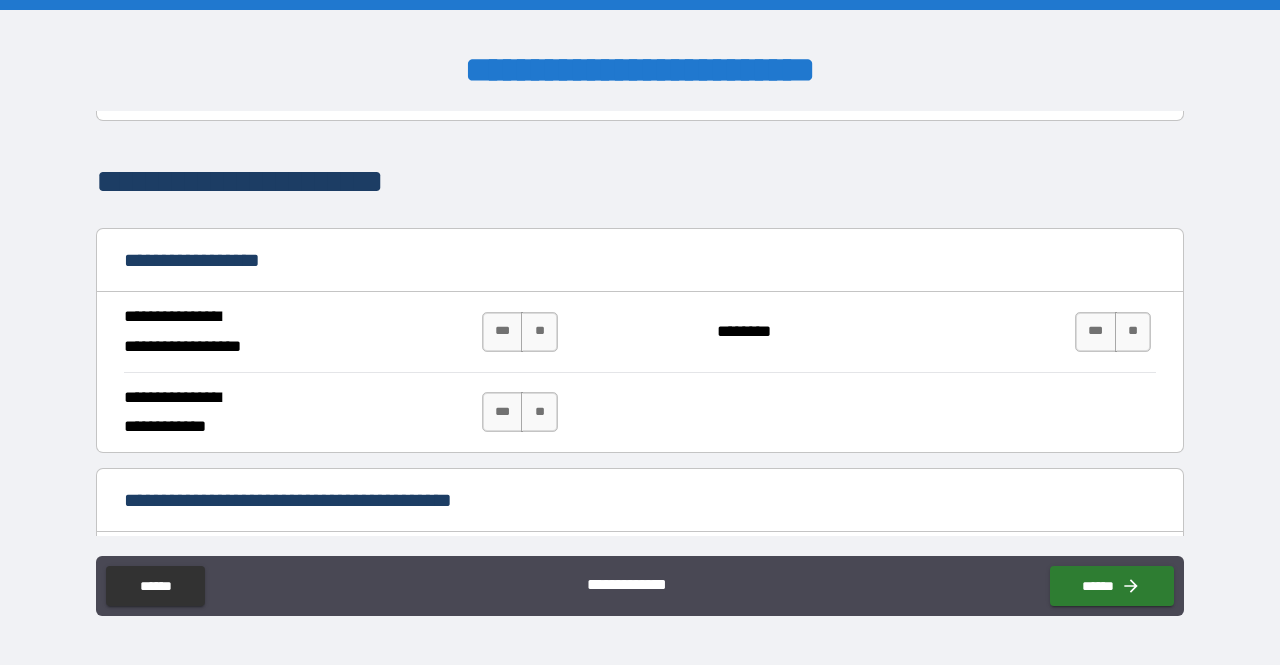 scroll, scrollTop: 1086, scrollLeft: 0, axis: vertical 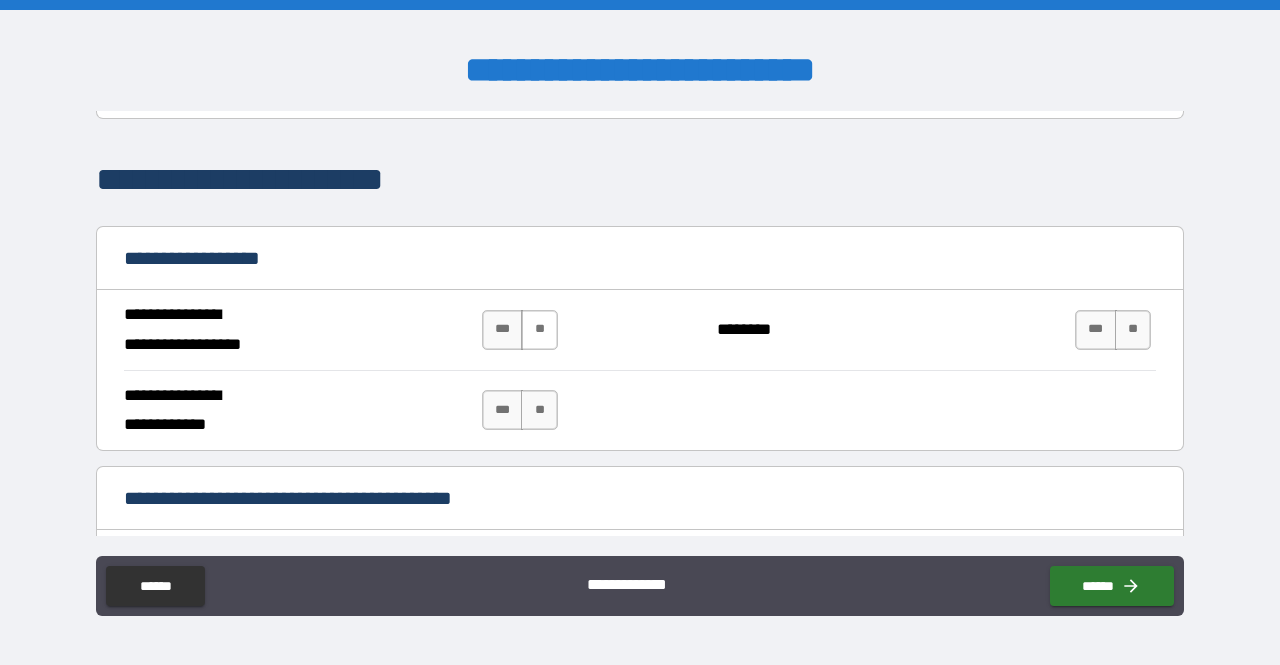 click on "**" at bounding box center (539, 330) 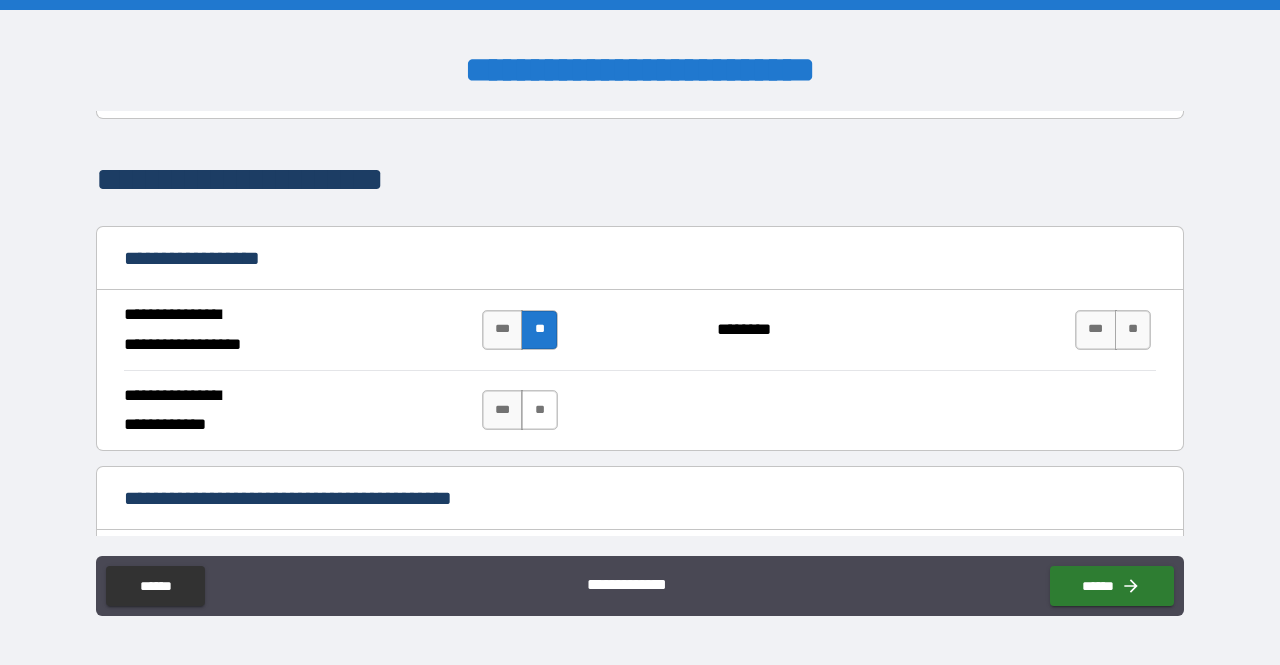 click on "**" at bounding box center (539, 410) 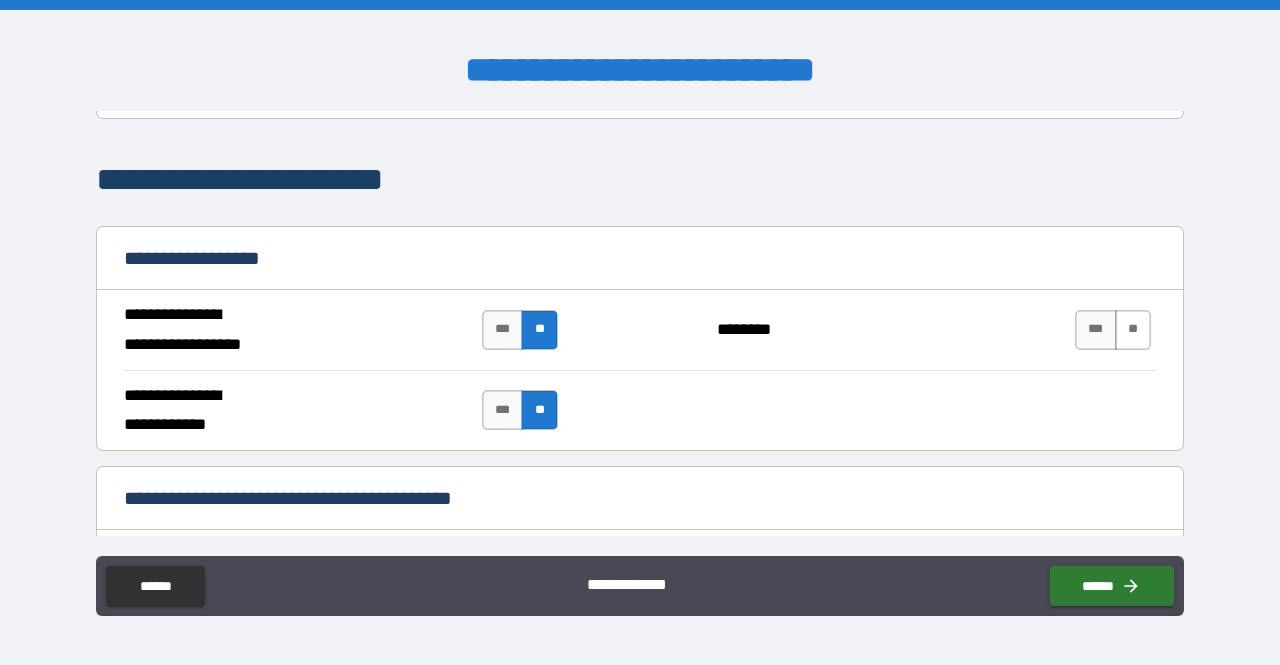 click on "**" at bounding box center (1133, 330) 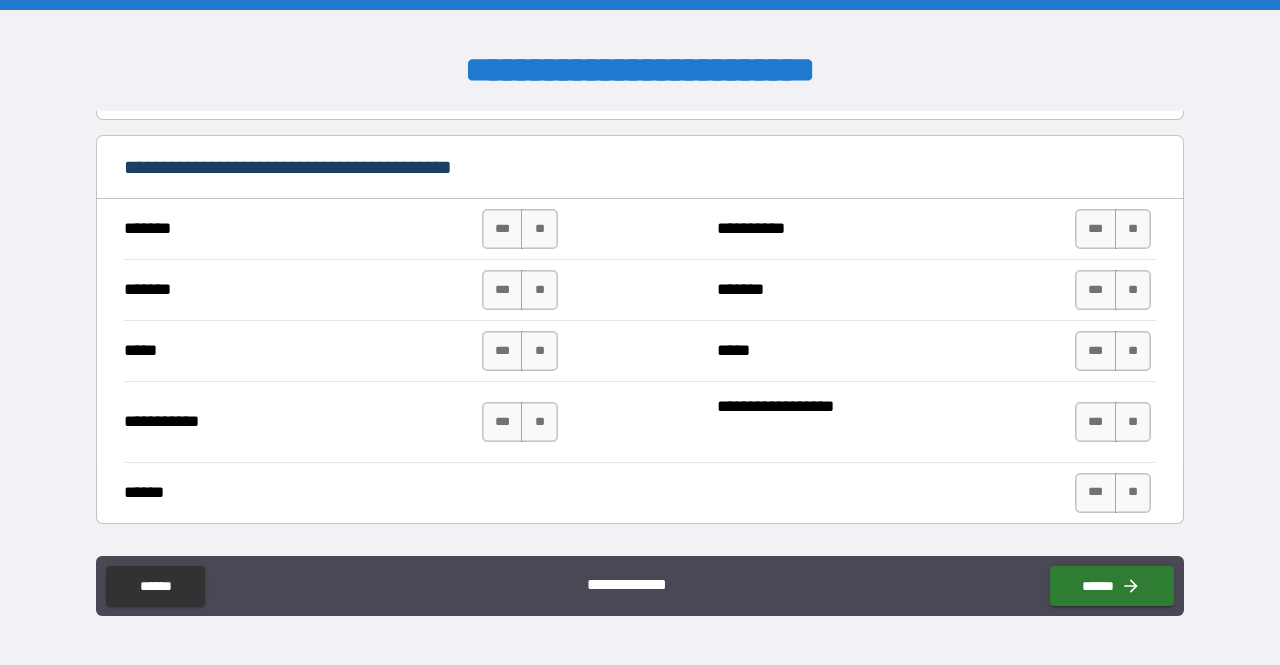 scroll, scrollTop: 1418, scrollLeft: 0, axis: vertical 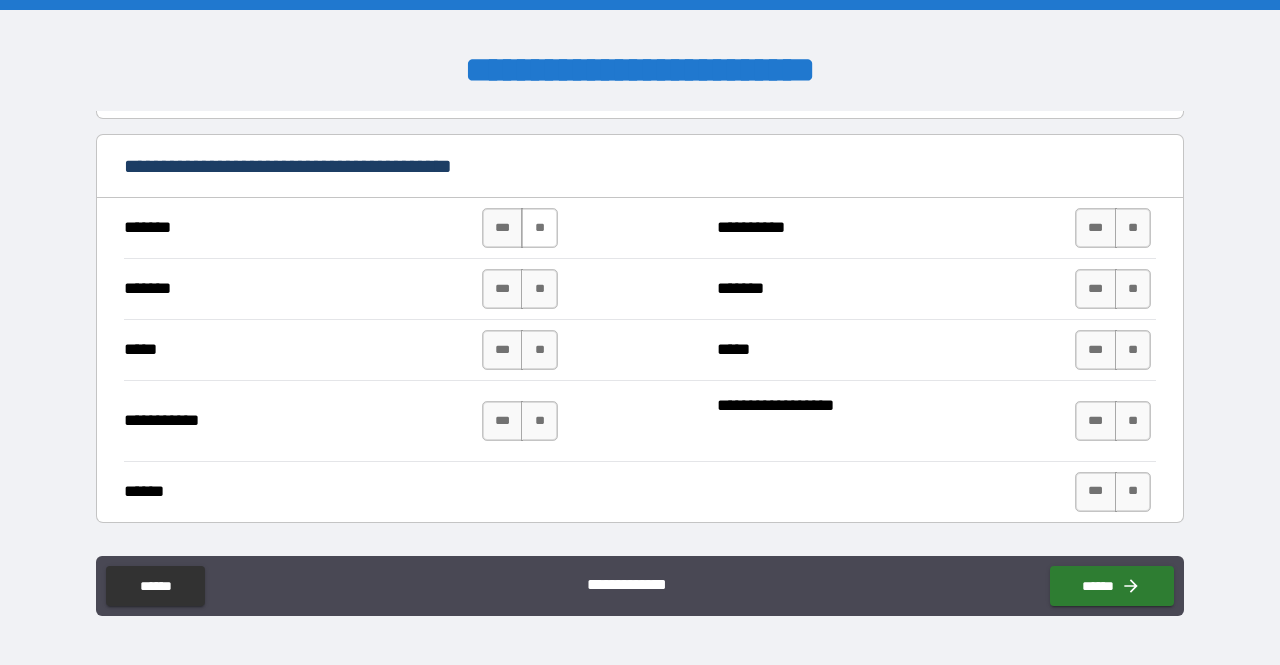 click on "**" at bounding box center [539, 228] 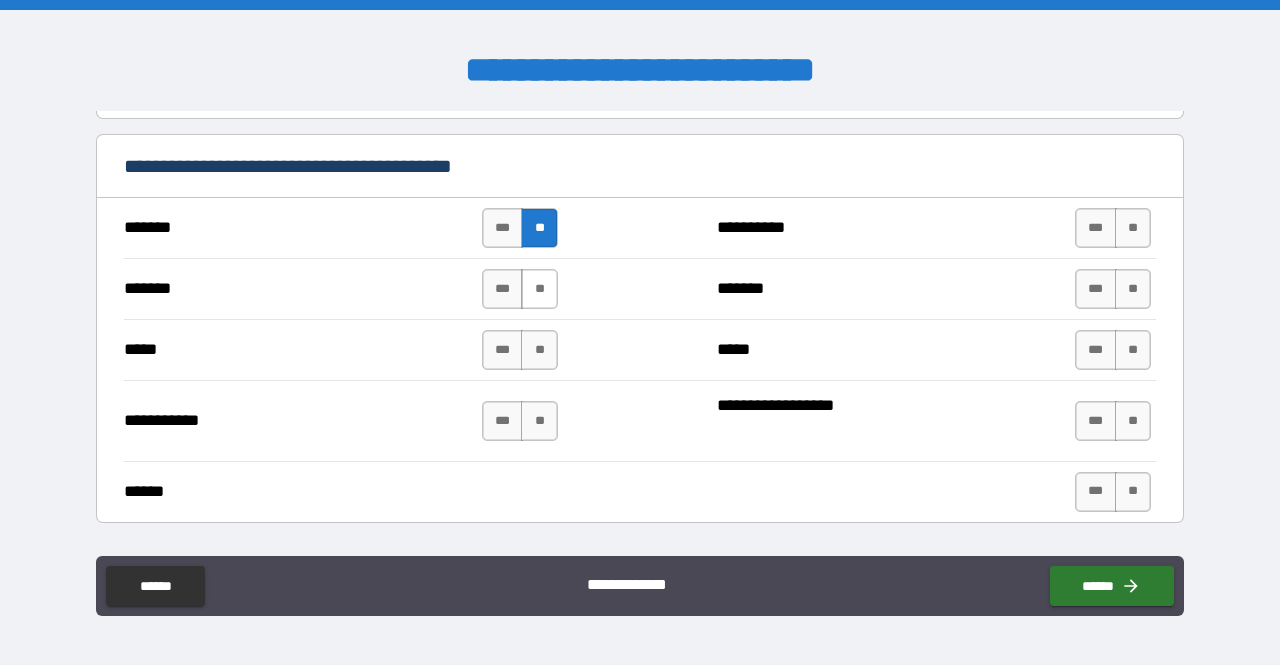 click on "**" at bounding box center (539, 289) 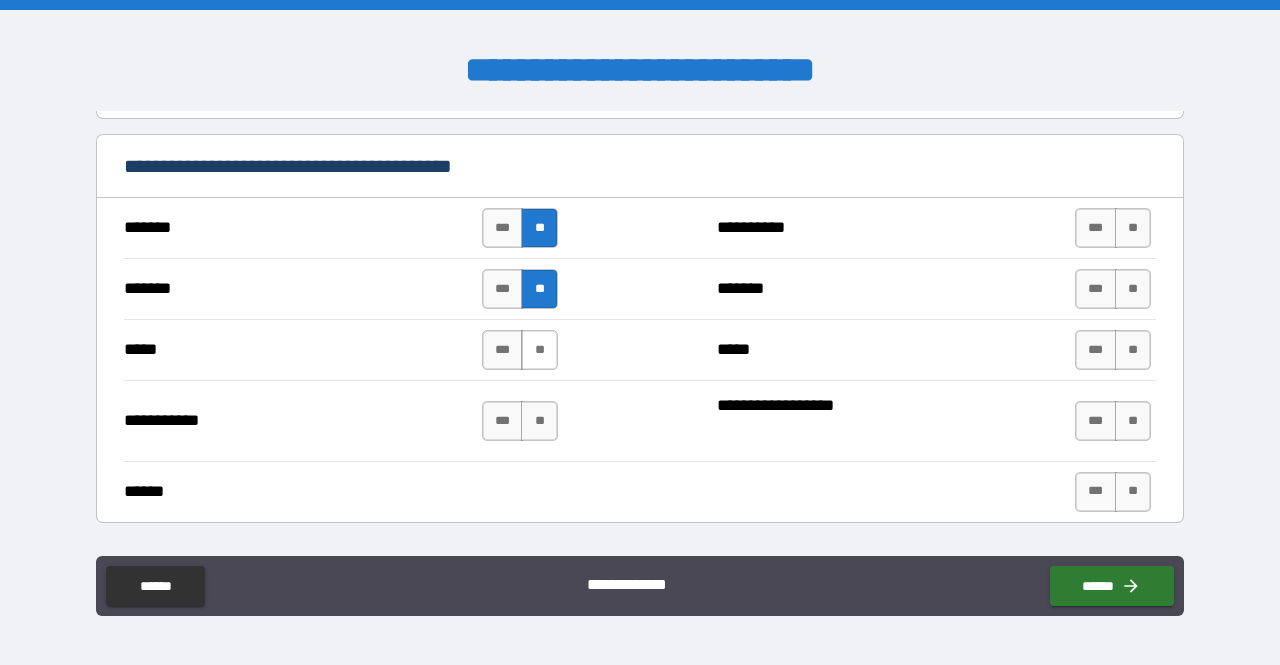 click on "**" at bounding box center [539, 350] 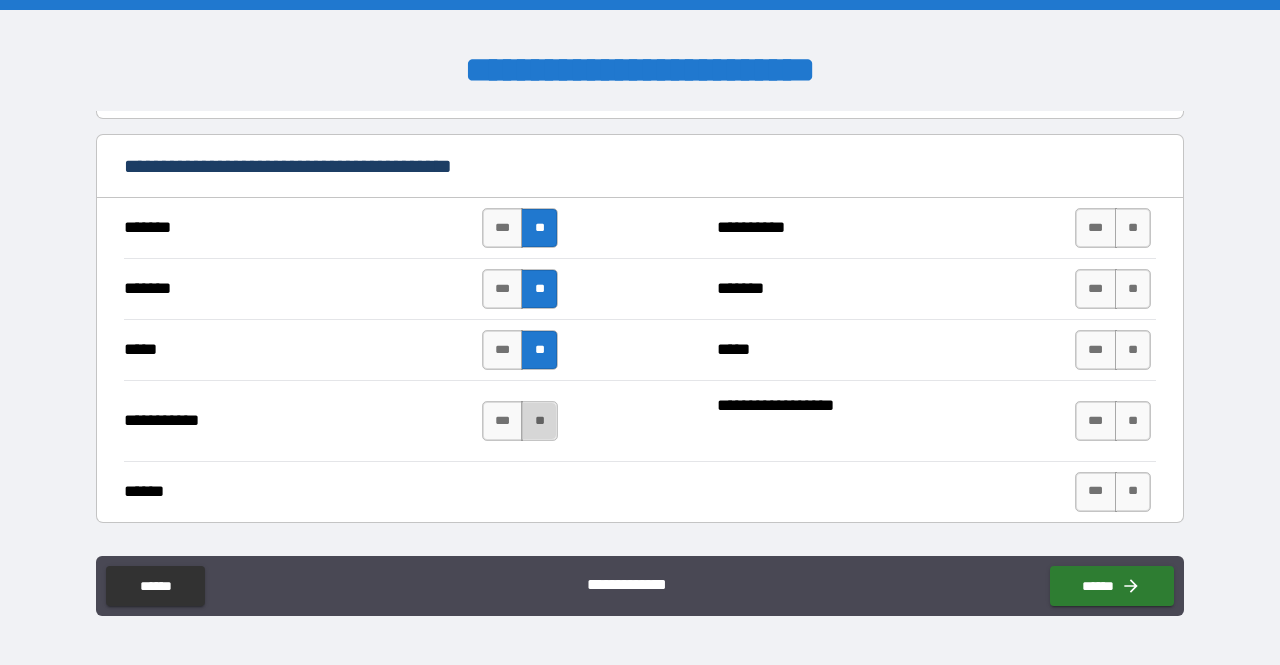 click on "**" at bounding box center [539, 421] 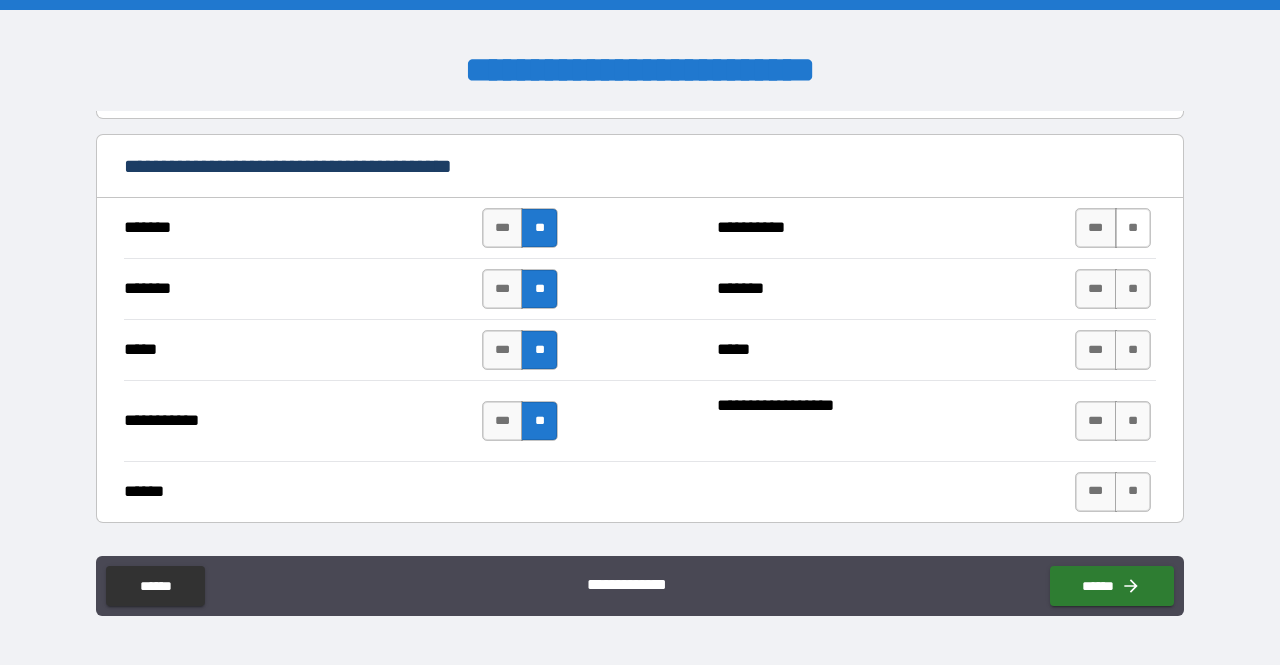 click on "**" at bounding box center [1133, 228] 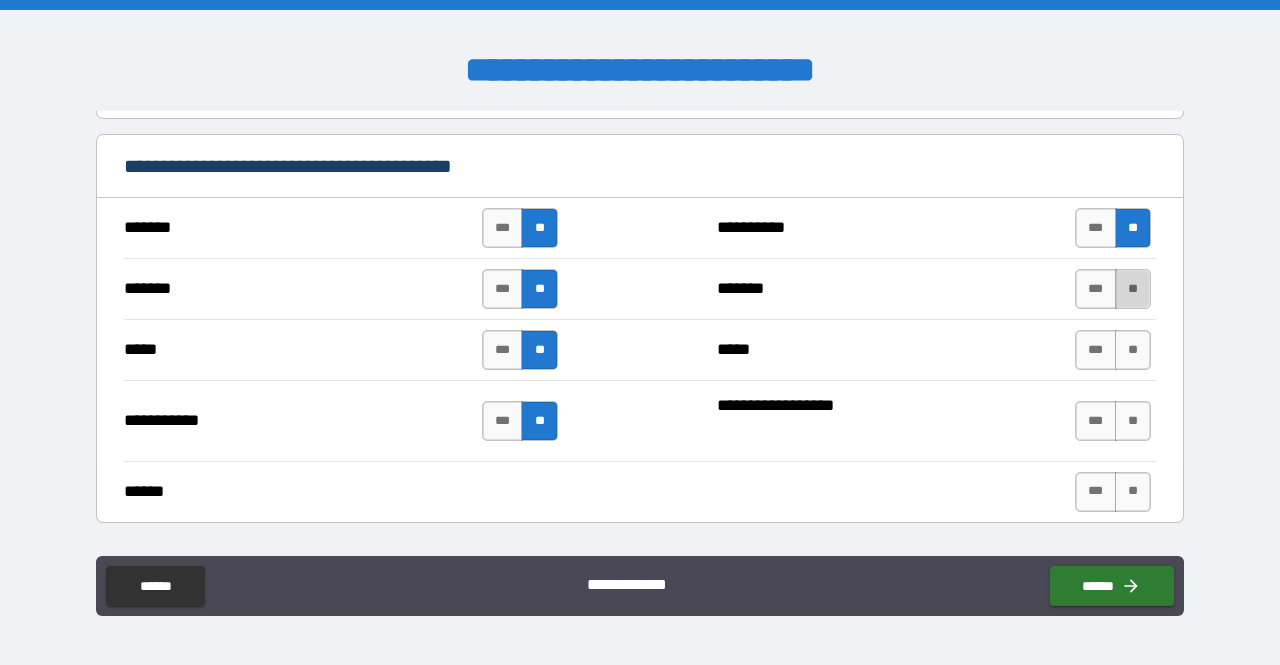 click on "**" at bounding box center (1133, 289) 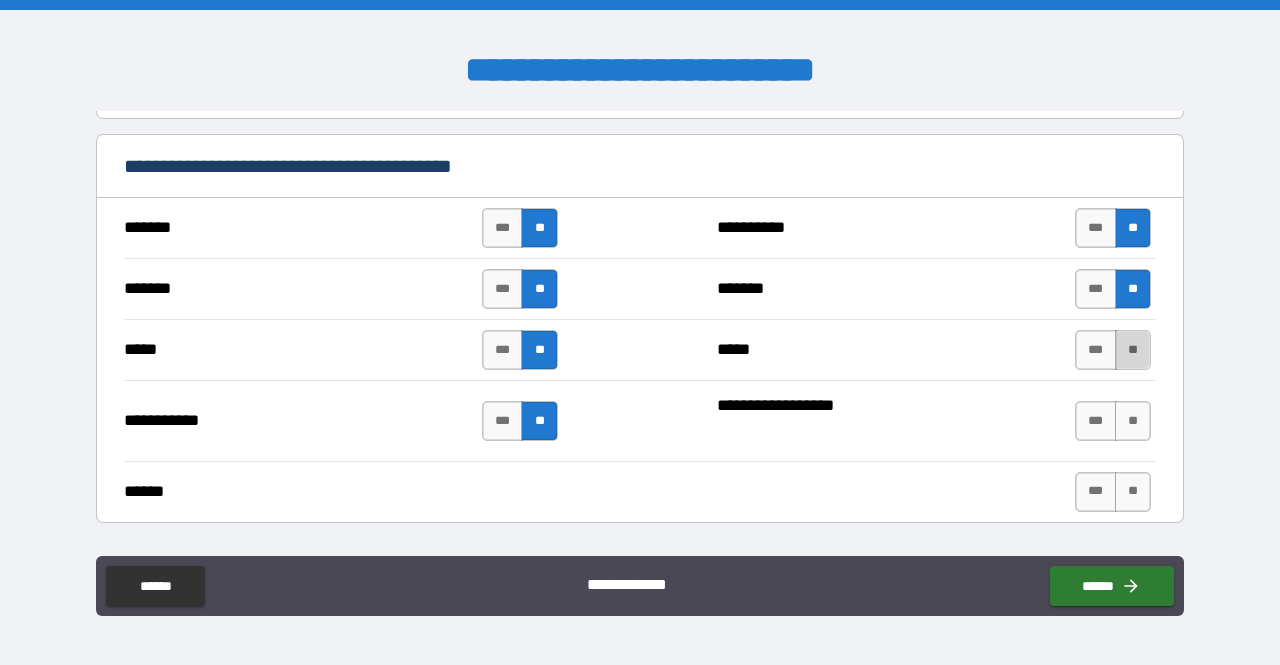 click on "**" at bounding box center (1133, 350) 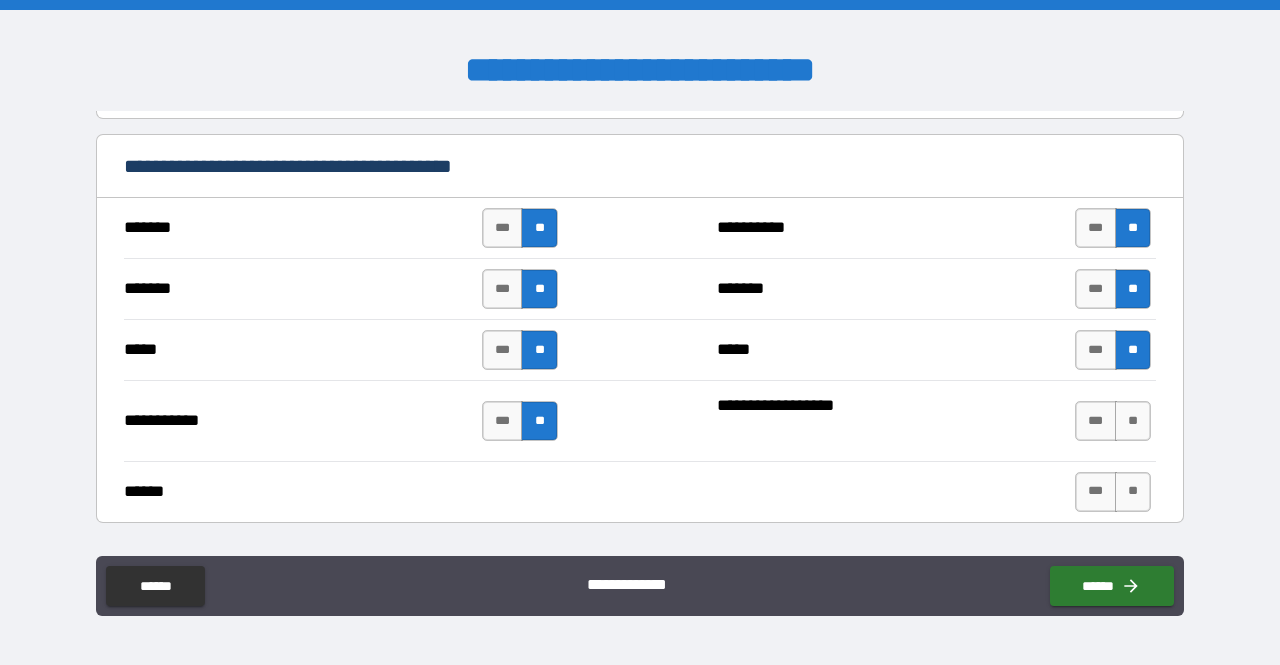 click on "*** **" at bounding box center (1115, 421) 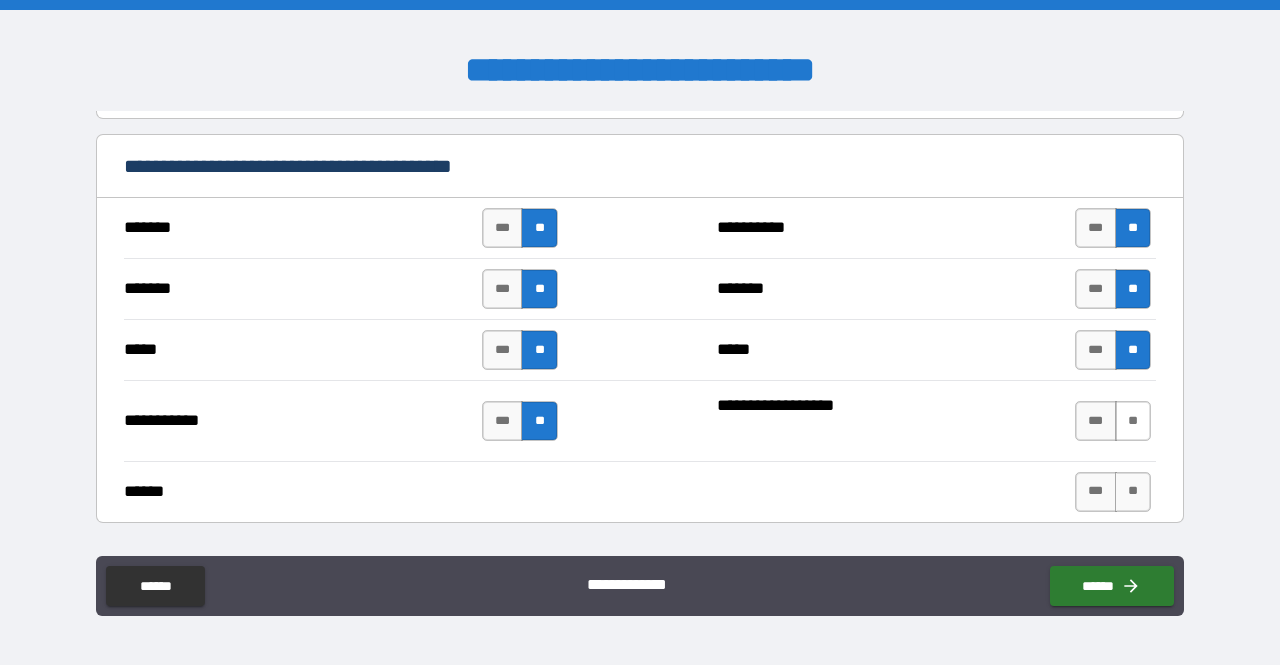 click on "**" at bounding box center (1133, 421) 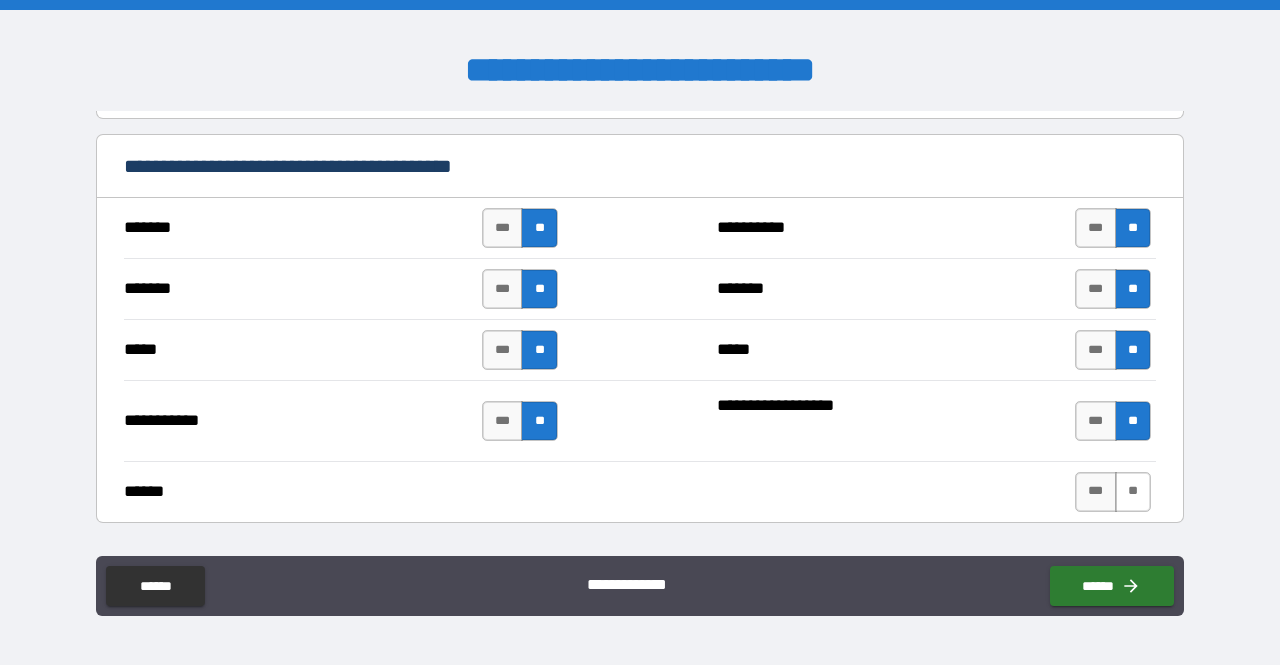 click on "**" at bounding box center (1133, 492) 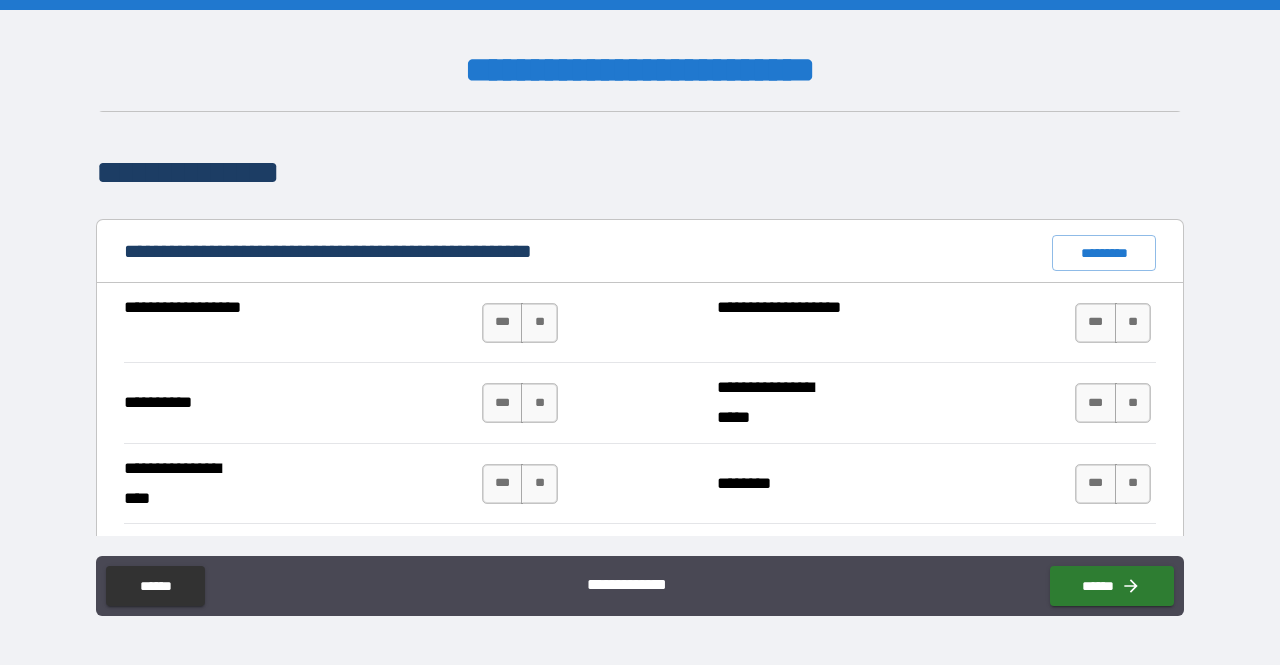 scroll, scrollTop: 1836, scrollLeft: 0, axis: vertical 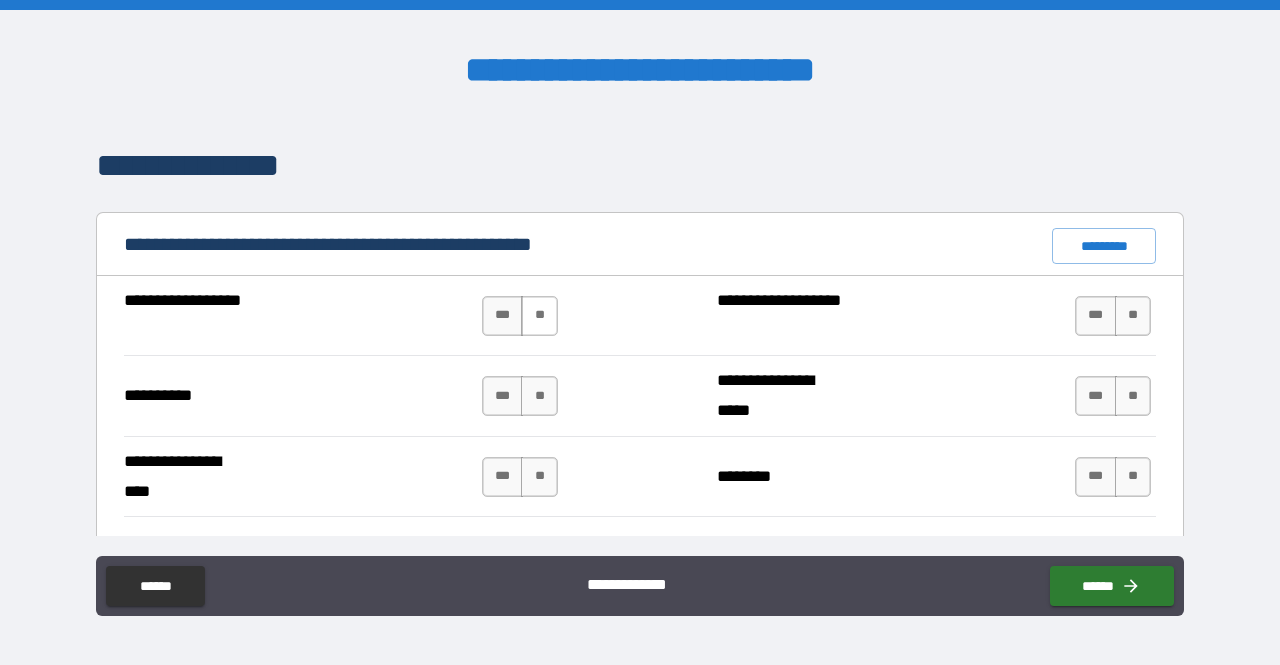 click on "**" at bounding box center (539, 316) 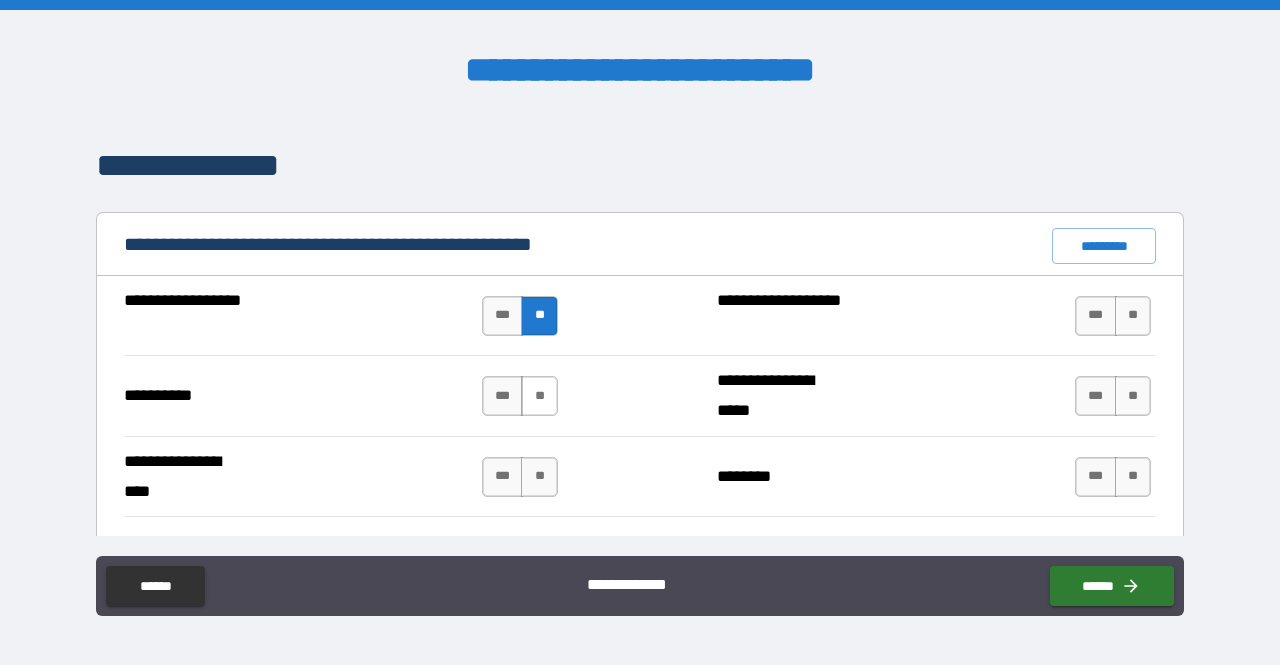 click on "**" at bounding box center [539, 396] 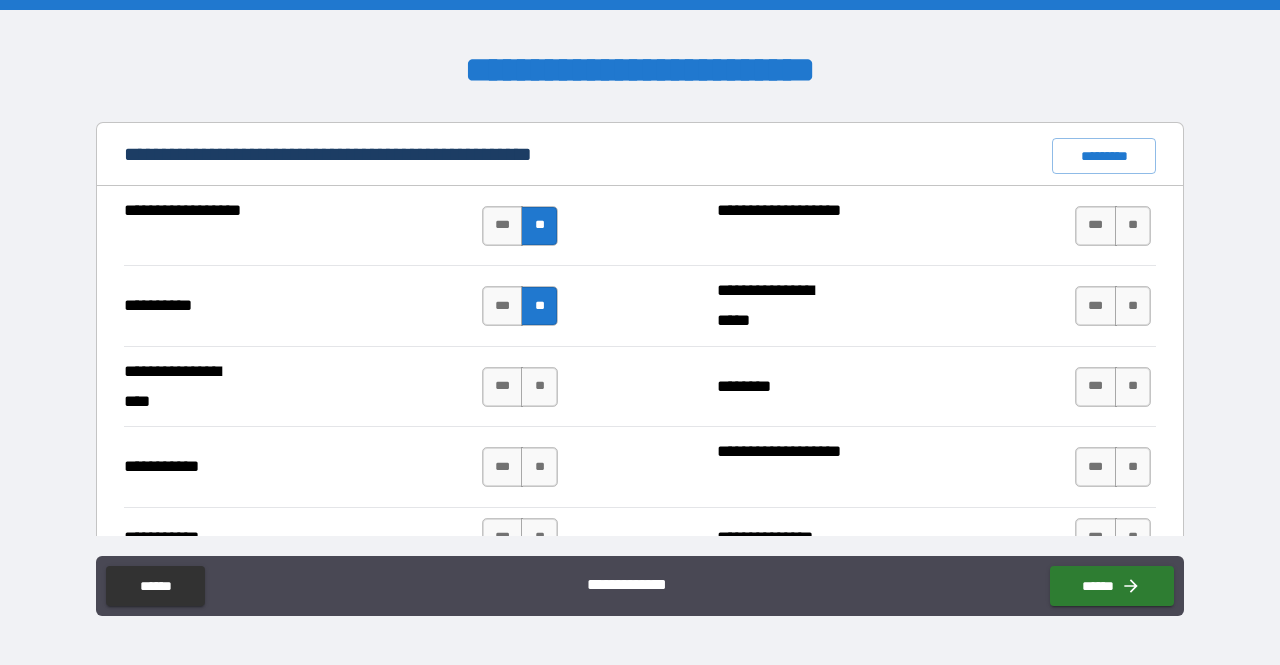 scroll, scrollTop: 1929, scrollLeft: 0, axis: vertical 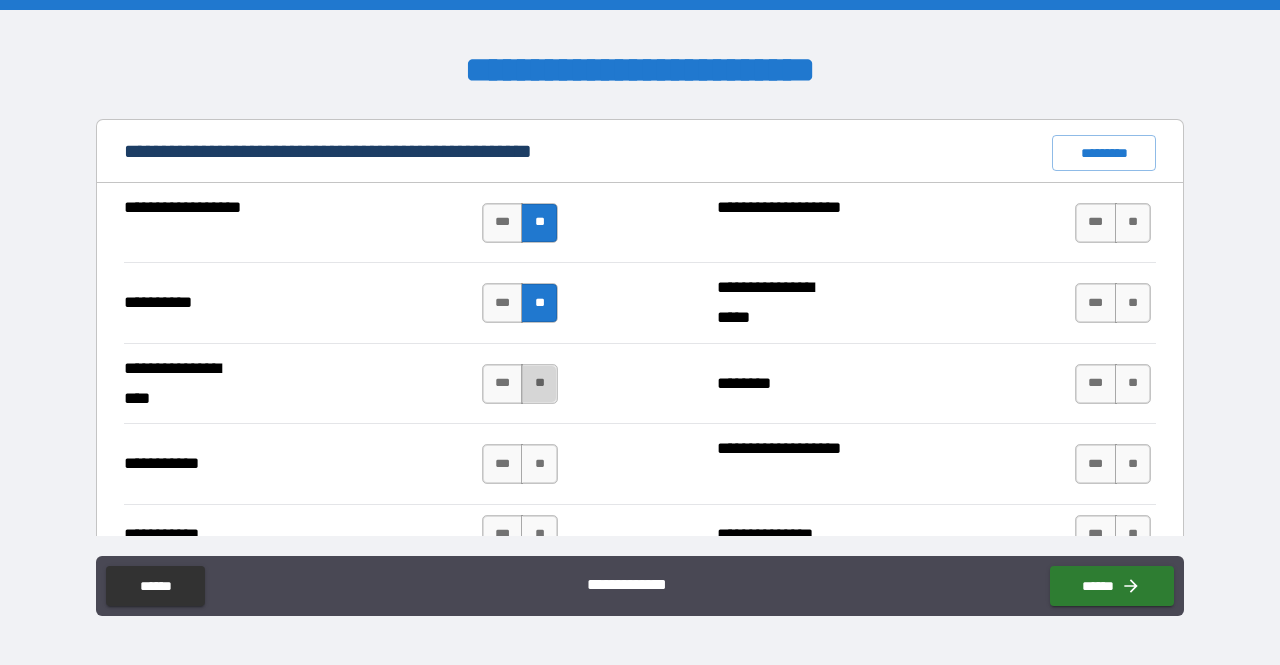 click on "**" at bounding box center (539, 384) 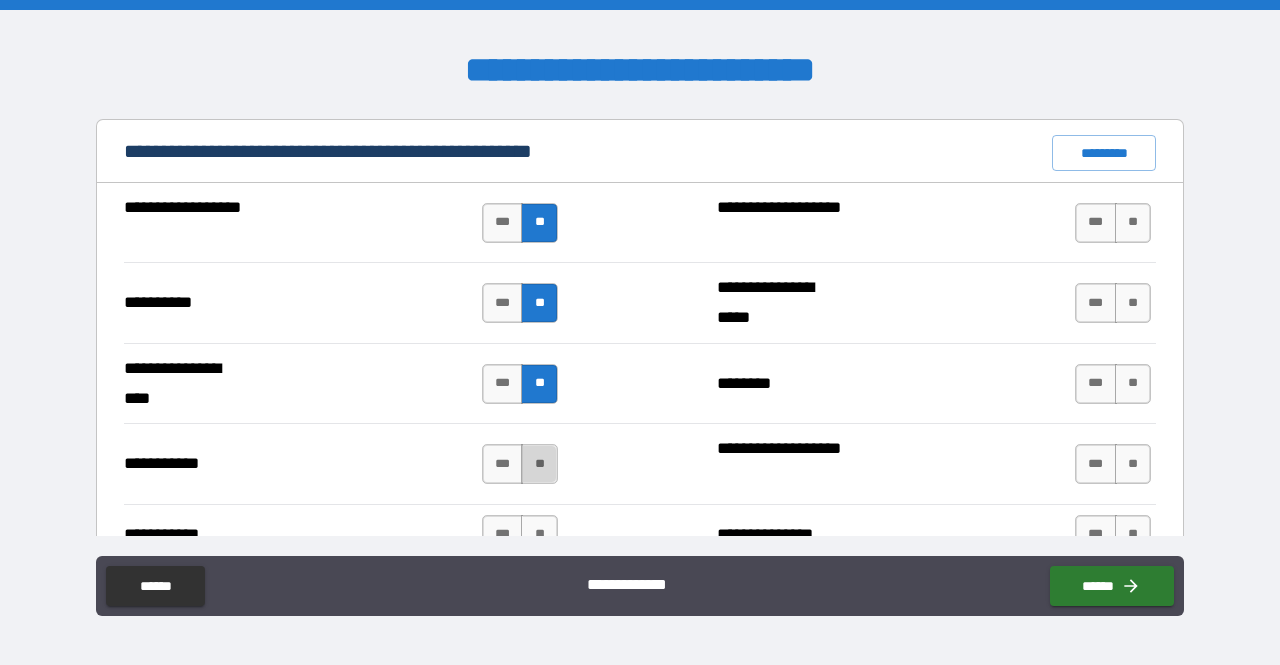 click on "**" at bounding box center (539, 464) 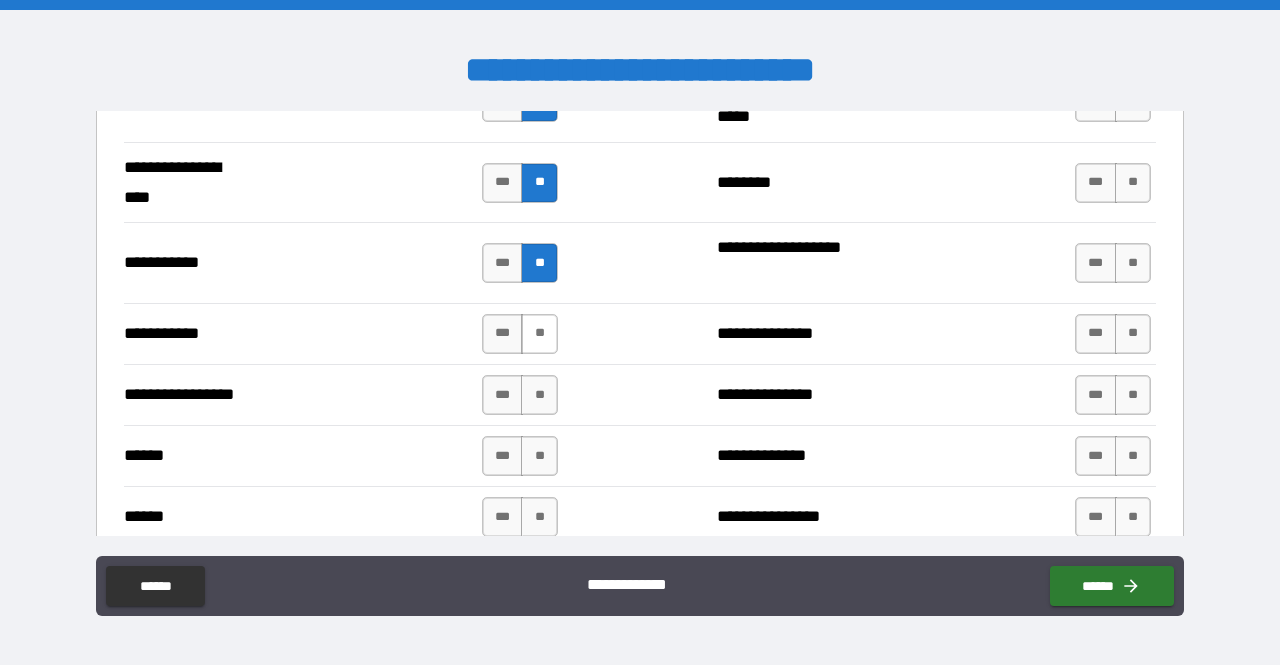 scroll, scrollTop: 2131, scrollLeft: 0, axis: vertical 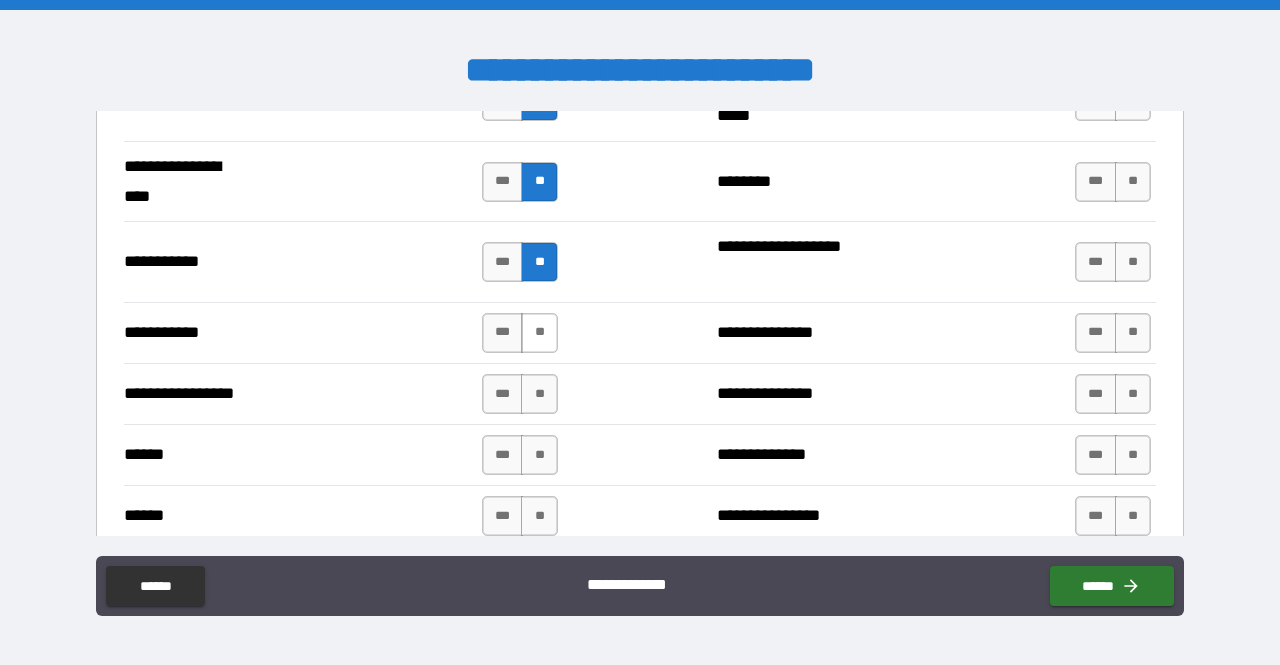 click on "**" at bounding box center (539, 333) 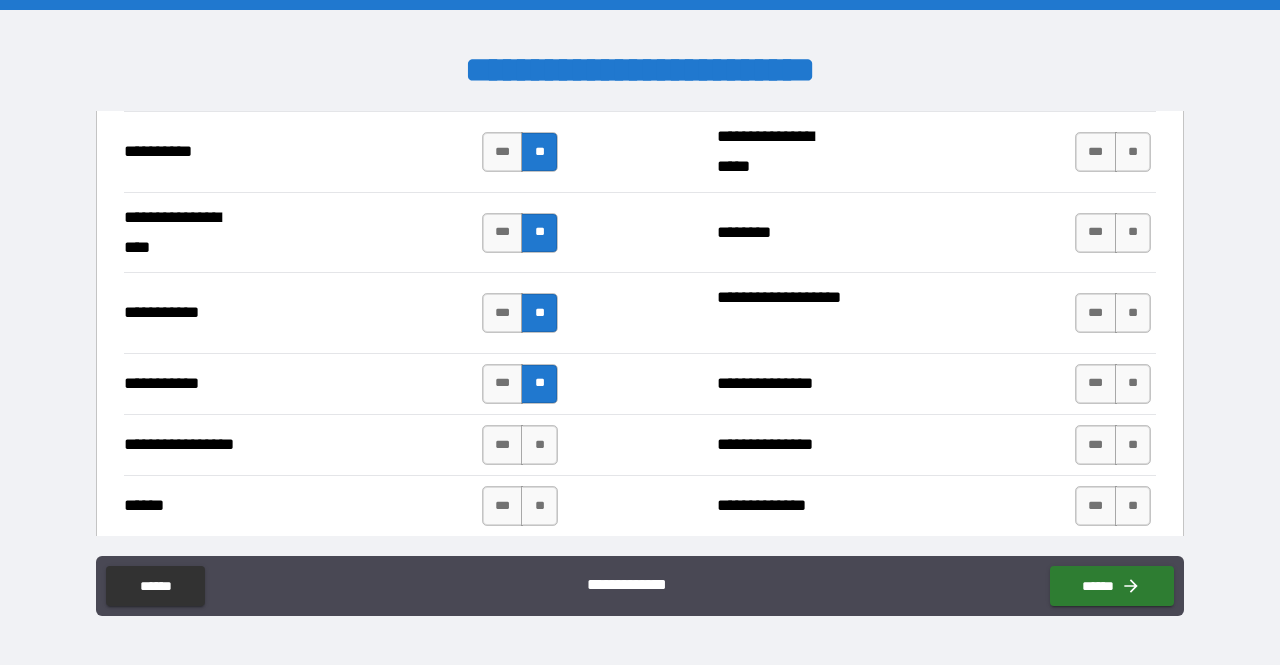 scroll, scrollTop: 2081, scrollLeft: 0, axis: vertical 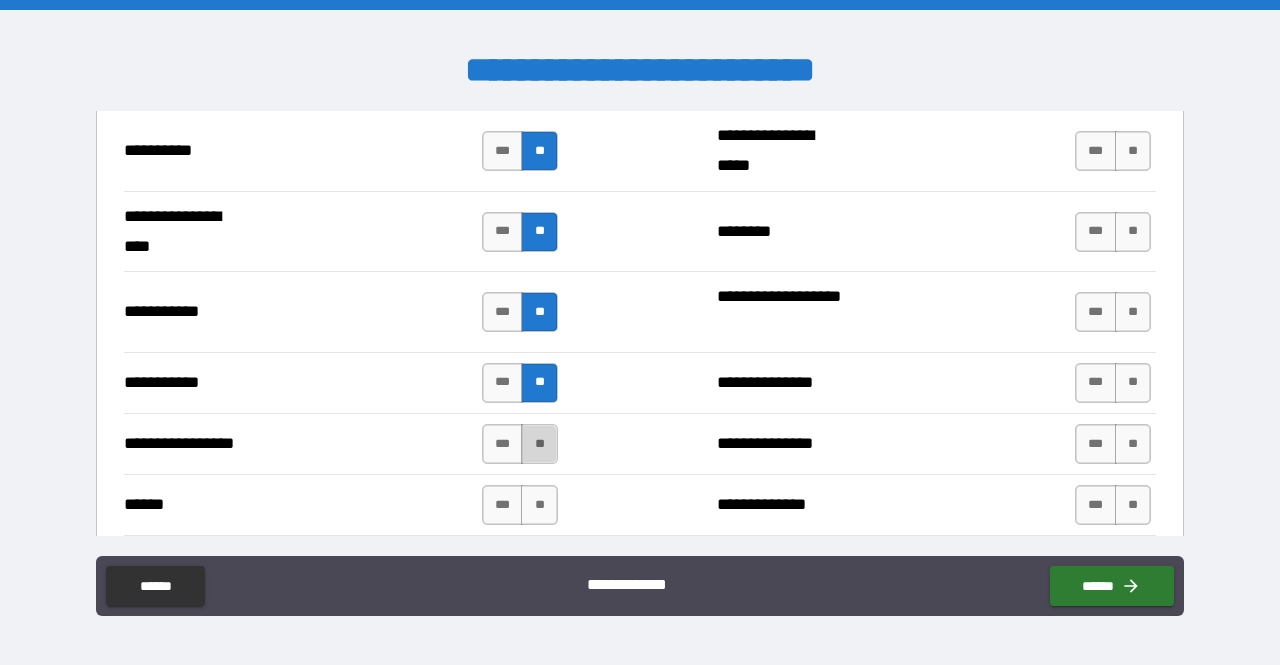 click on "**" at bounding box center (539, 444) 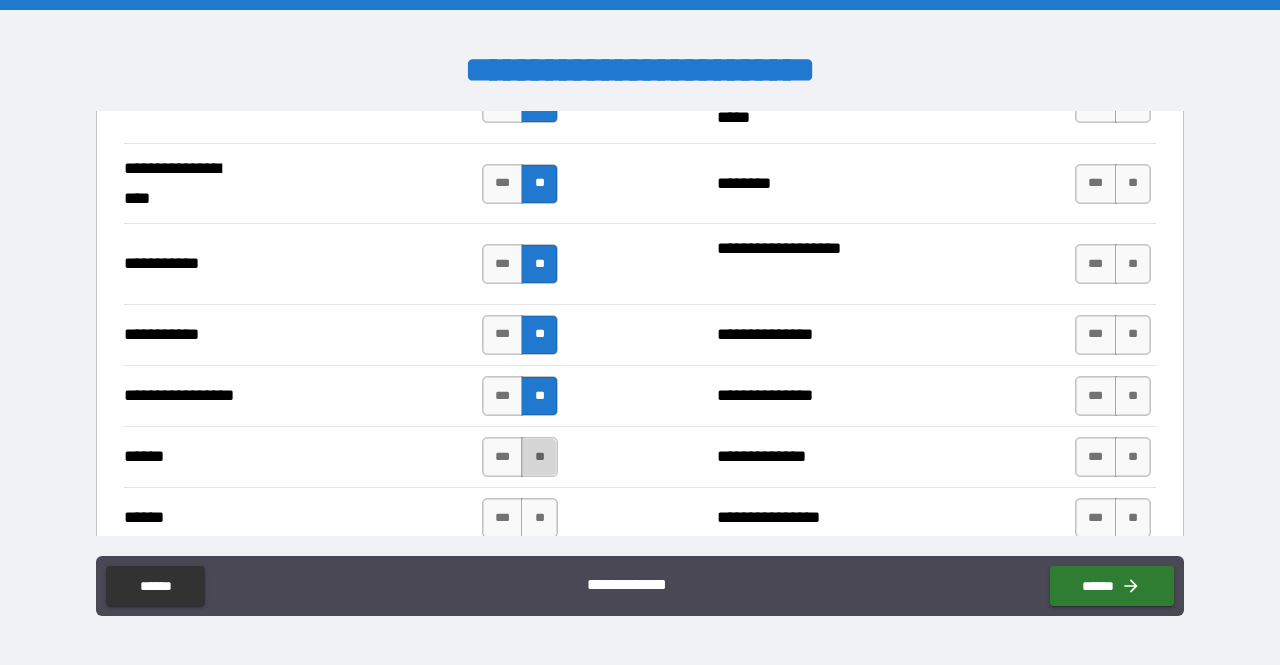 click on "**" at bounding box center [539, 457] 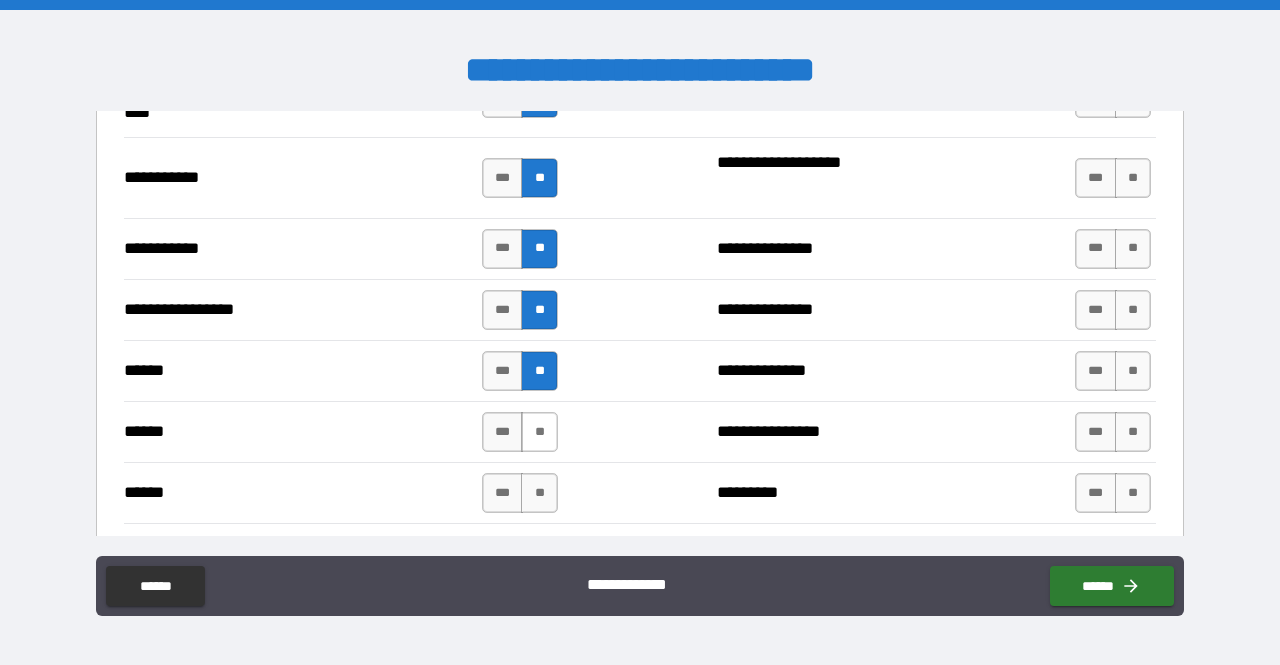 click on "**" at bounding box center (539, 432) 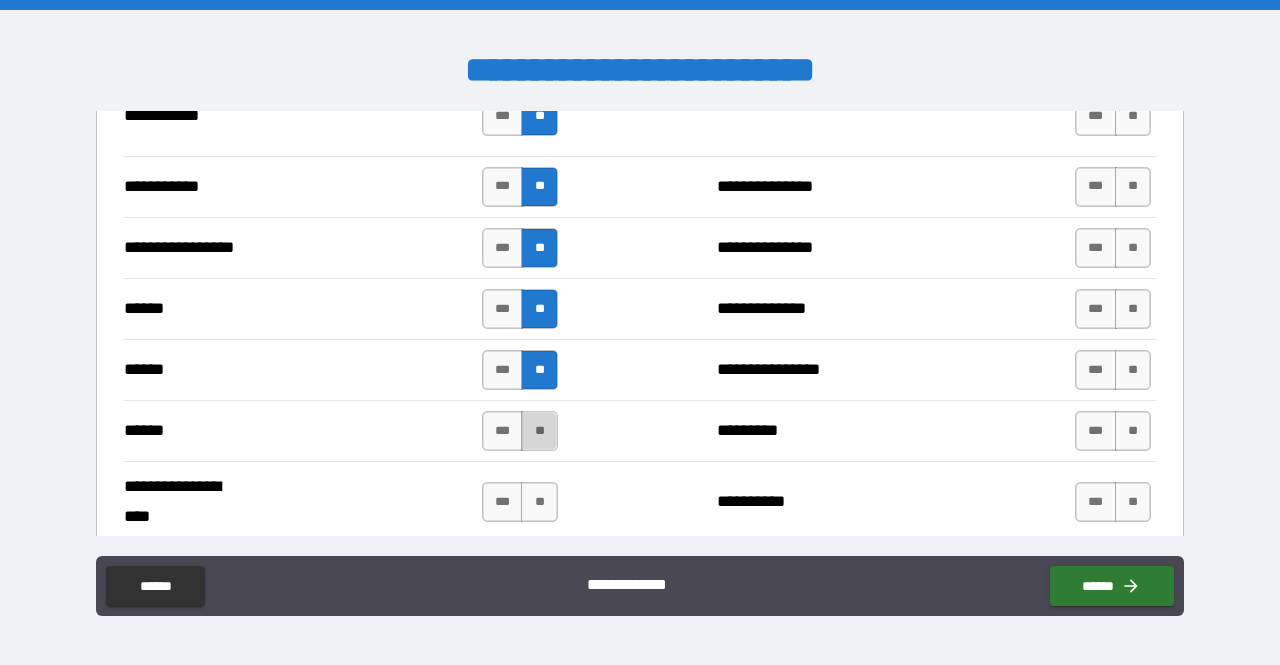 click on "**" at bounding box center (539, 431) 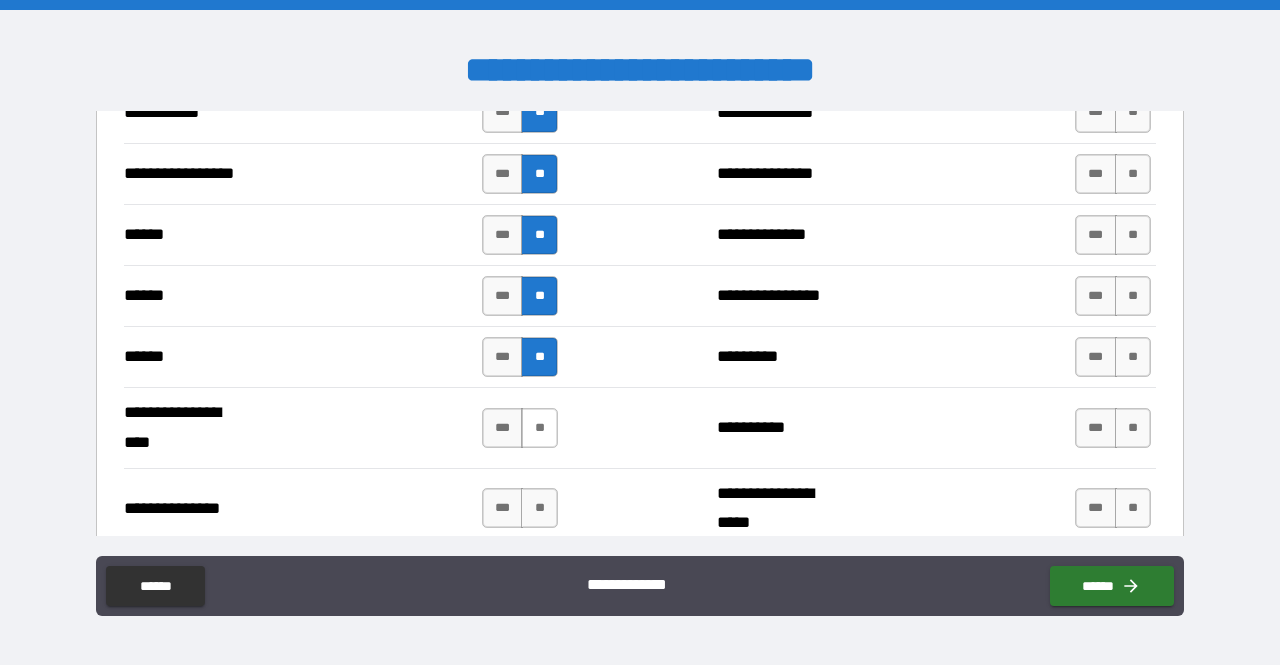 click on "**" at bounding box center (539, 428) 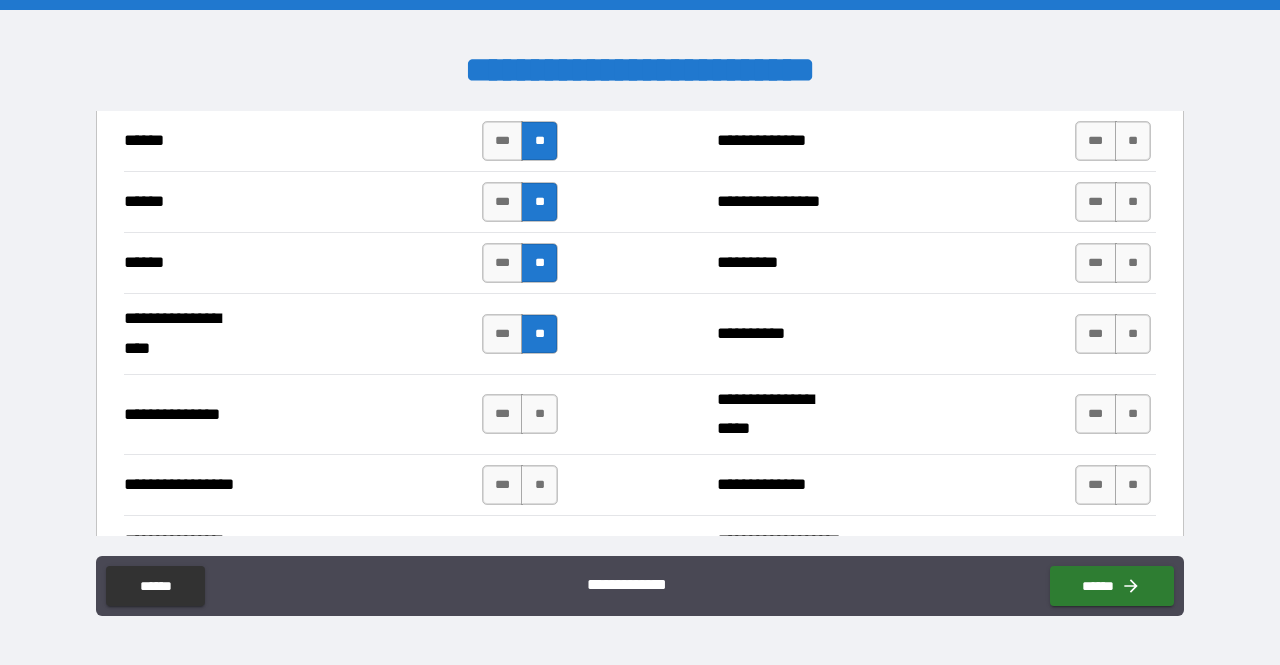scroll, scrollTop: 2446, scrollLeft: 0, axis: vertical 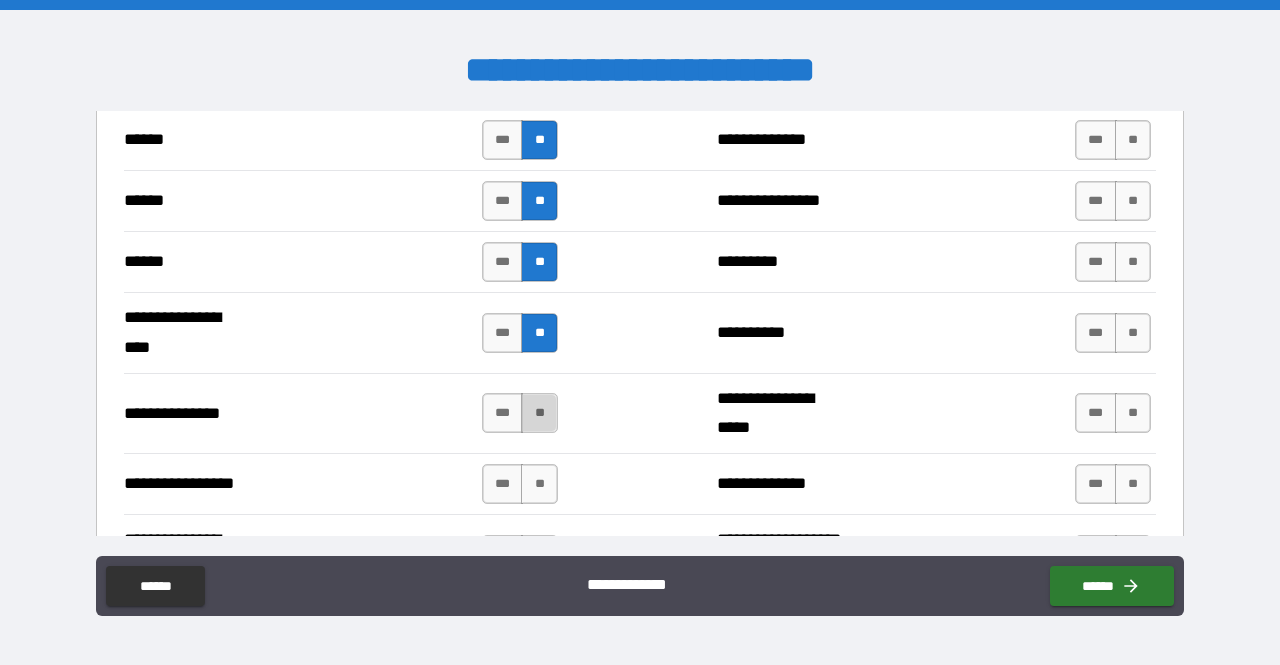 click on "**" at bounding box center (539, 413) 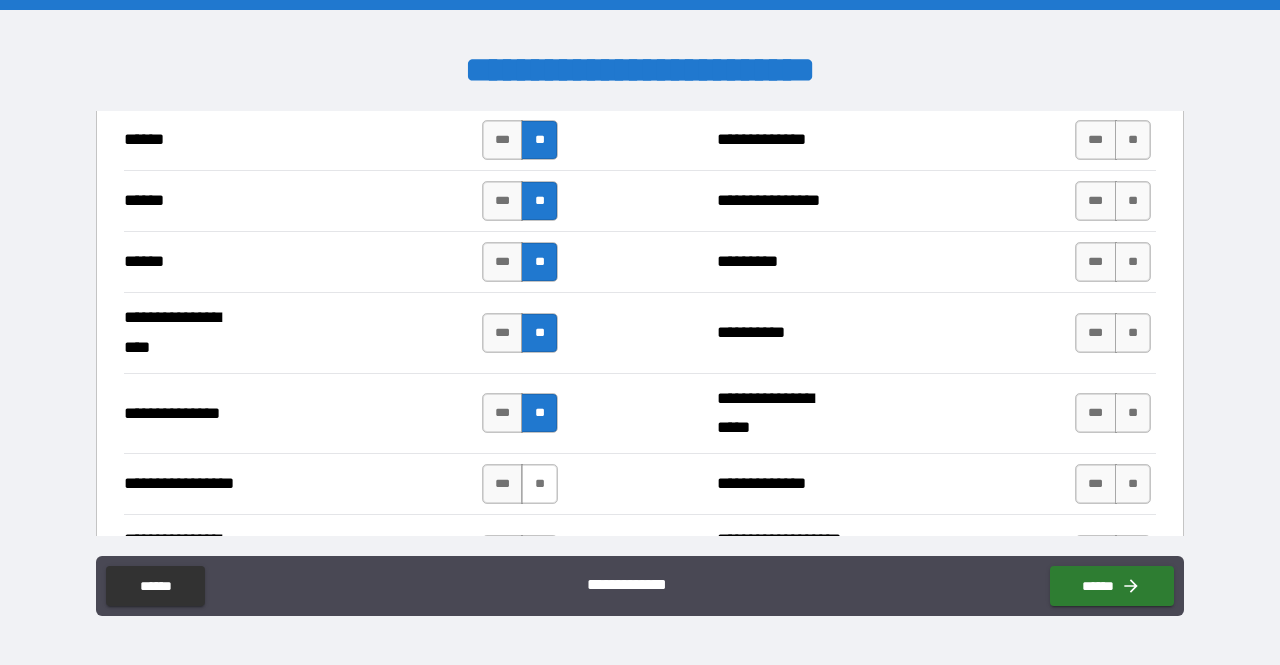 click on "**" at bounding box center [539, 484] 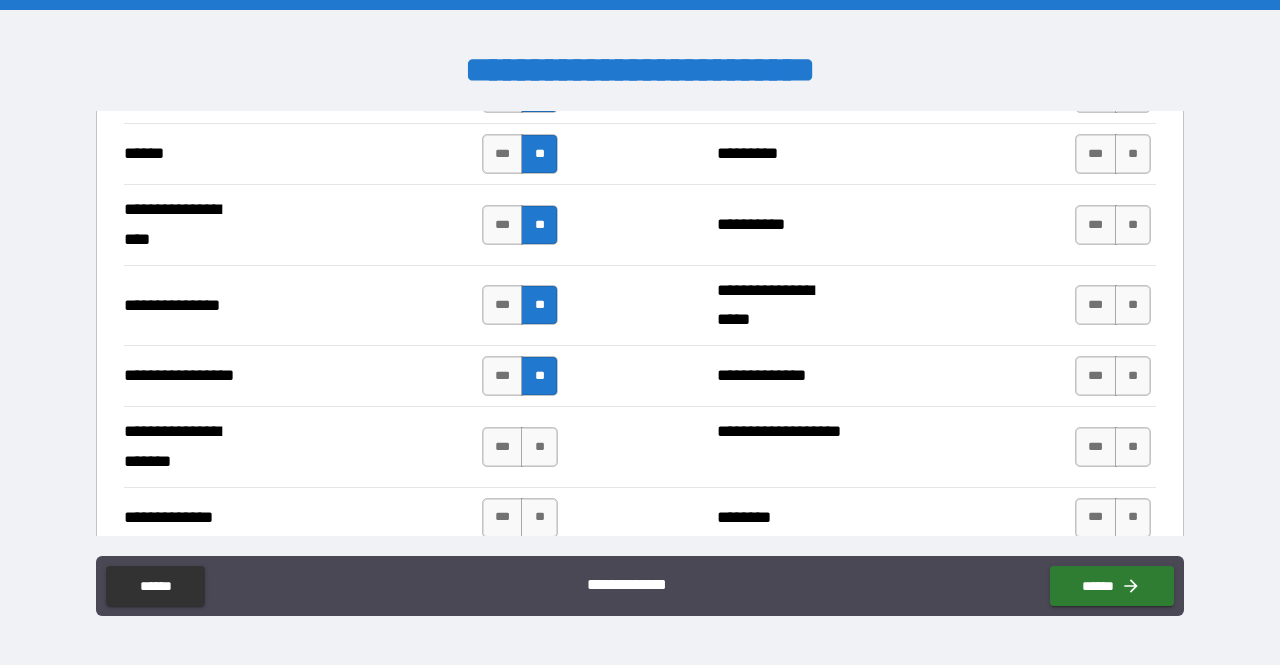 scroll, scrollTop: 2555, scrollLeft: 0, axis: vertical 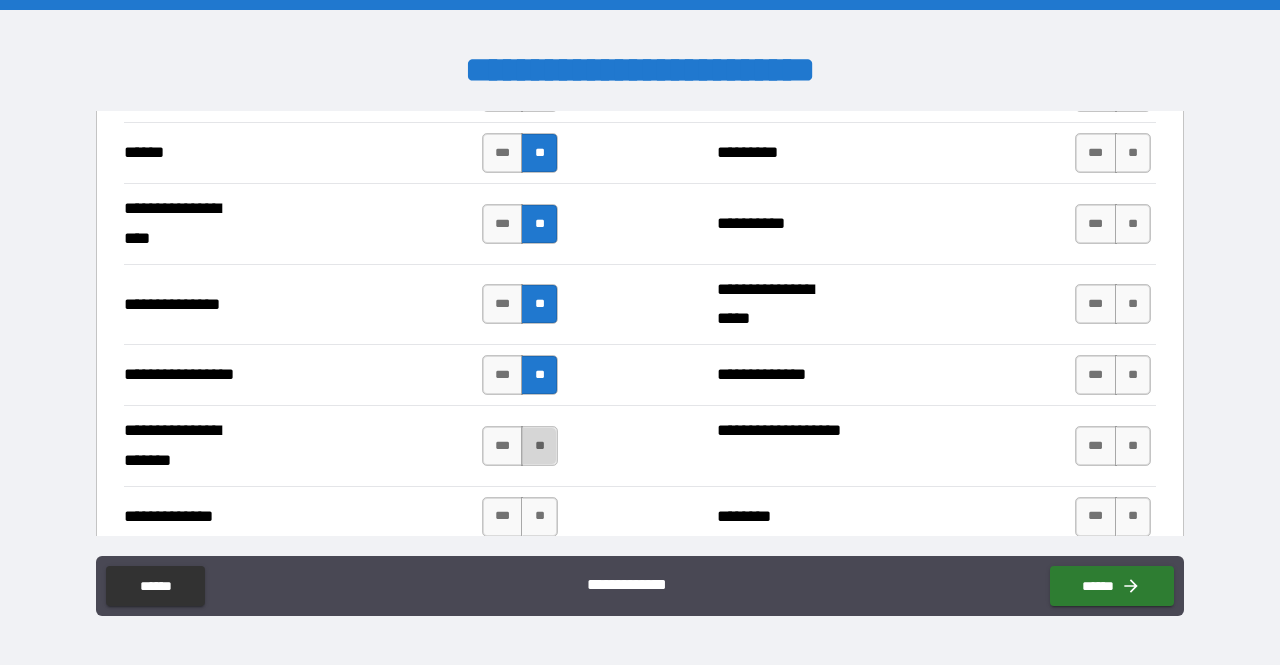 click on "**" at bounding box center (539, 446) 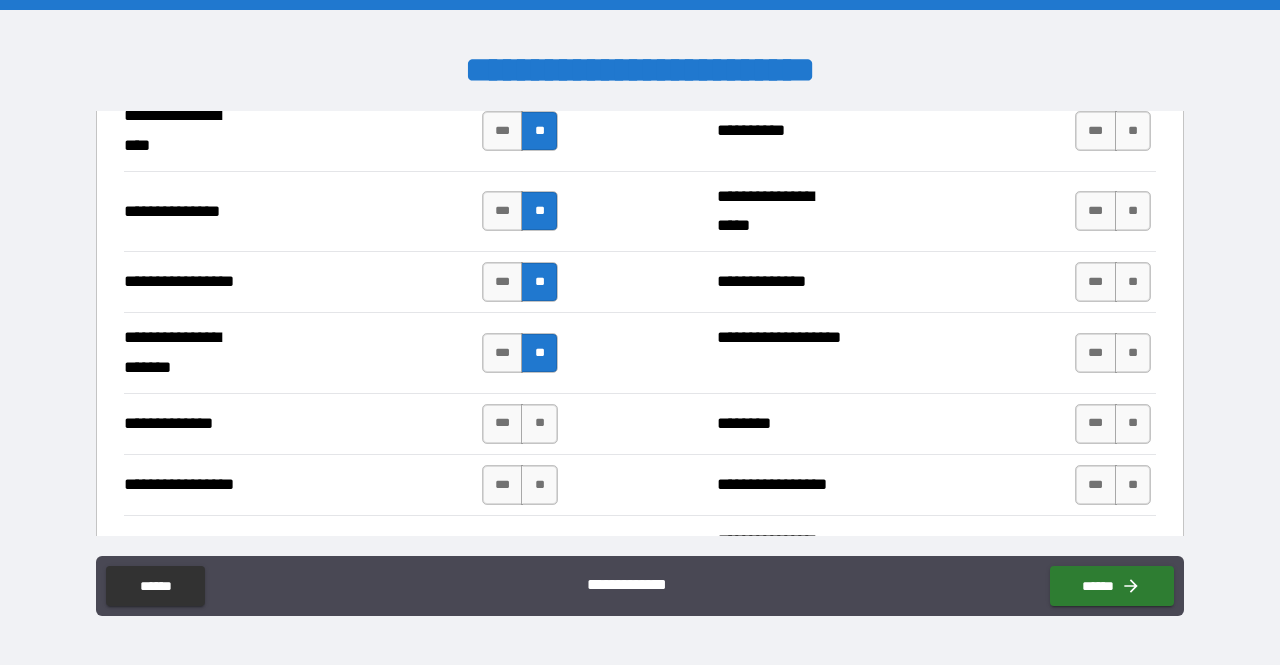 scroll, scrollTop: 2653, scrollLeft: 0, axis: vertical 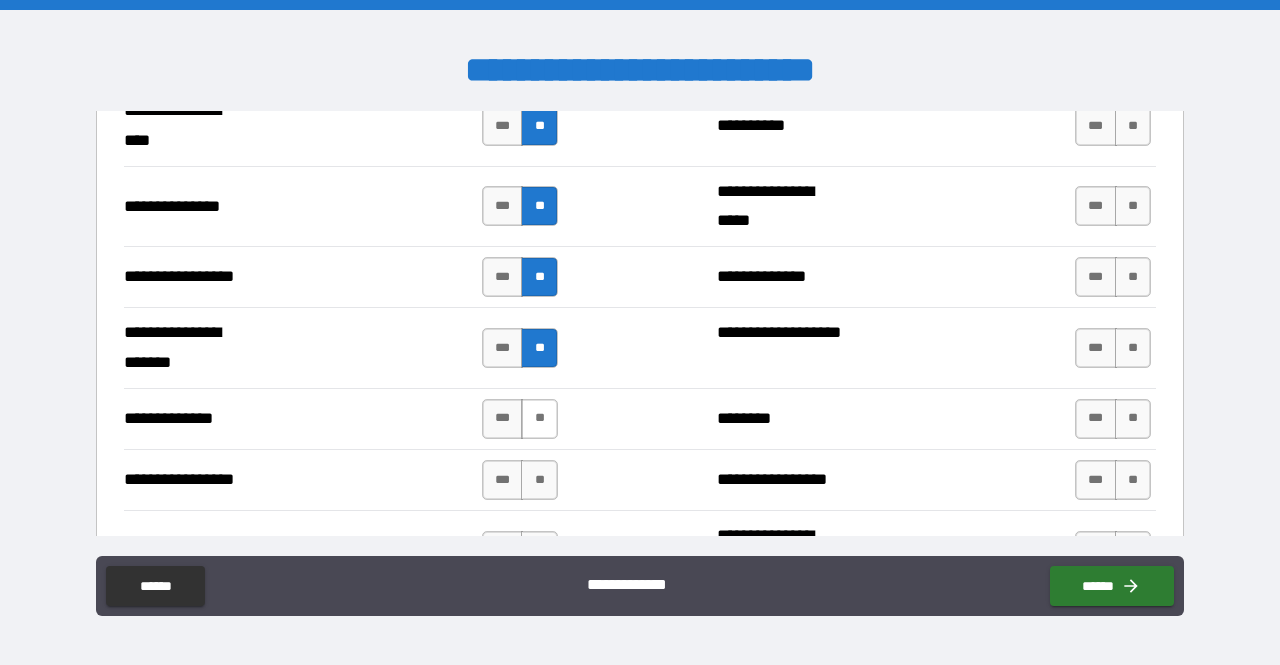click on "**" at bounding box center [539, 419] 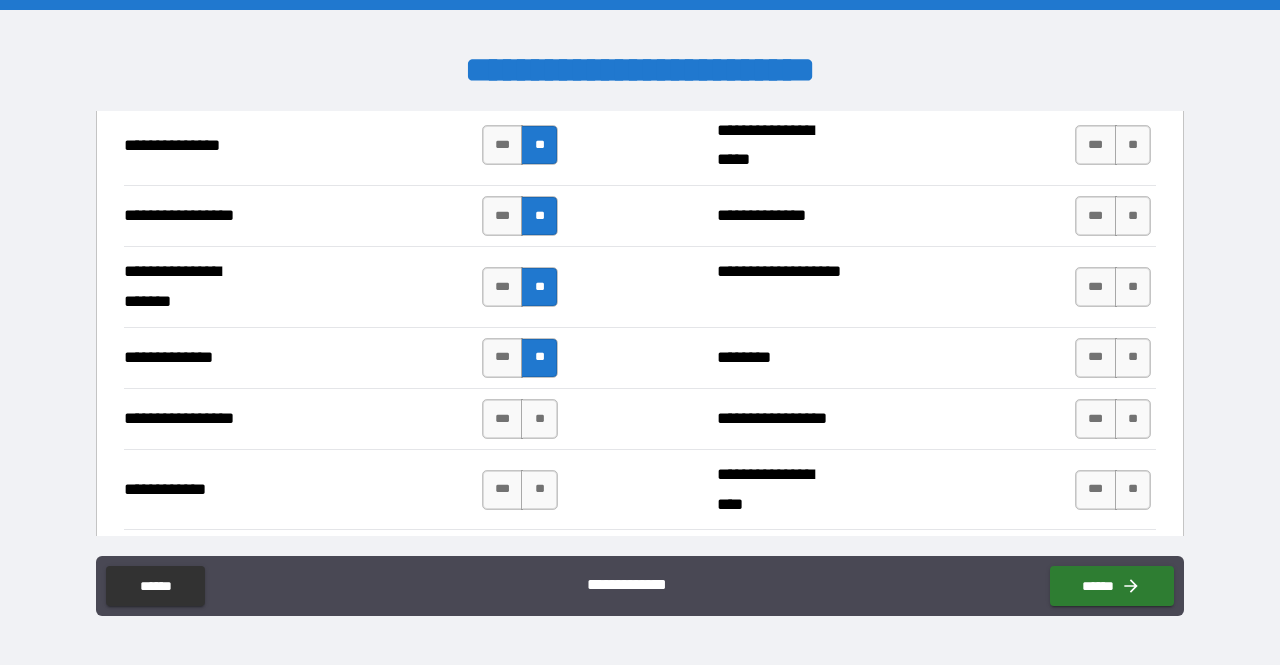 scroll, scrollTop: 2715, scrollLeft: 0, axis: vertical 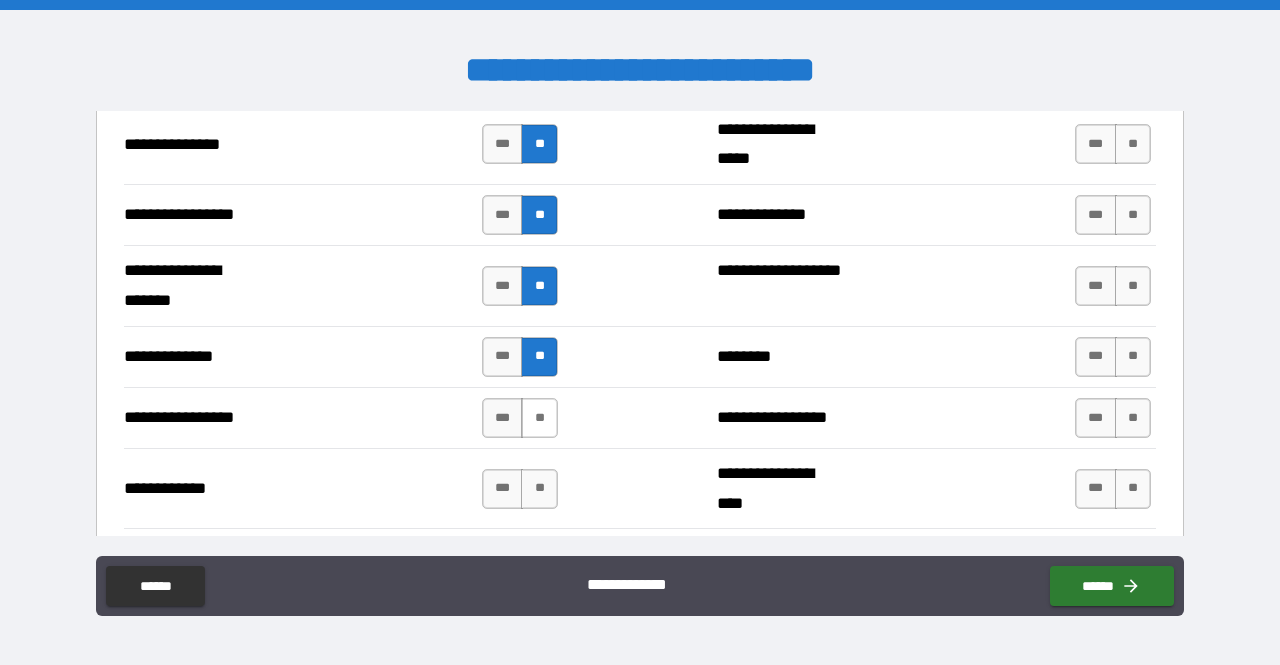 click on "**" at bounding box center [539, 418] 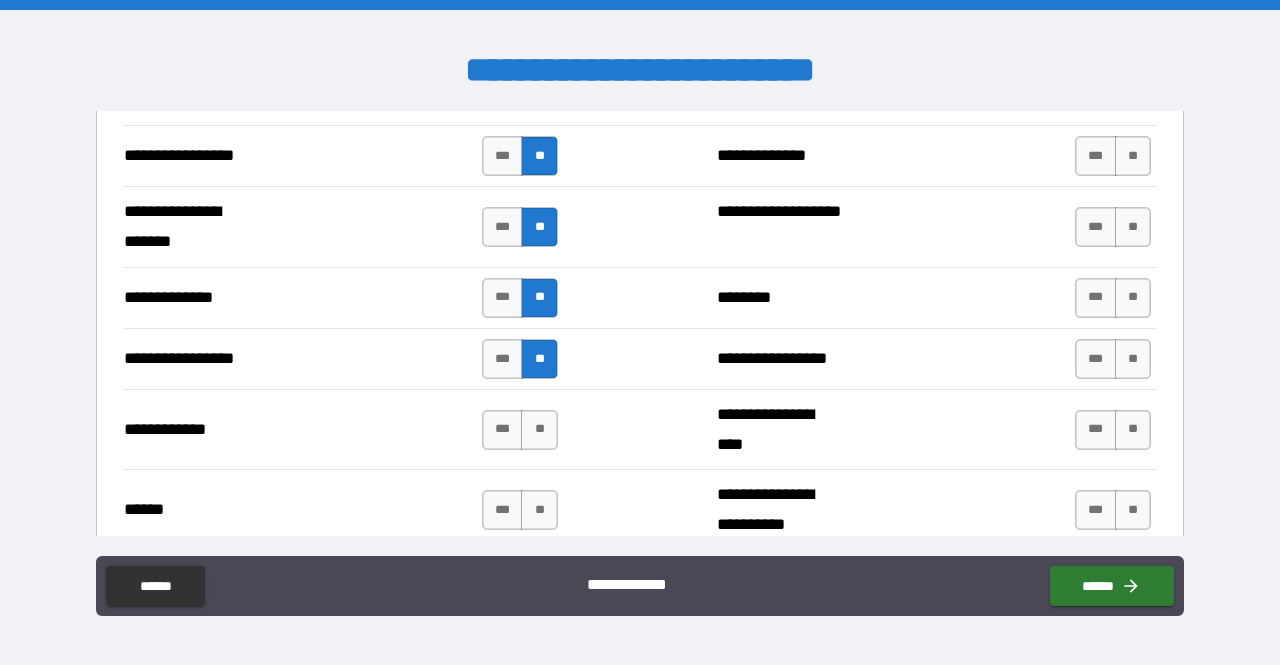 scroll, scrollTop: 2775, scrollLeft: 0, axis: vertical 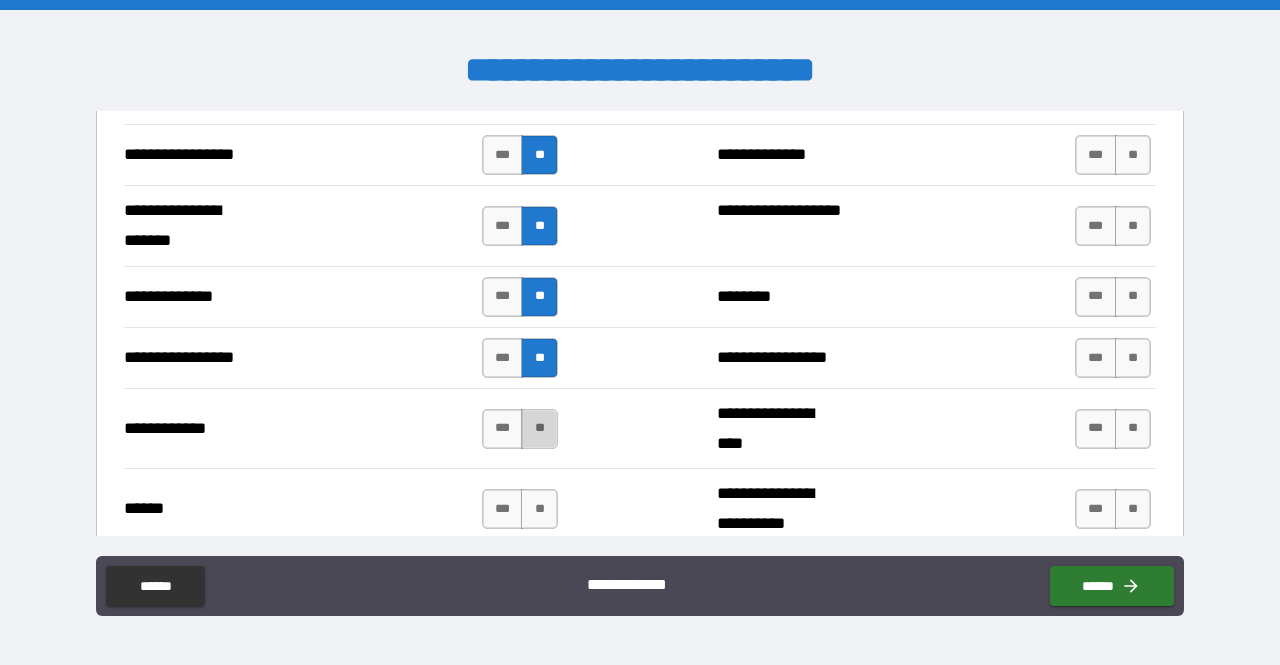 click on "**" at bounding box center (539, 429) 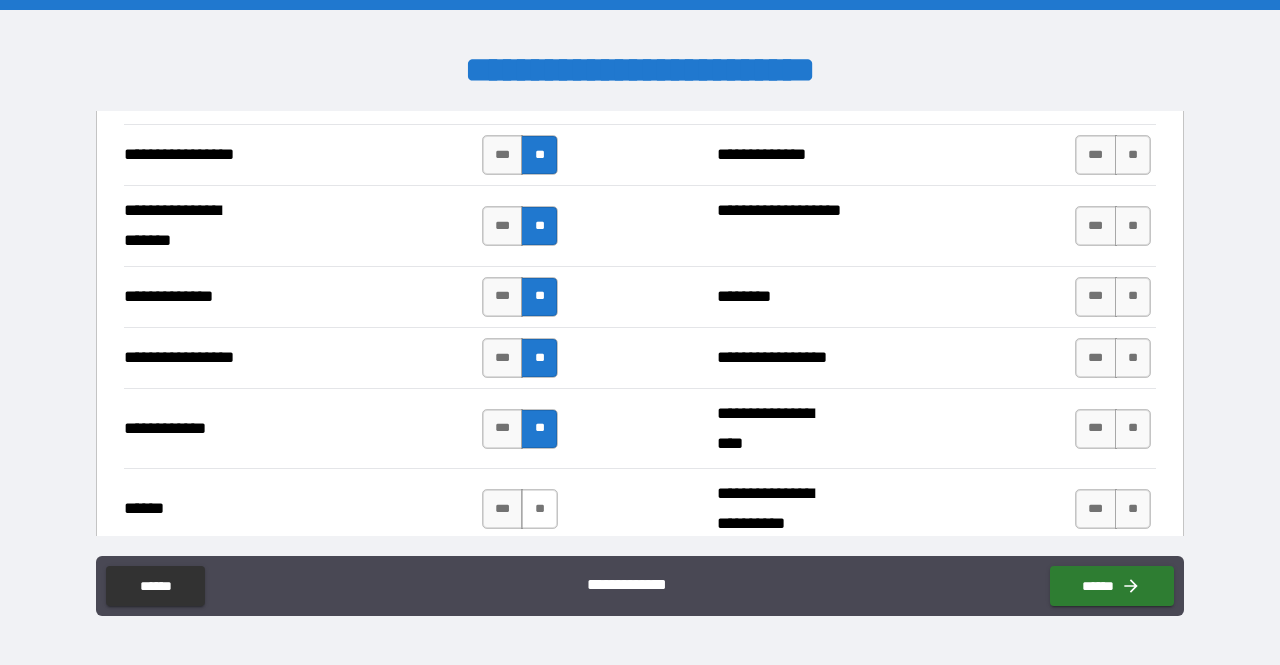 click on "*** **" at bounding box center (520, 509) 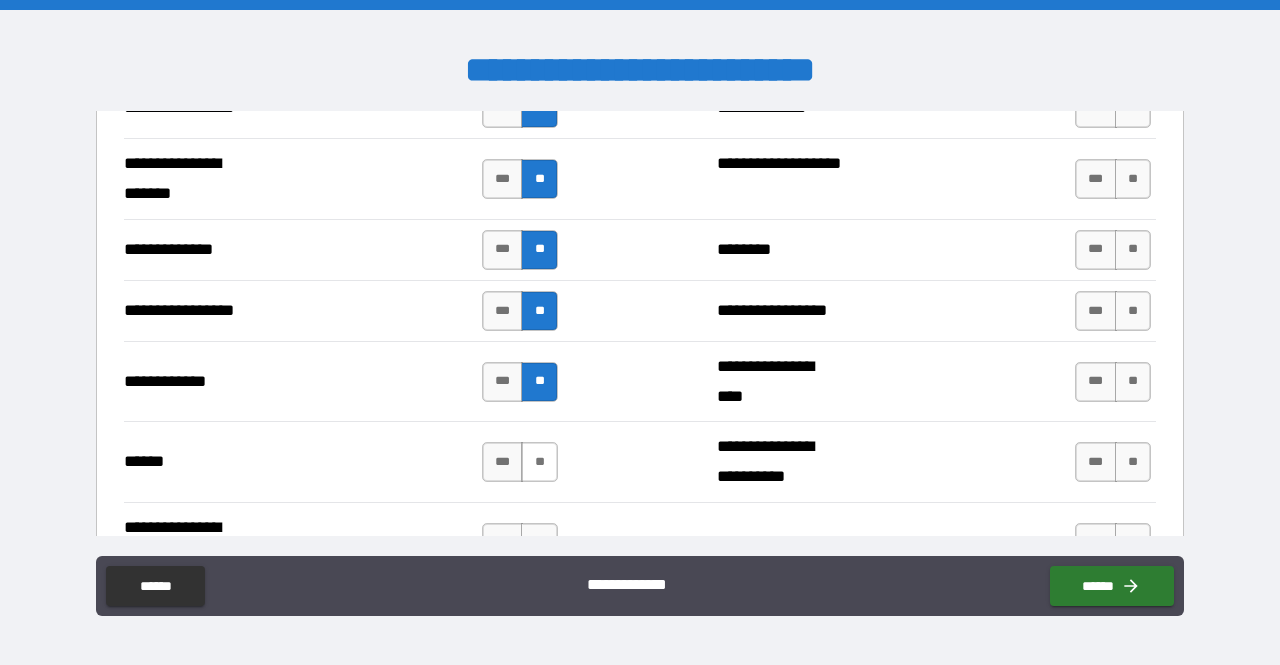 click on "**" at bounding box center (539, 462) 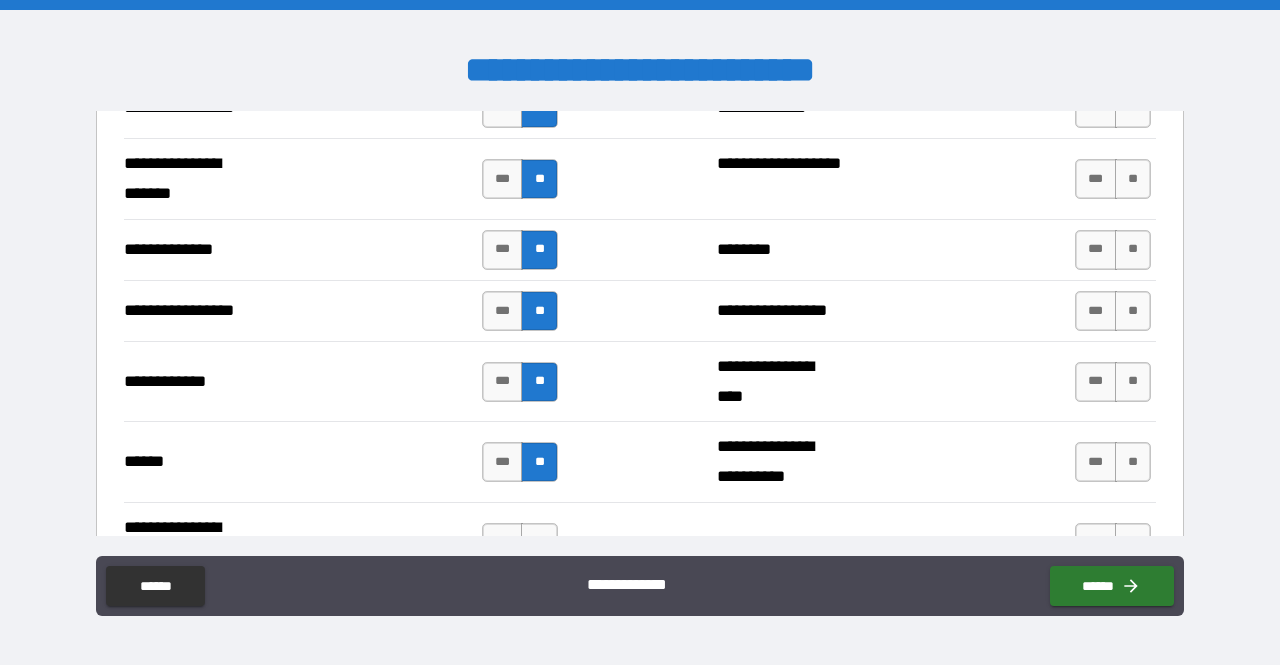 scroll, scrollTop: 2912, scrollLeft: 0, axis: vertical 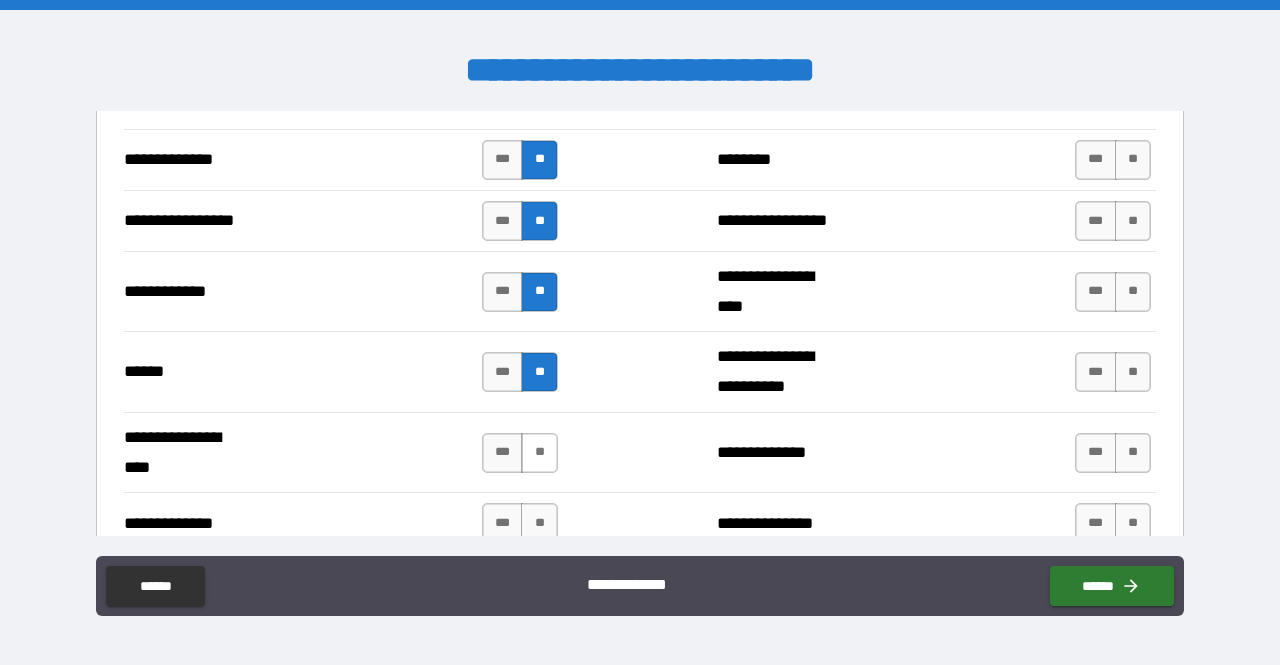 click on "**" at bounding box center [539, 453] 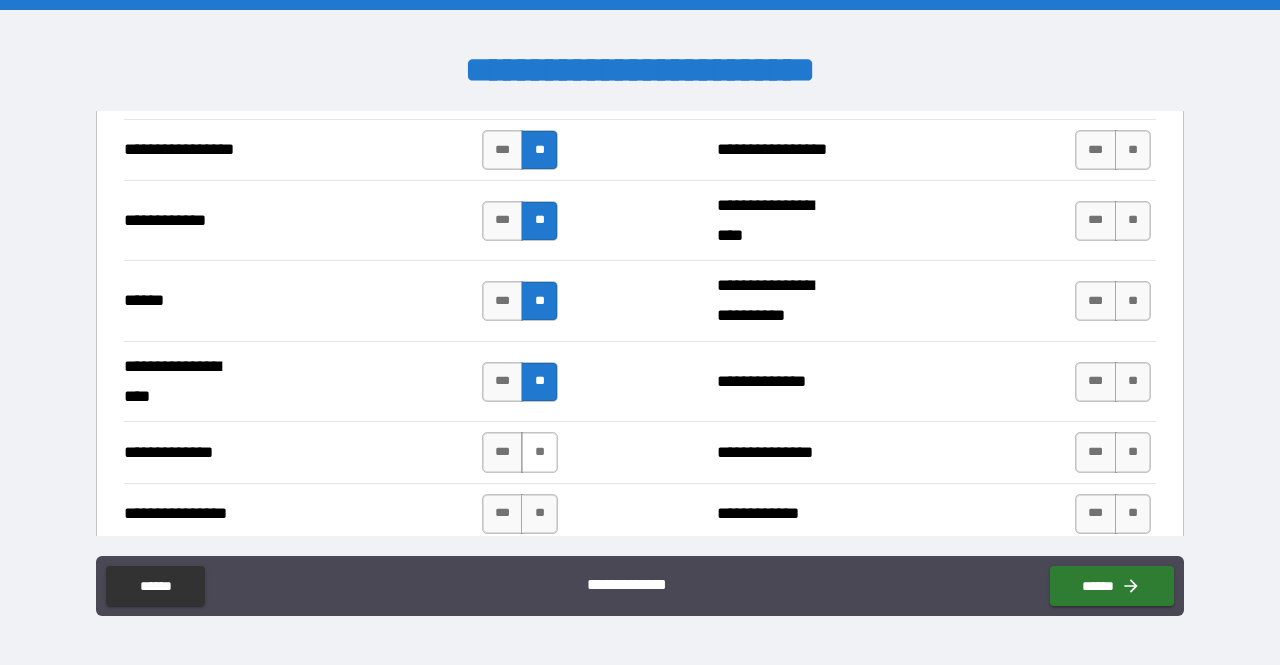 click on "**" at bounding box center [539, 452] 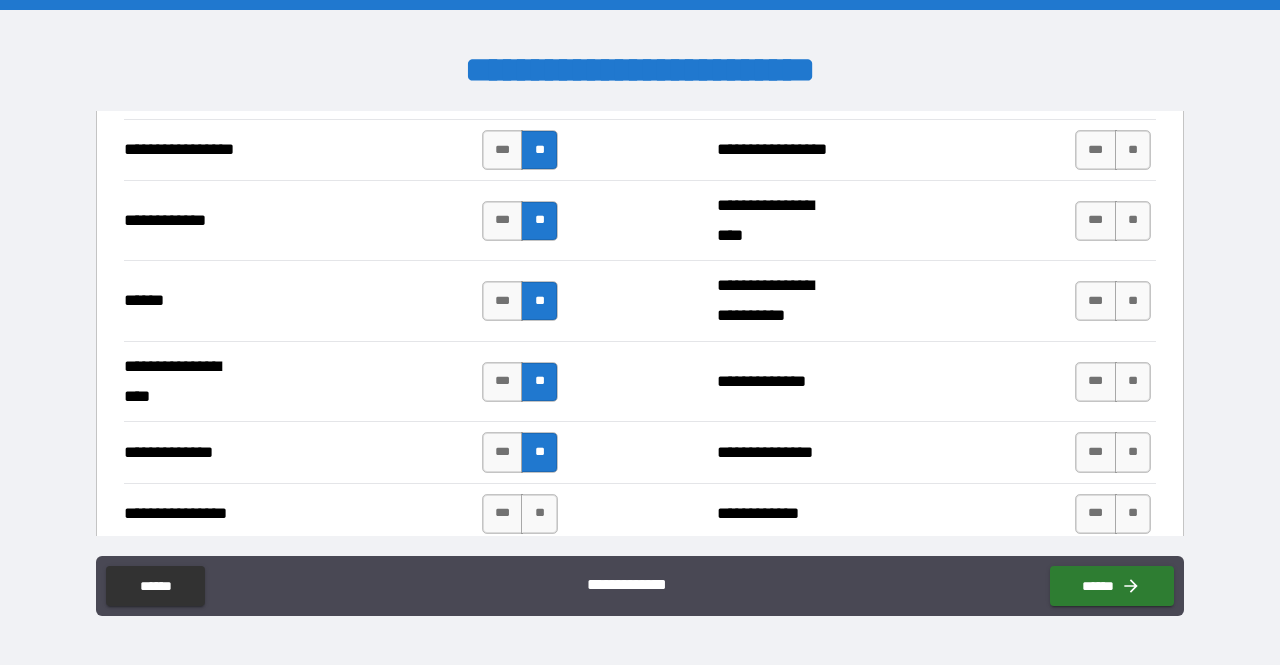 scroll, scrollTop: 3048, scrollLeft: 0, axis: vertical 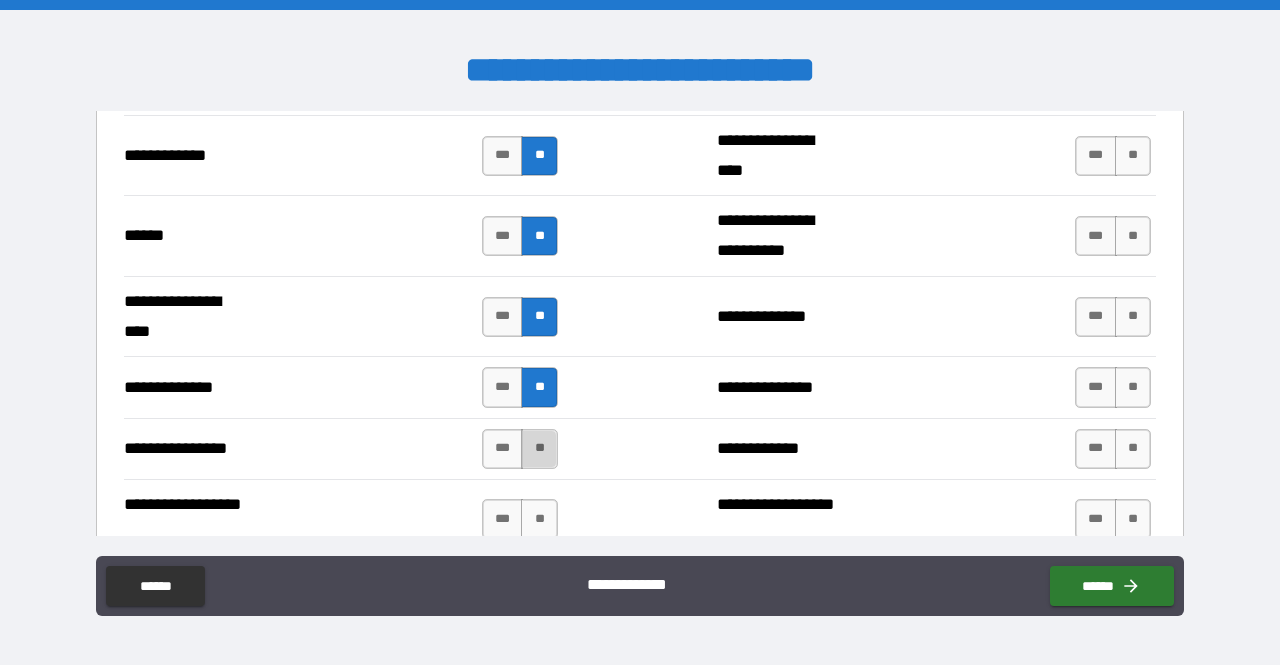 click on "**" at bounding box center (539, 449) 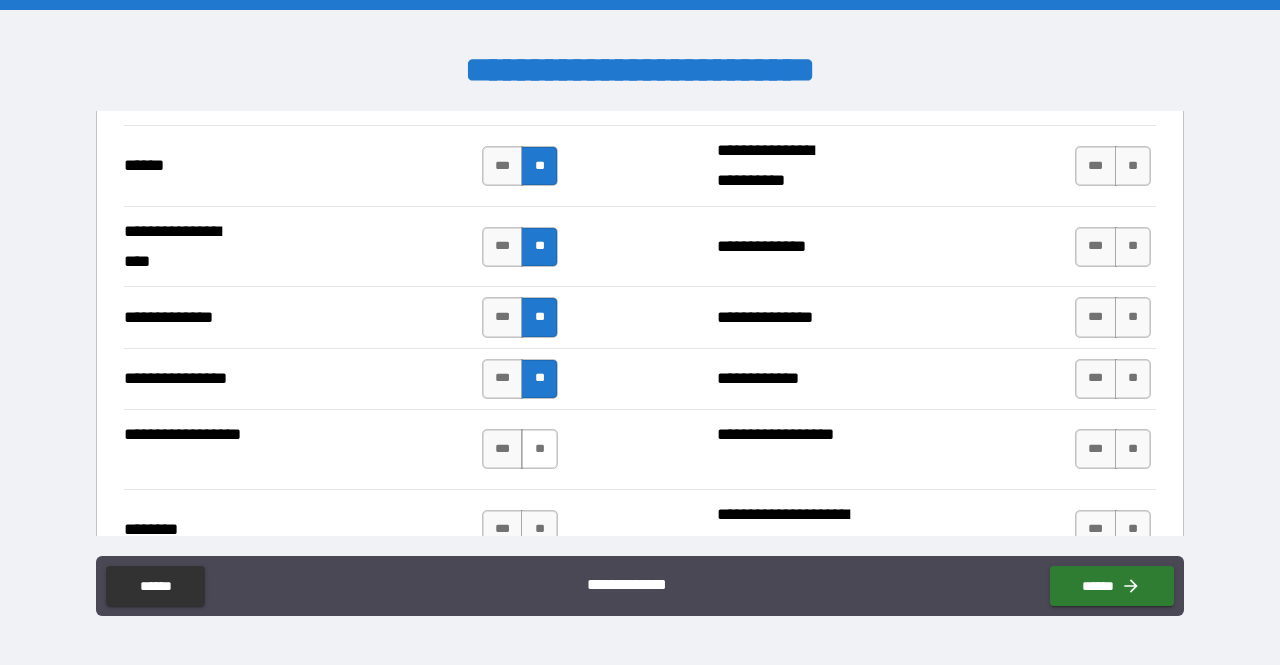 click on "**" at bounding box center [539, 449] 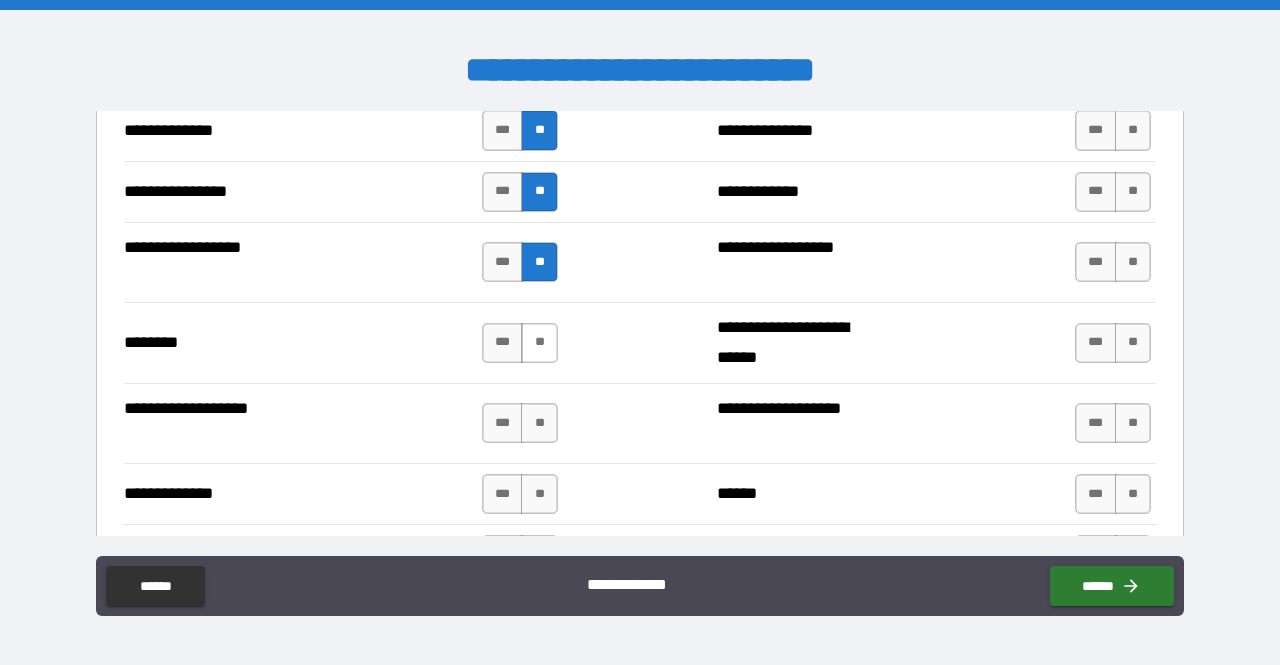 scroll, scrollTop: 3308, scrollLeft: 0, axis: vertical 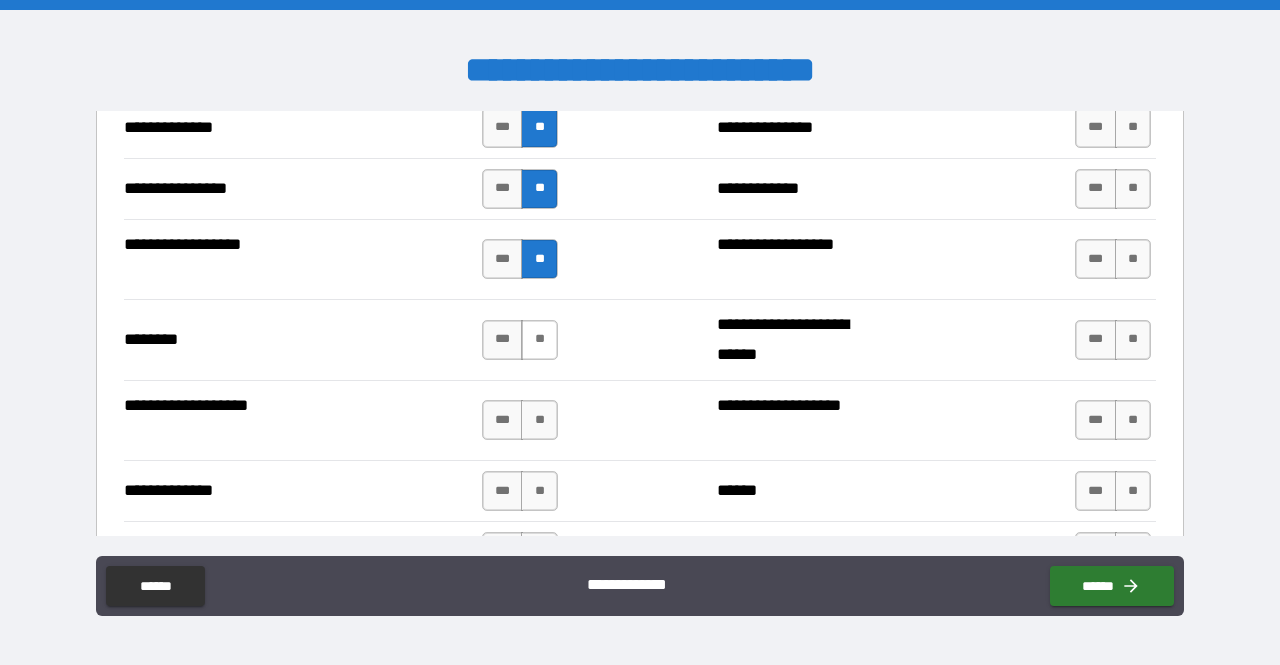 click on "**" at bounding box center [539, 340] 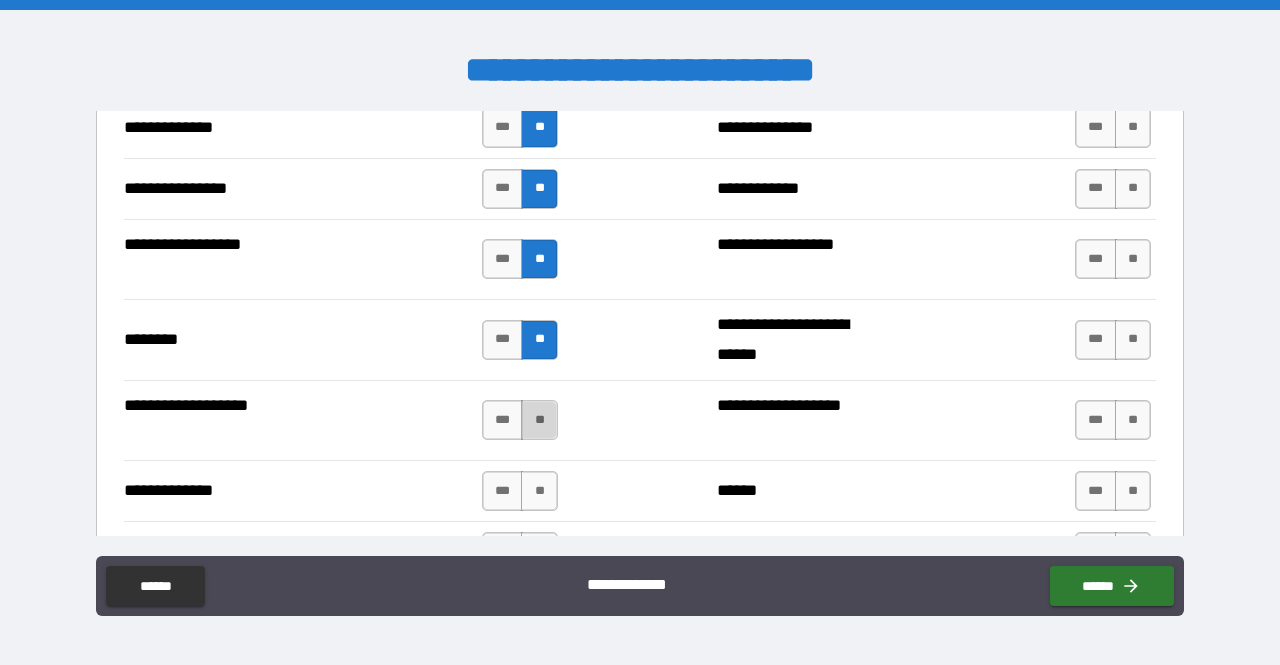 click on "**" at bounding box center (539, 420) 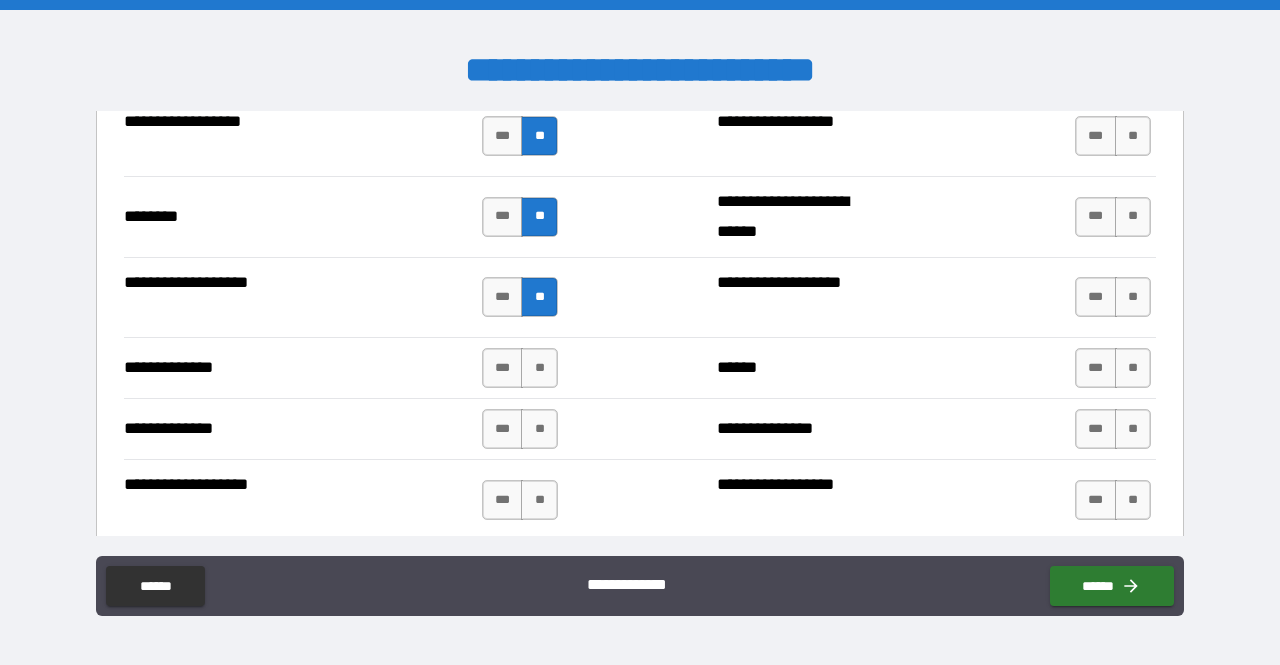scroll, scrollTop: 3432, scrollLeft: 0, axis: vertical 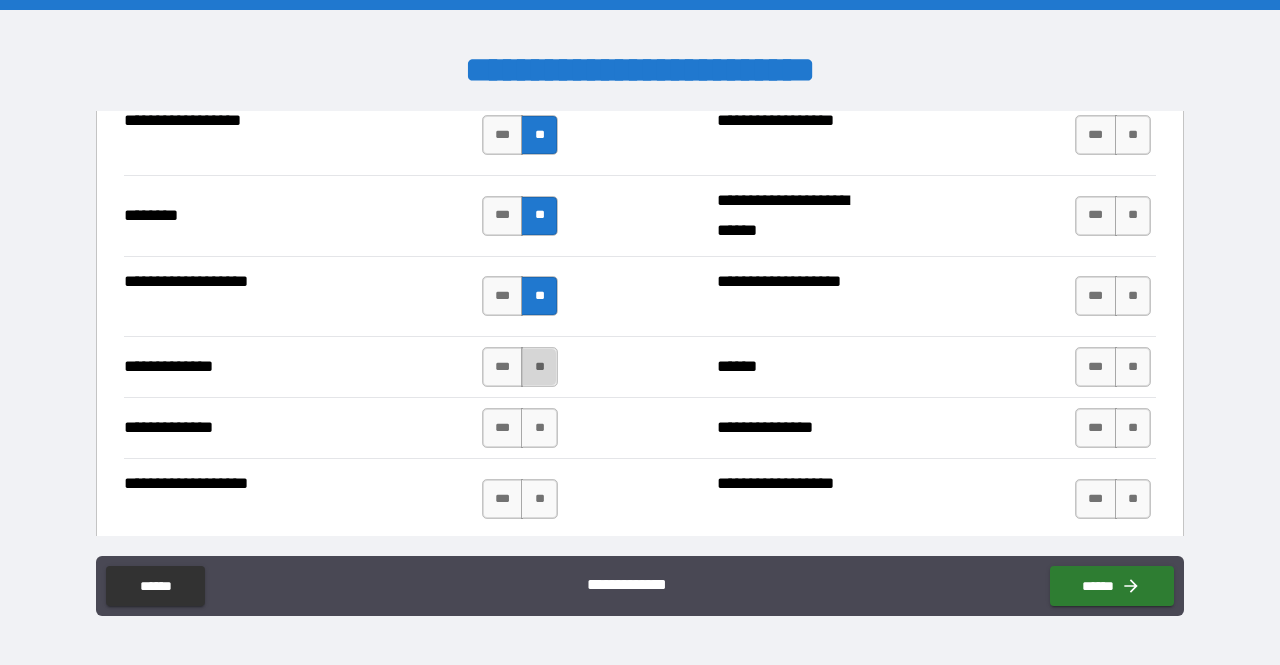 click on "**" at bounding box center (539, 367) 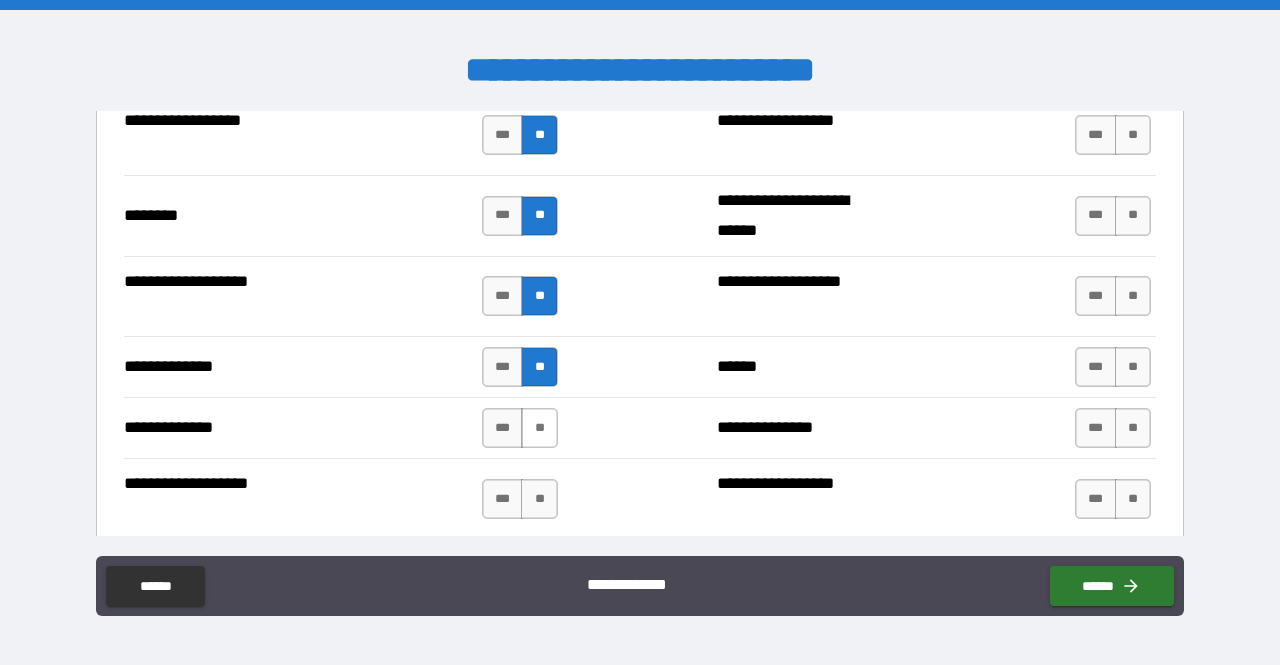 click on "**" at bounding box center (539, 428) 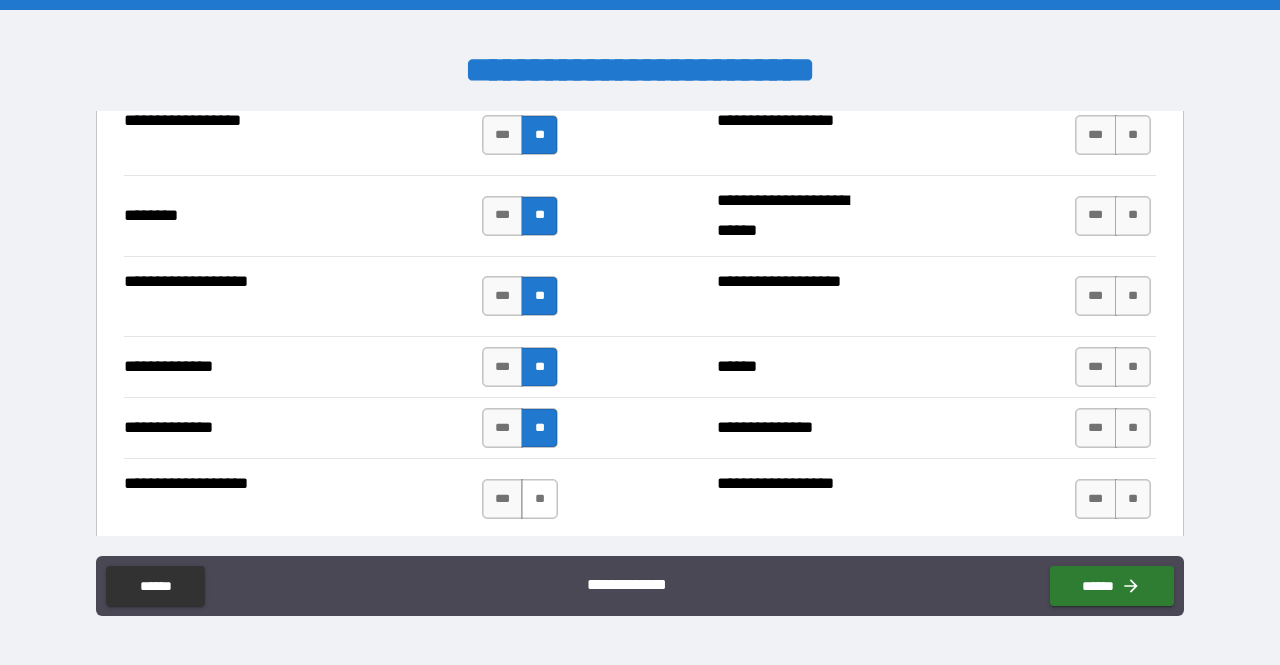 click on "**" at bounding box center [539, 499] 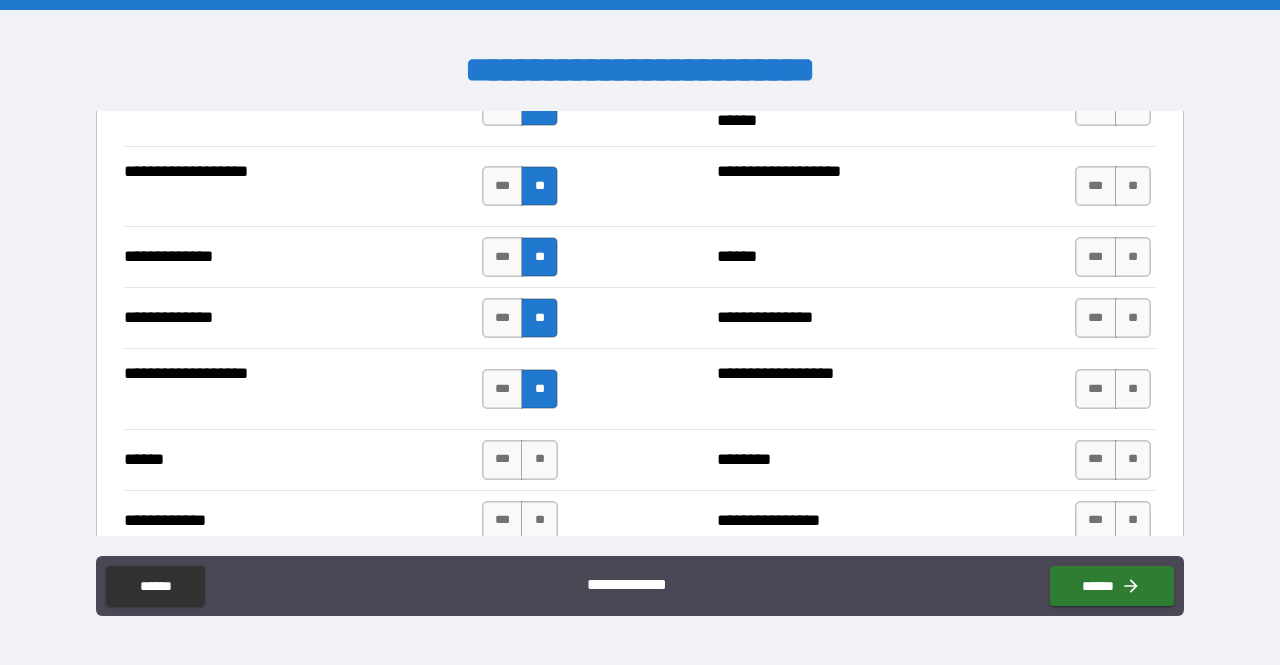 scroll, scrollTop: 3543, scrollLeft: 0, axis: vertical 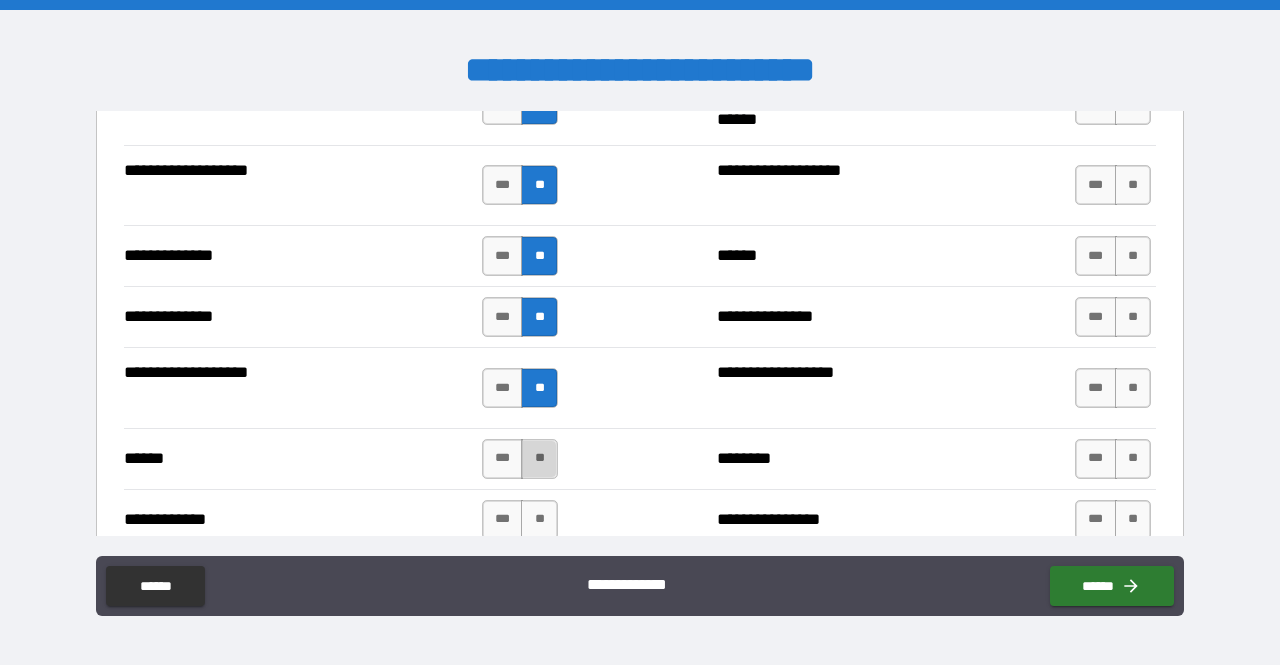 click on "**" at bounding box center [539, 459] 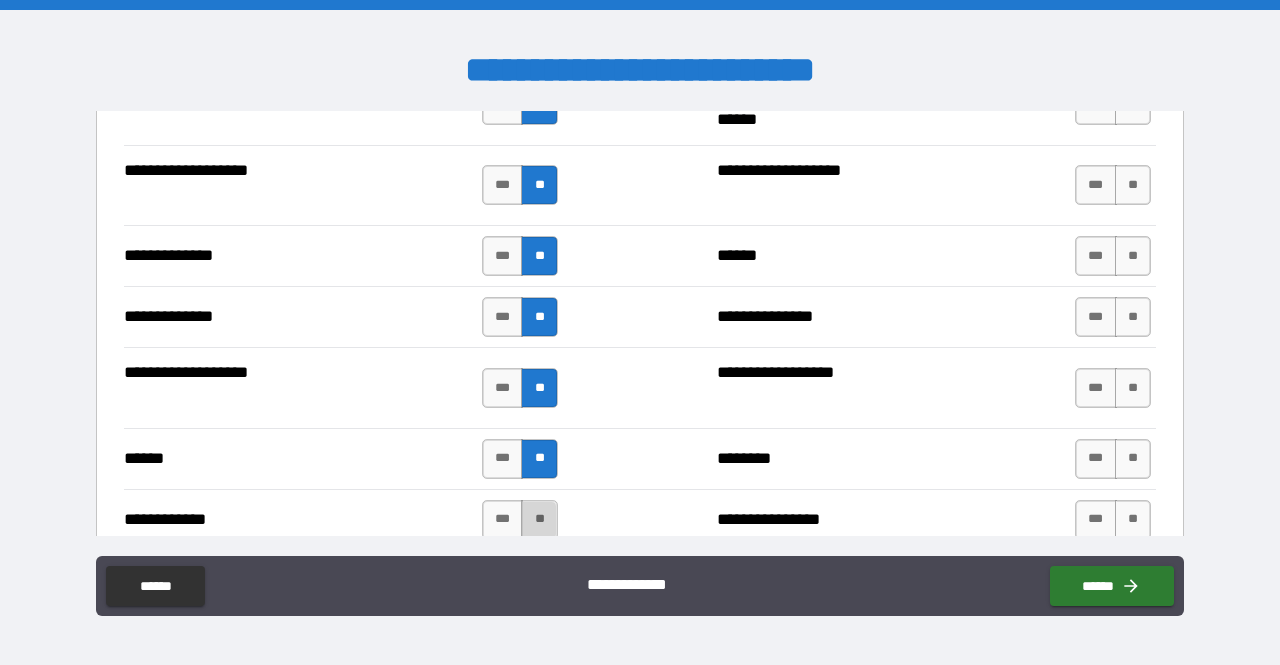 click on "**" at bounding box center (539, 520) 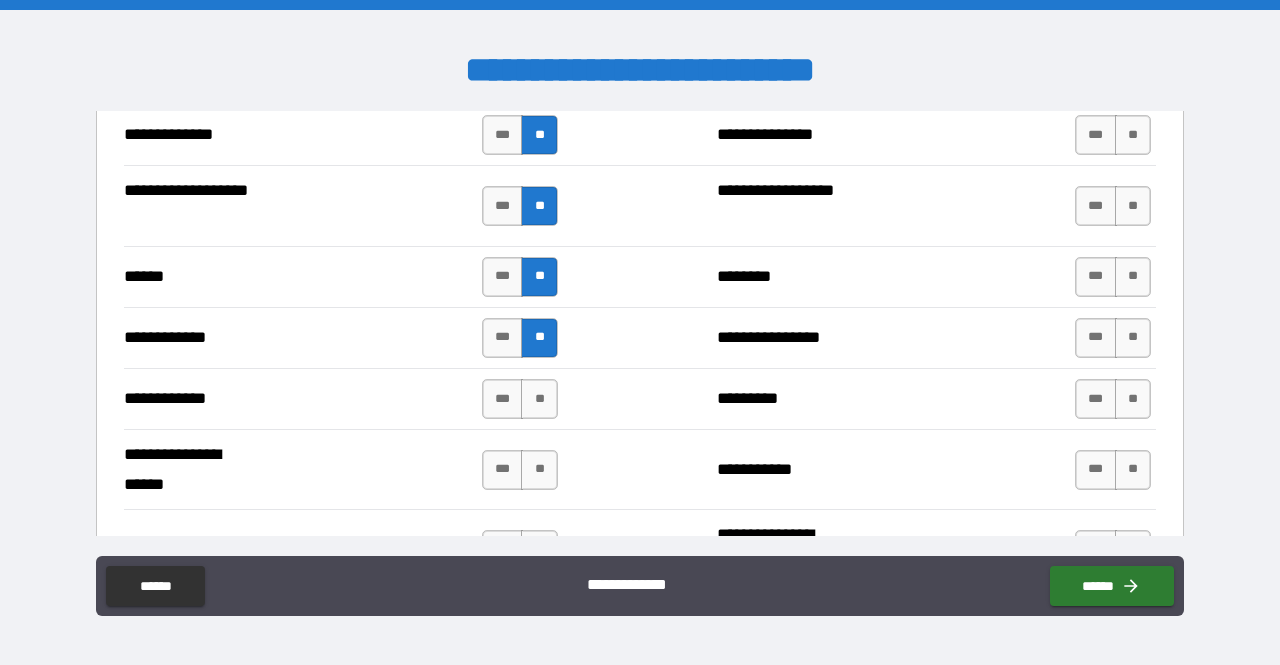 scroll, scrollTop: 3730, scrollLeft: 0, axis: vertical 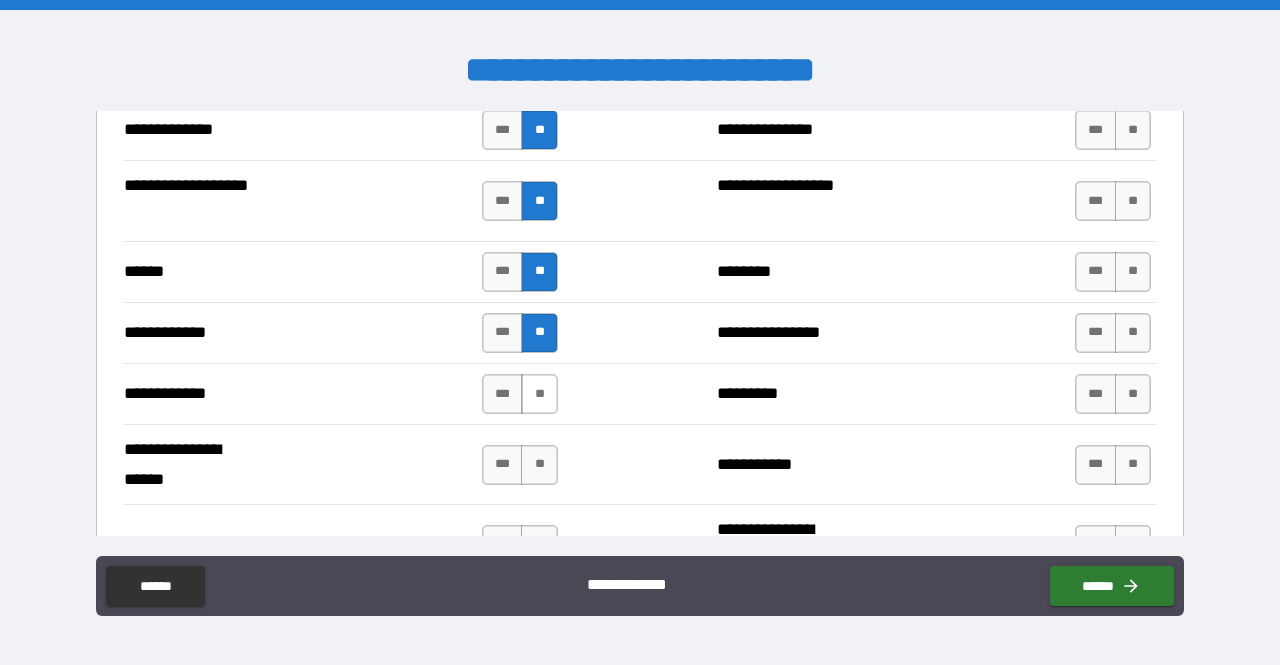 click on "**" at bounding box center [539, 394] 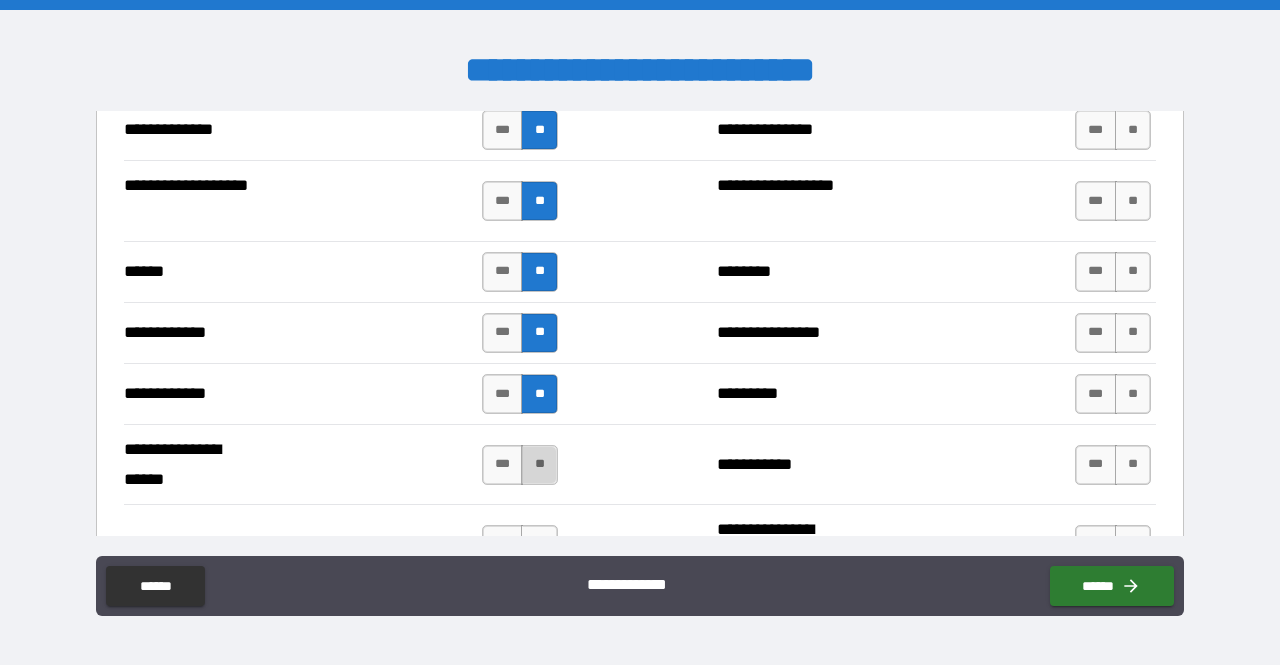 click on "**" at bounding box center (539, 465) 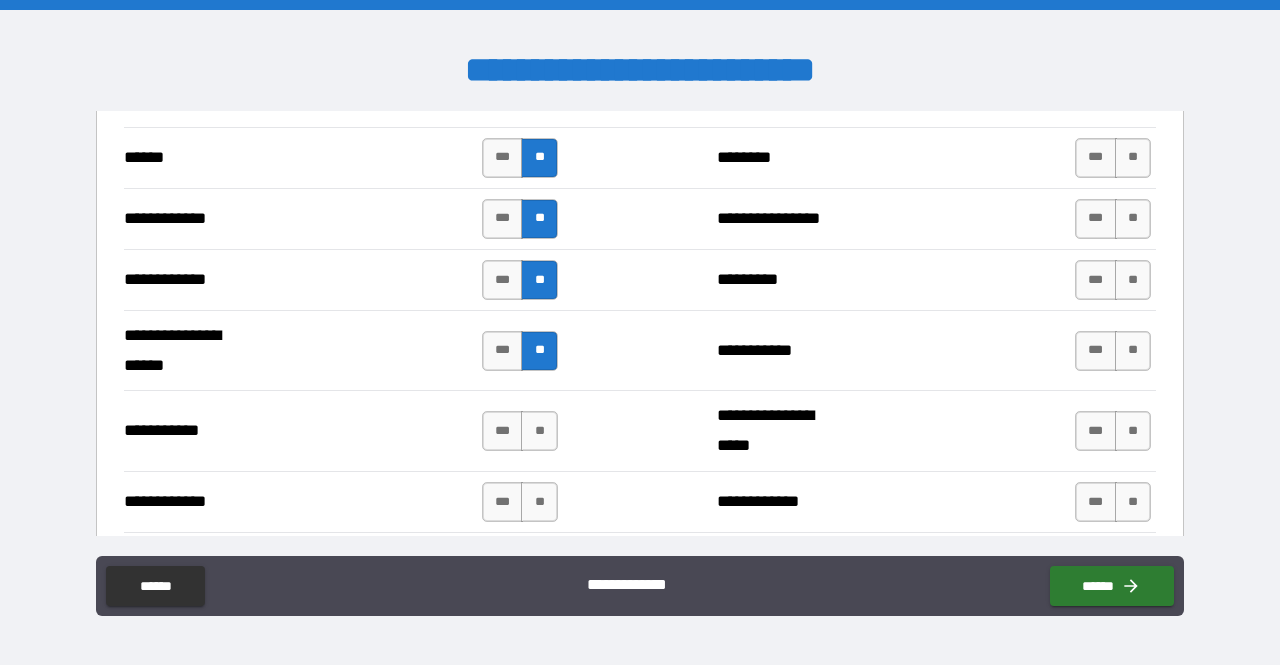scroll, scrollTop: 3845, scrollLeft: 0, axis: vertical 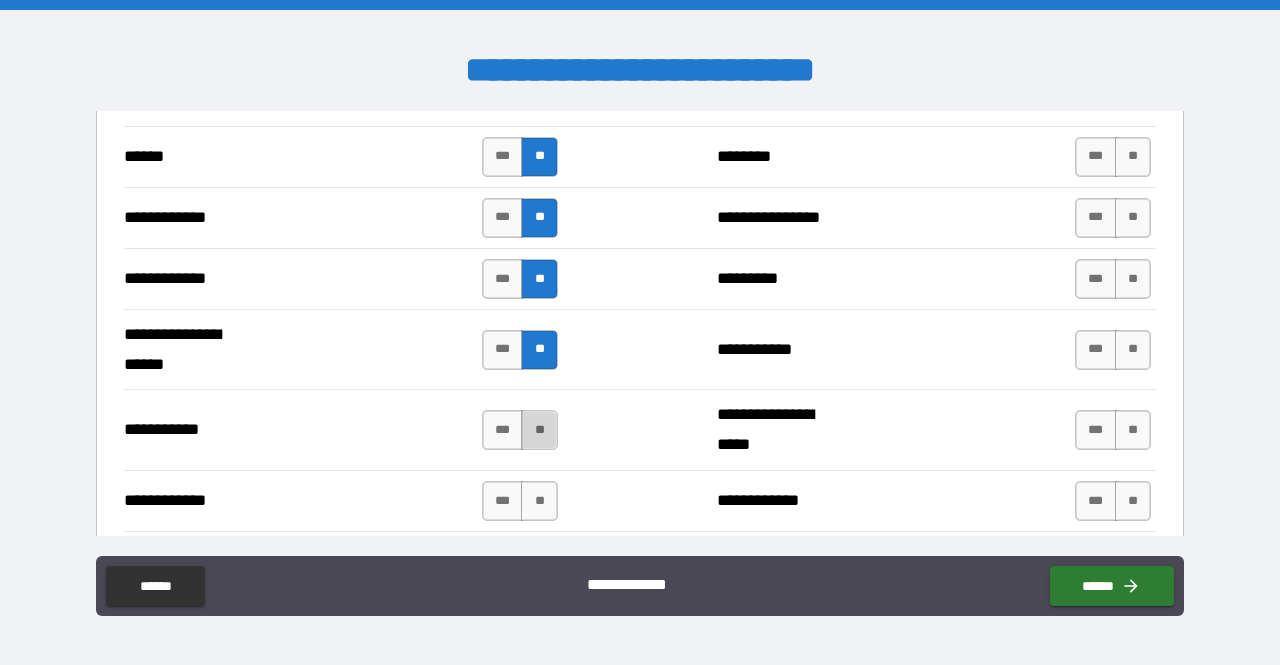click on "**" at bounding box center (539, 430) 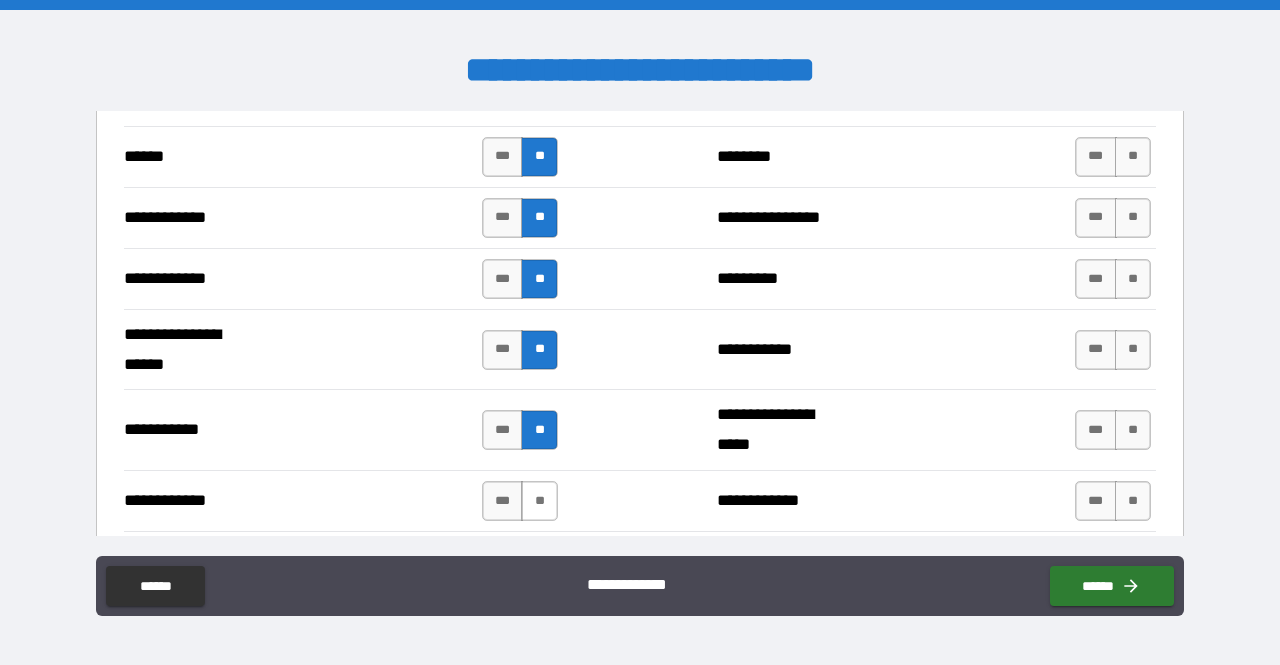 click on "**" at bounding box center [539, 501] 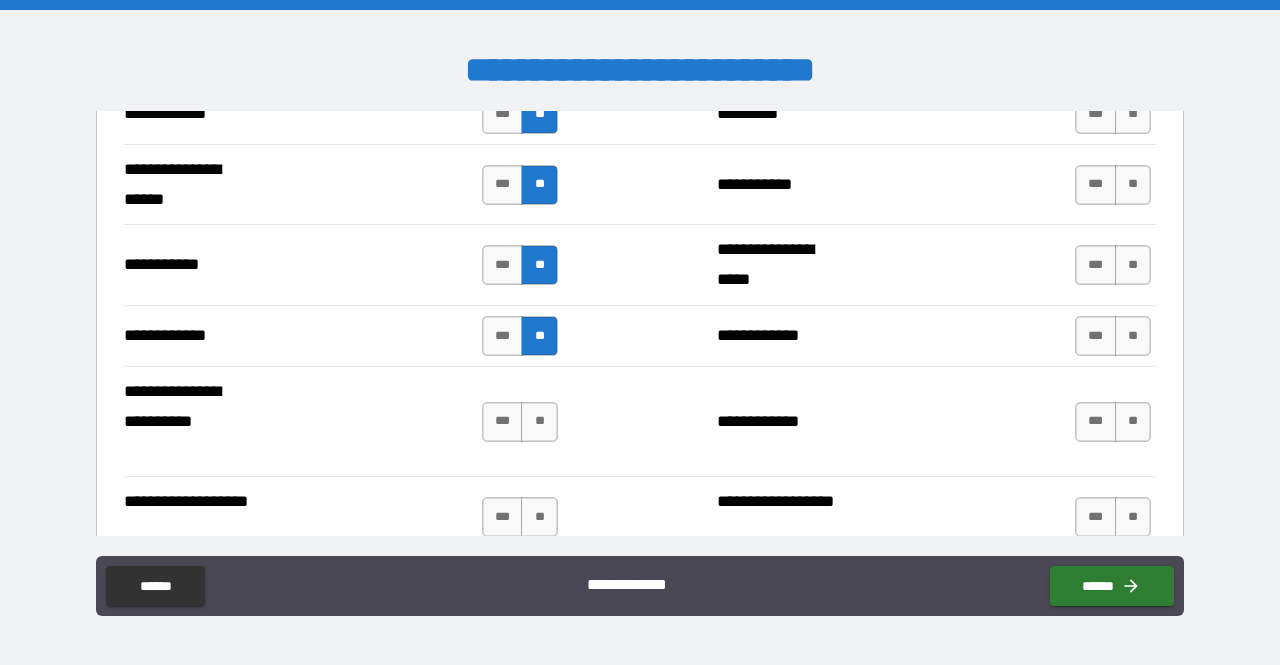 scroll, scrollTop: 4011, scrollLeft: 0, axis: vertical 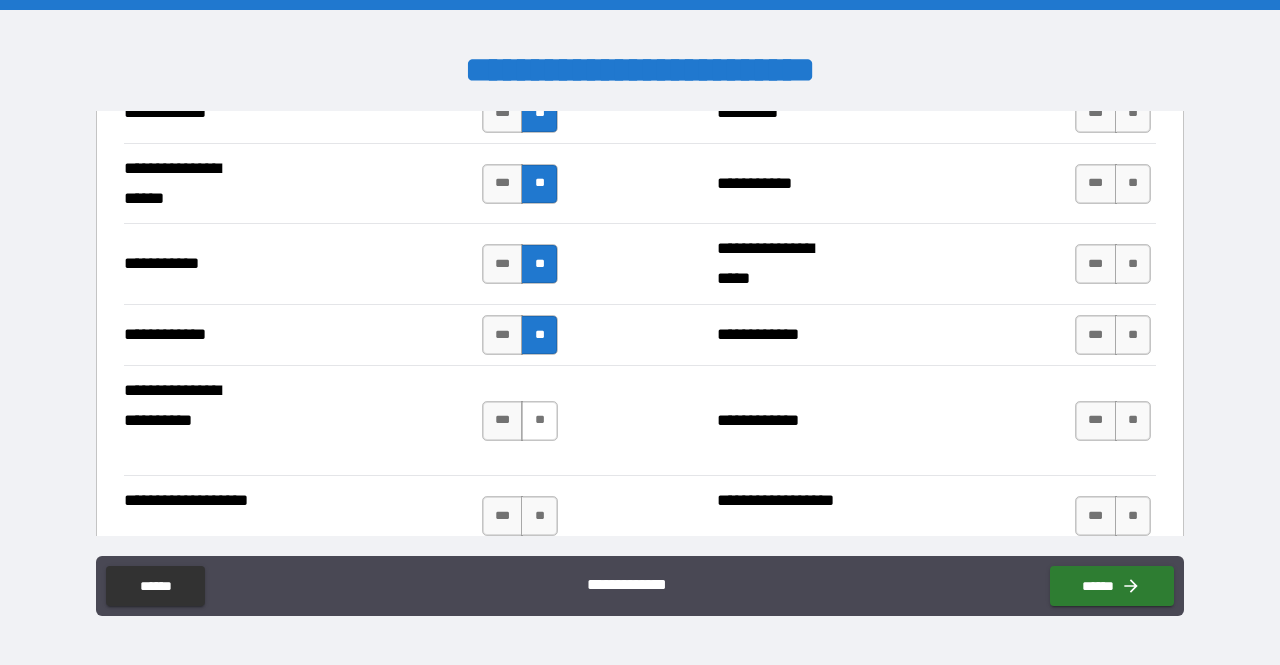 click on "**" at bounding box center (539, 421) 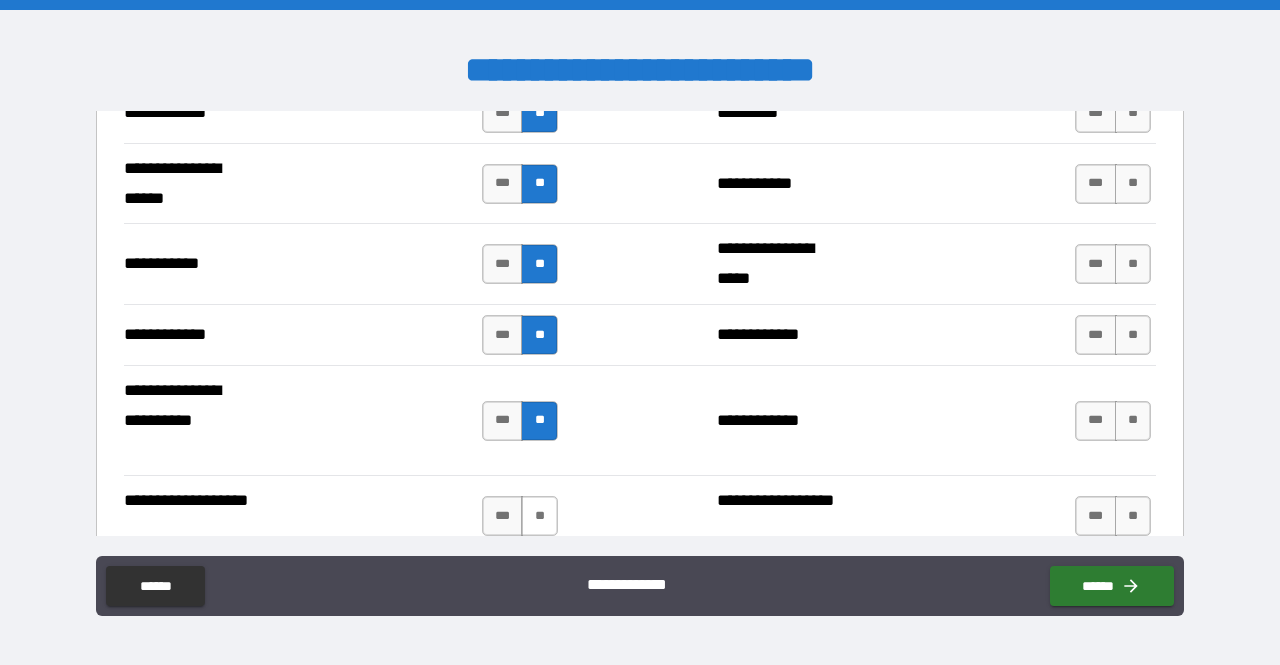 click on "**" at bounding box center [539, 516] 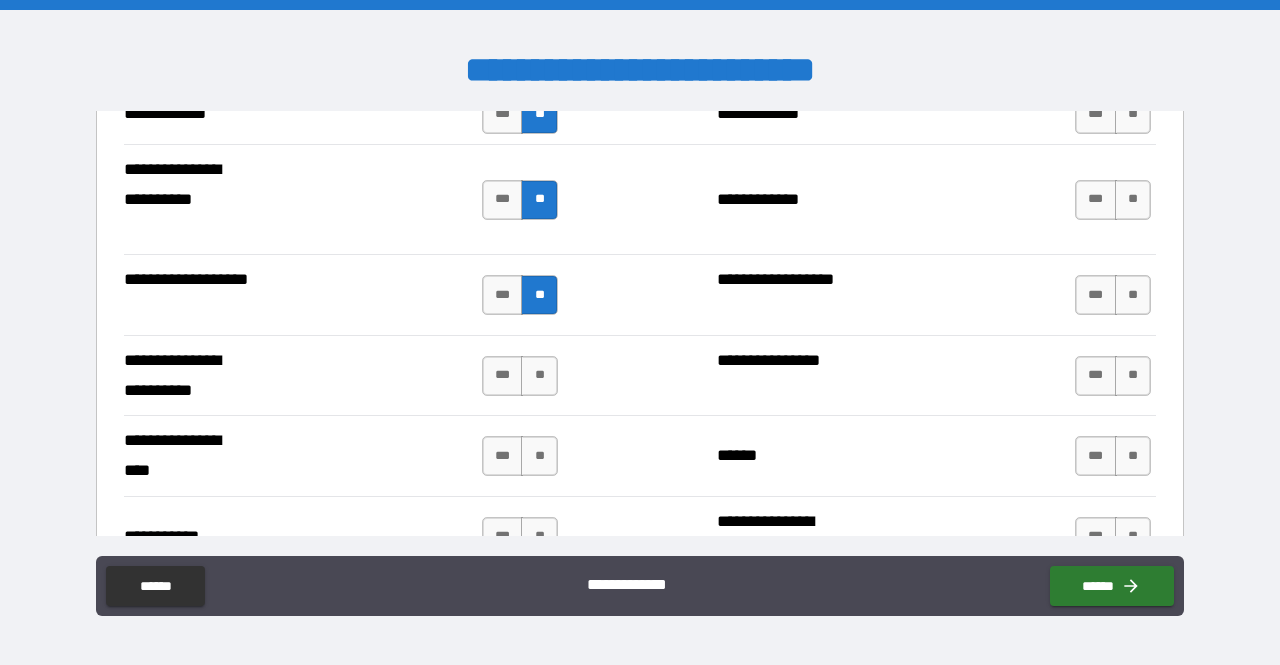 scroll, scrollTop: 4235, scrollLeft: 0, axis: vertical 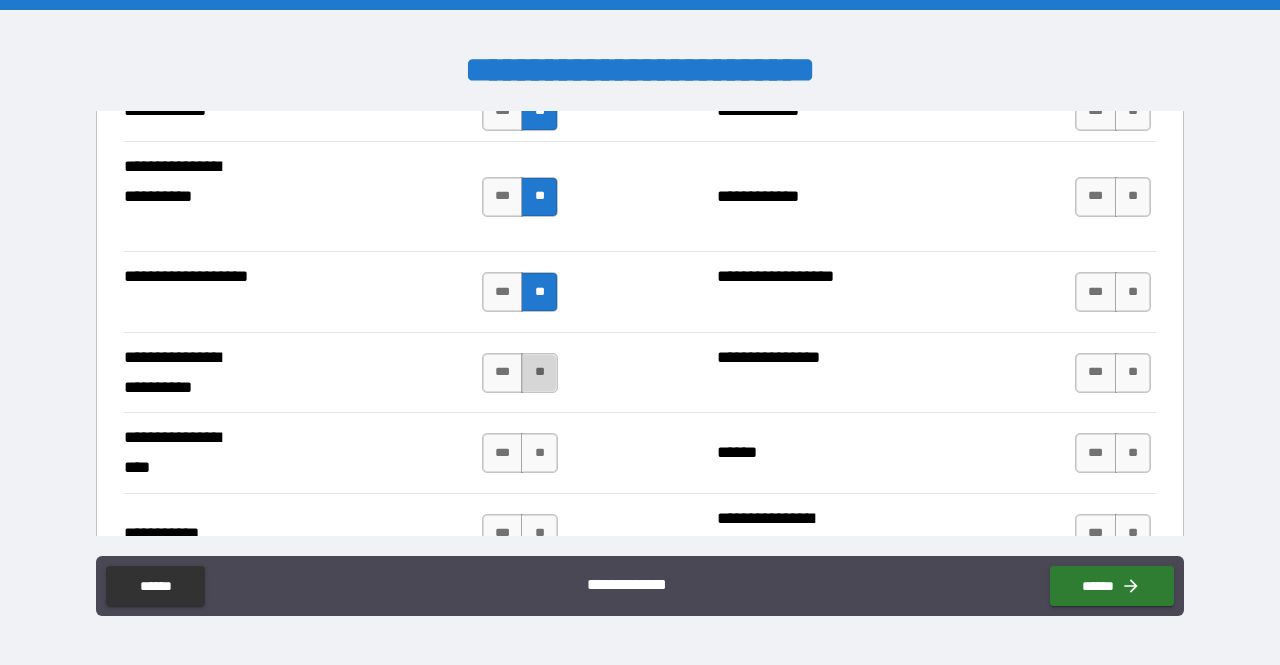 click on "**" at bounding box center (539, 373) 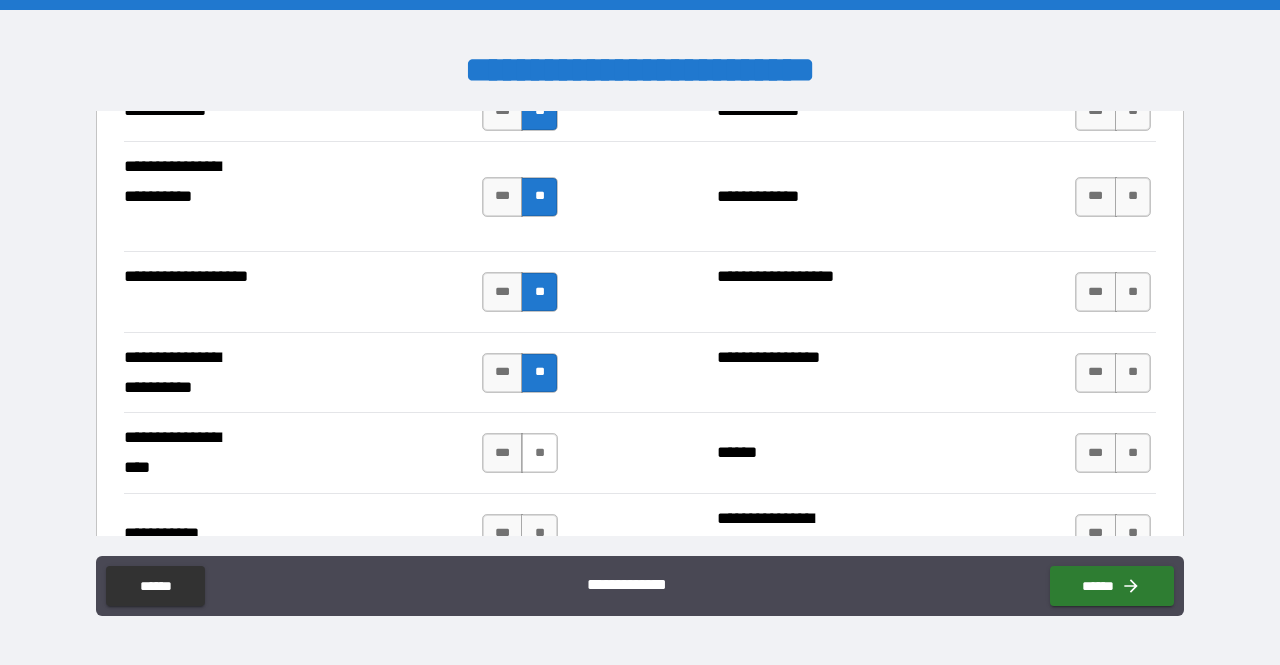 click on "**" at bounding box center [539, 453] 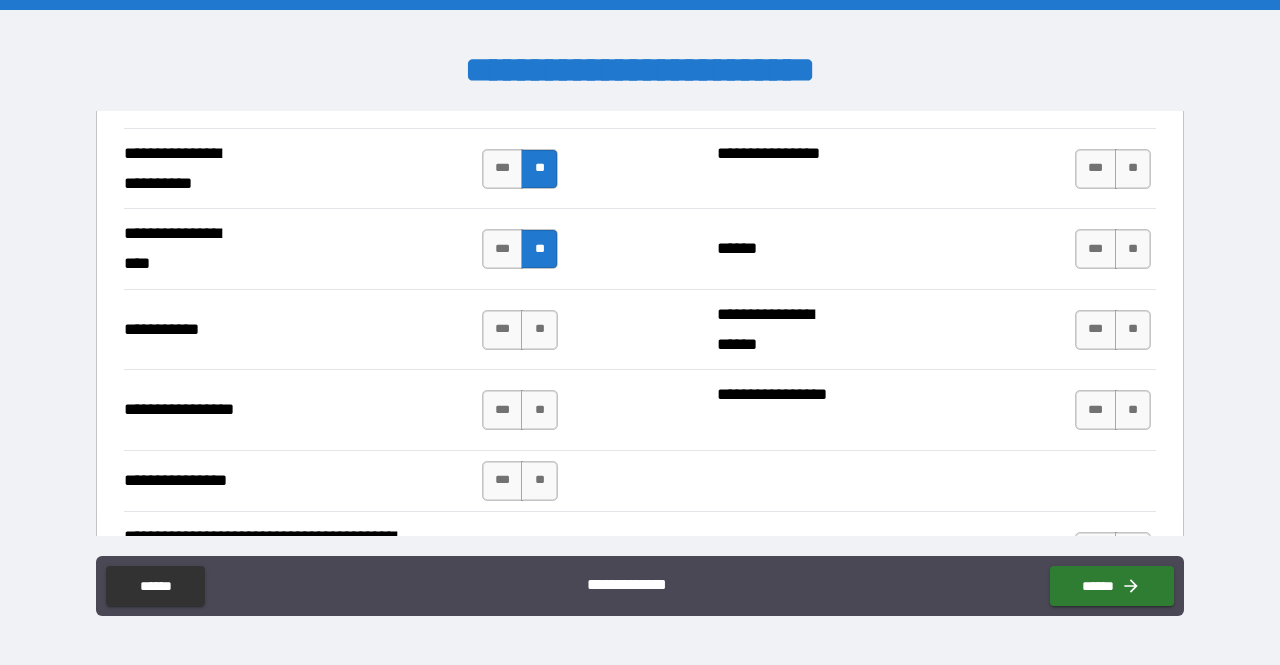 scroll, scrollTop: 4439, scrollLeft: 0, axis: vertical 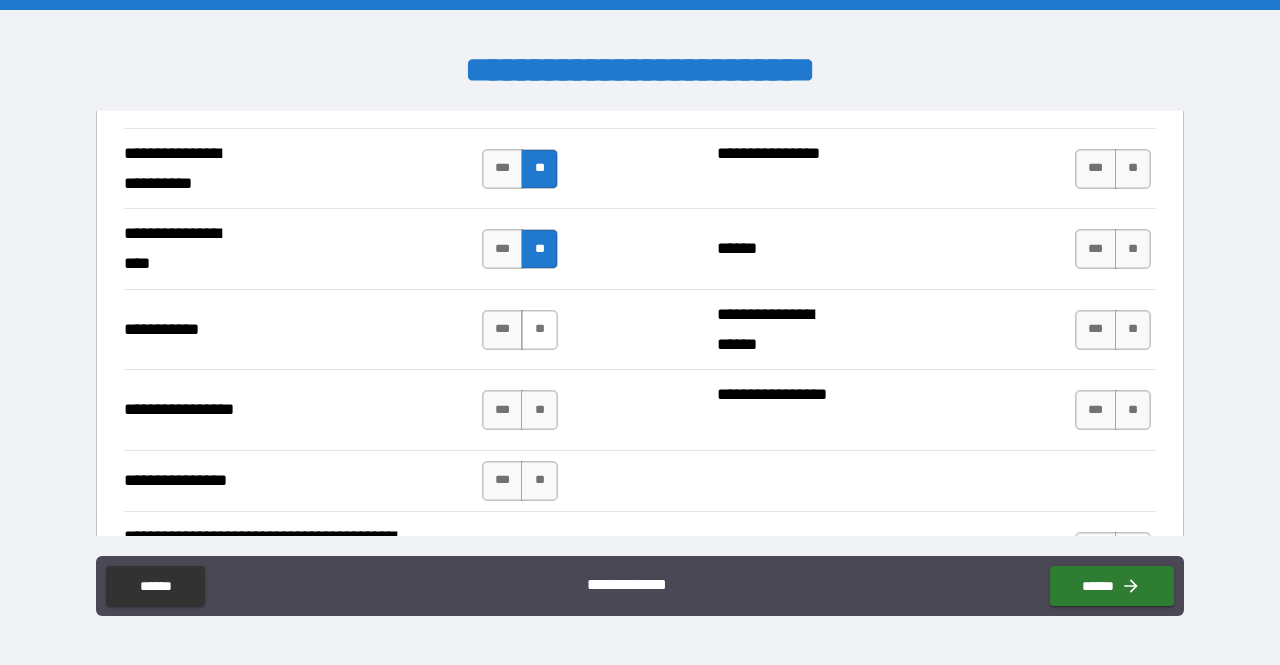 click on "*** **" at bounding box center [520, 330] 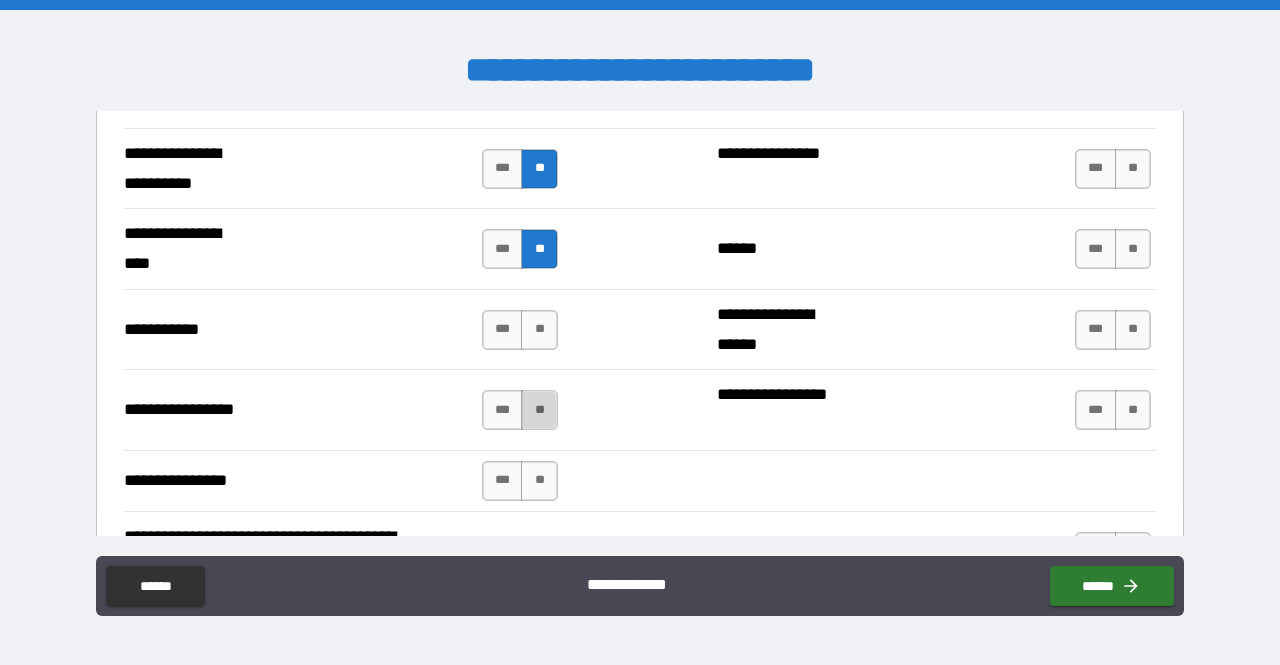 click on "**" at bounding box center (539, 410) 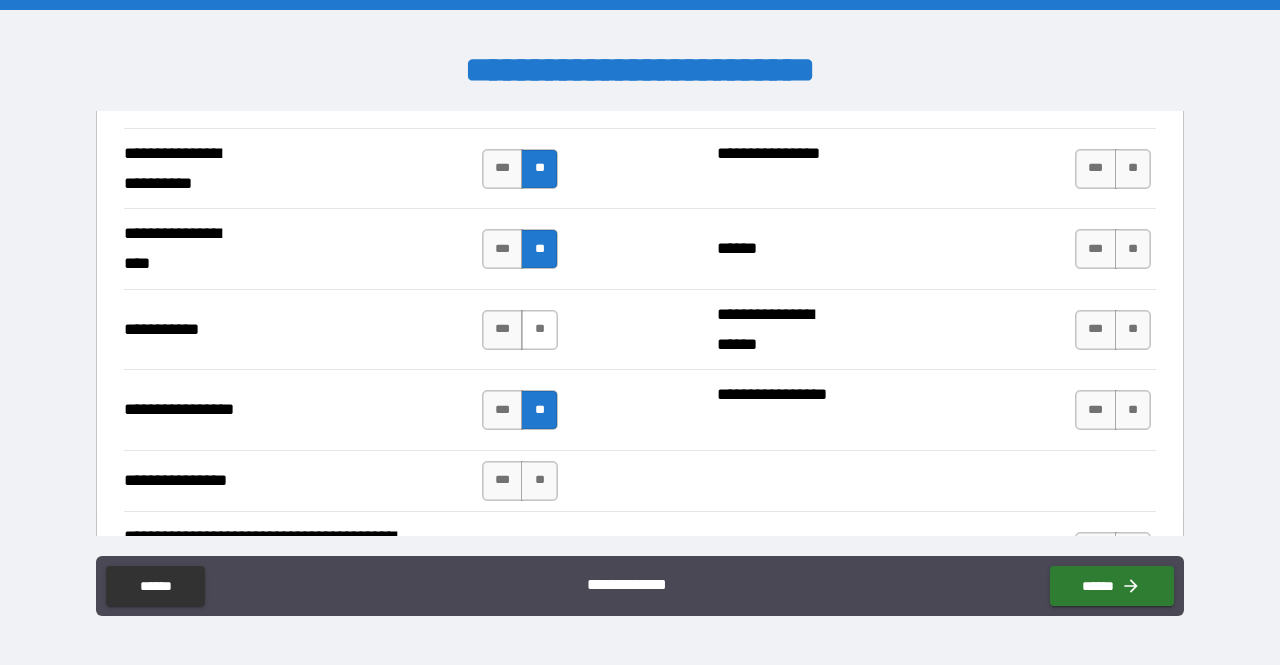 click on "**" at bounding box center [539, 330] 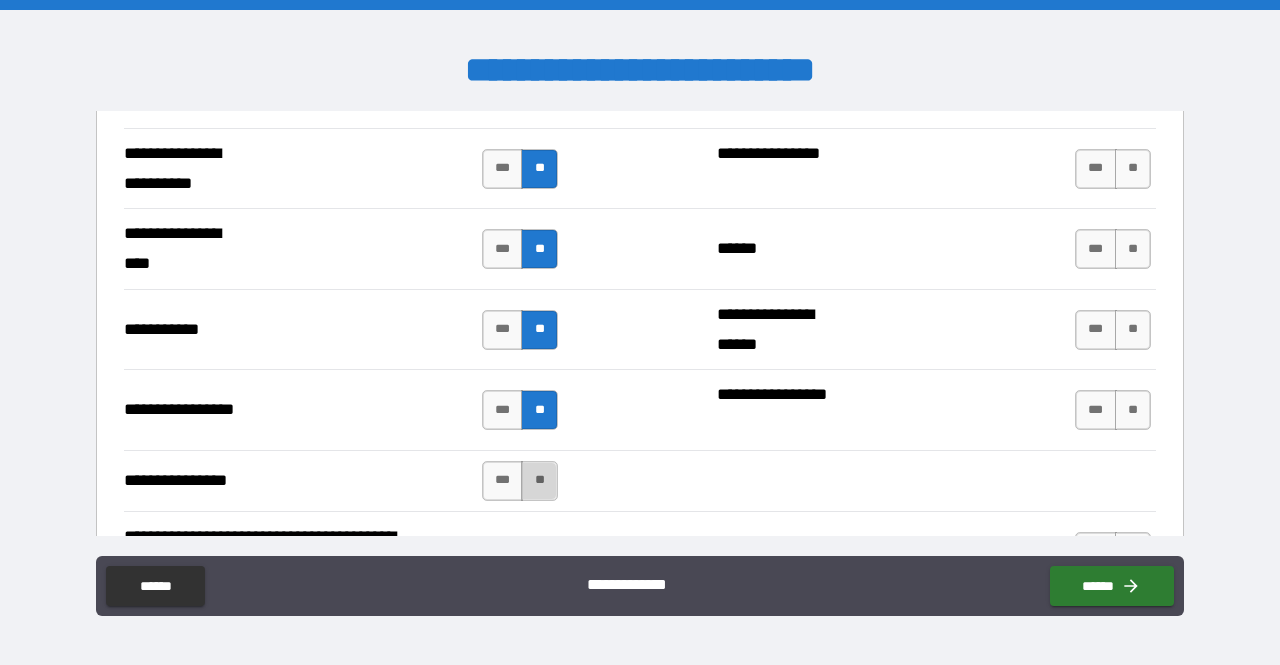 click on "**" at bounding box center (539, 481) 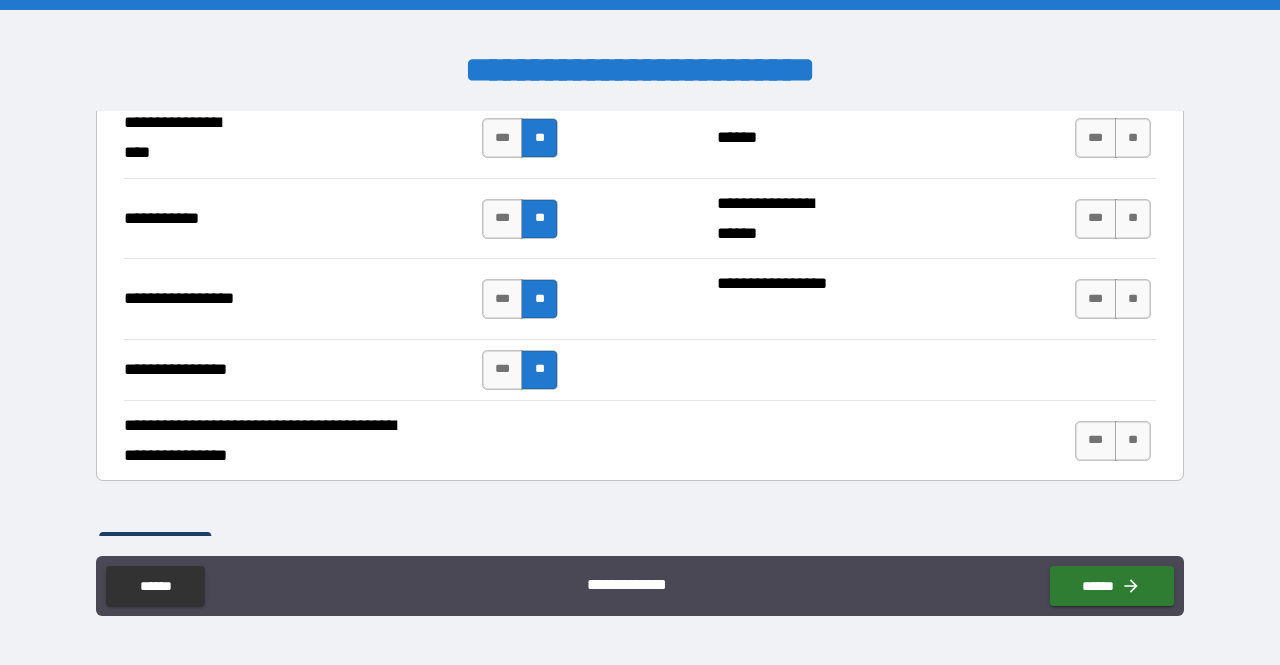 scroll, scrollTop: 4551, scrollLeft: 0, axis: vertical 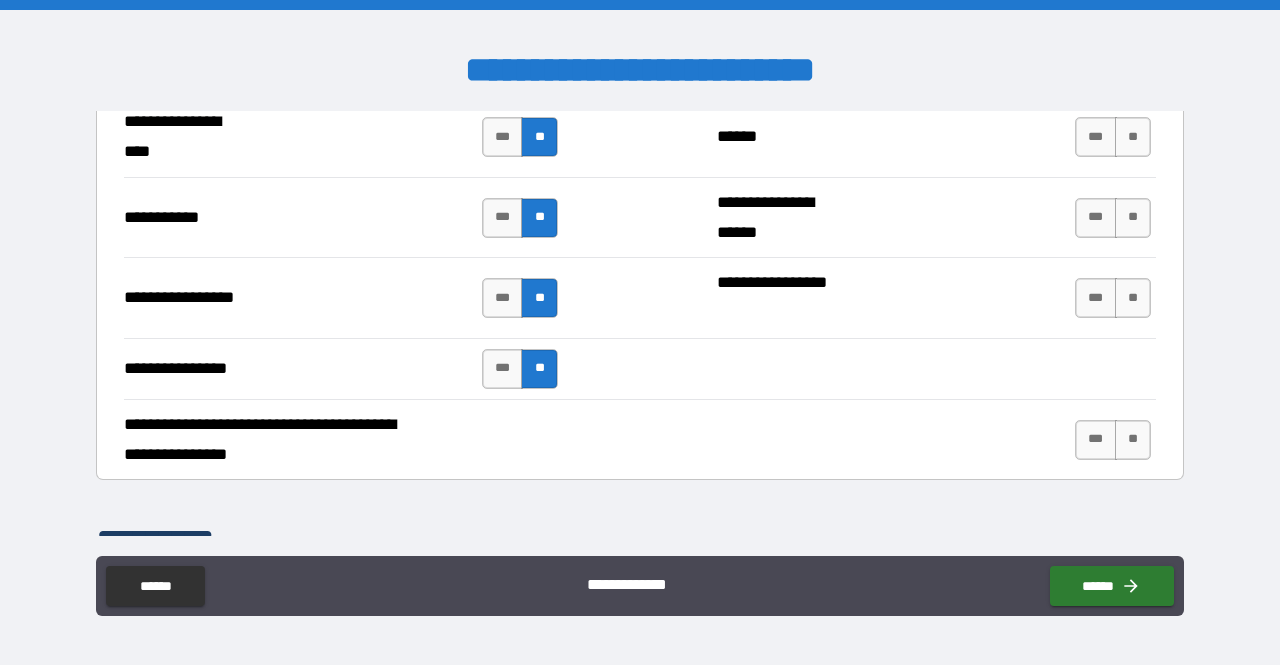 click on "*** **" at bounding box center [1113, 440] 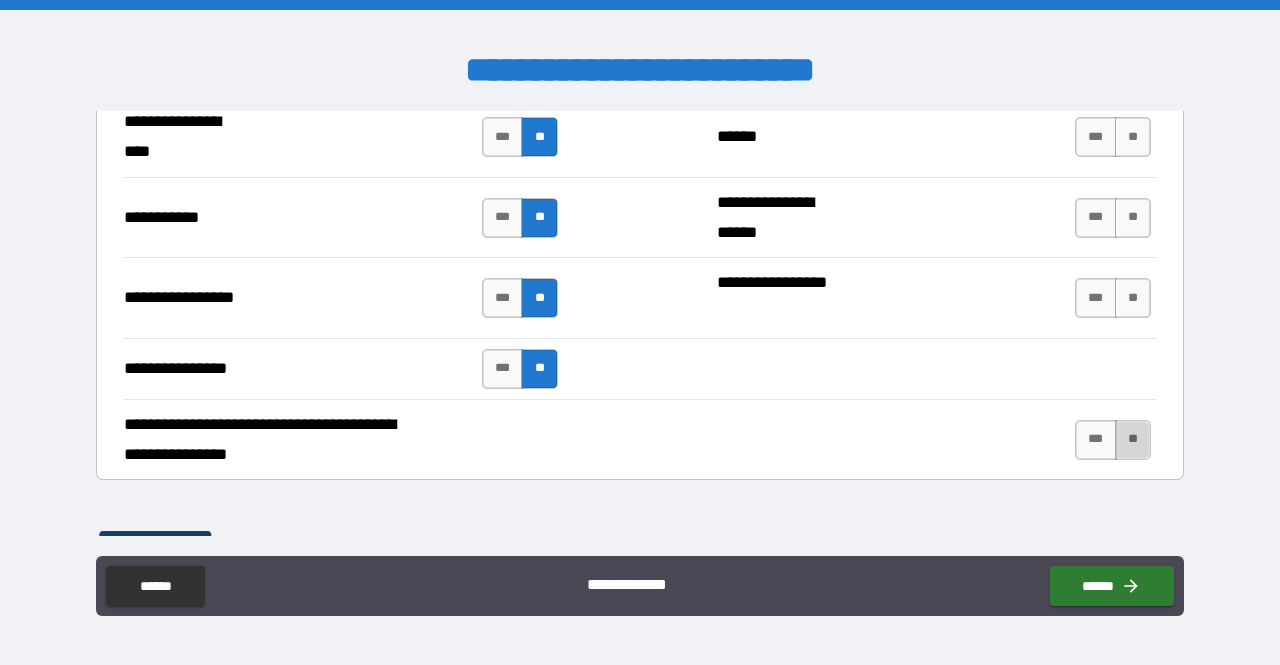 click on "**" at bounding box center (1133, 440) 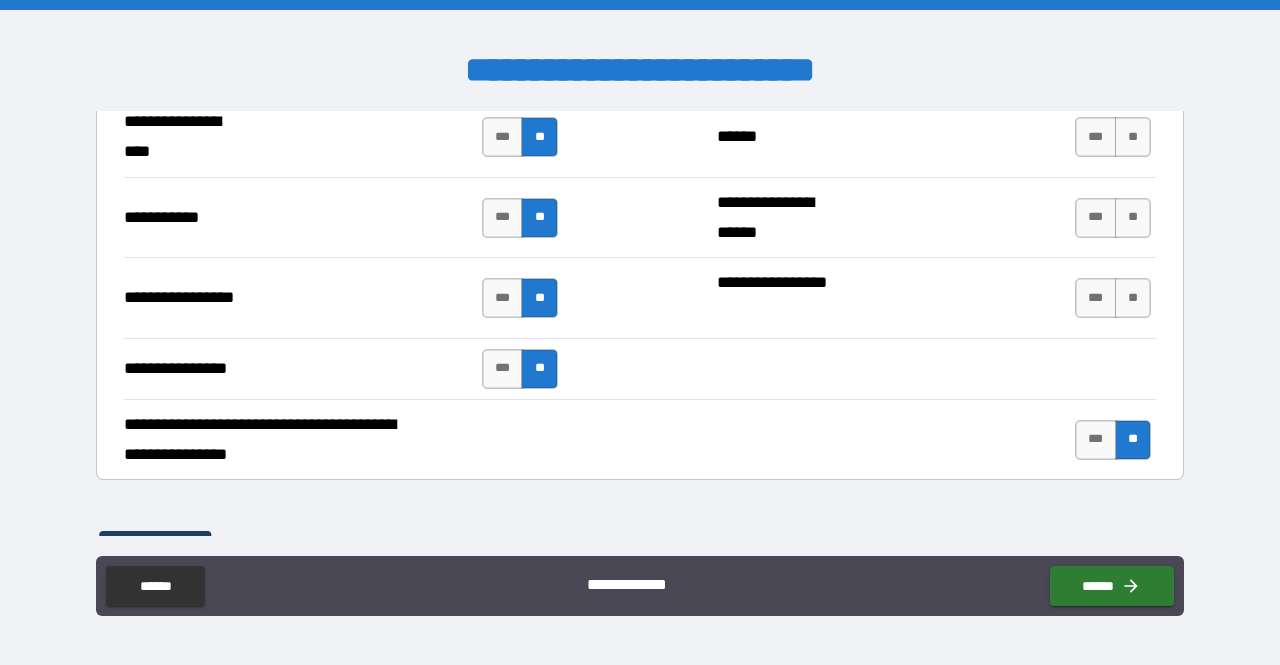click on "*** **" at bounding box center (1115, 298) 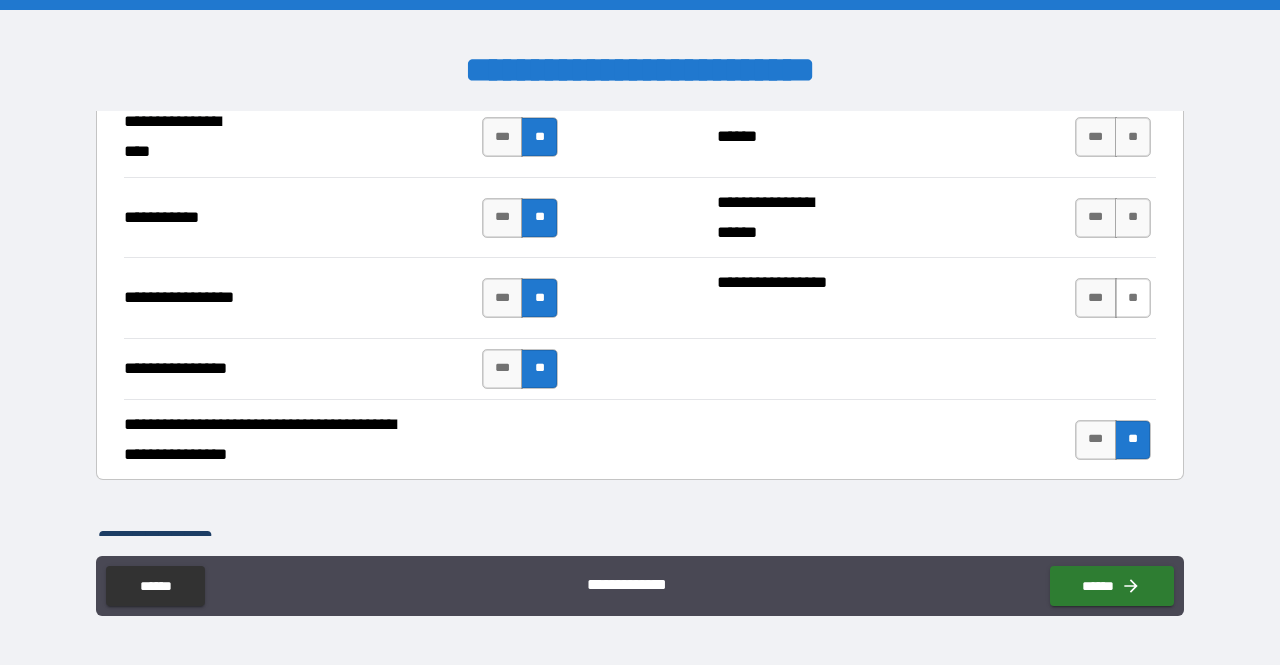 click on "**" at bounding box center [1133, 298] 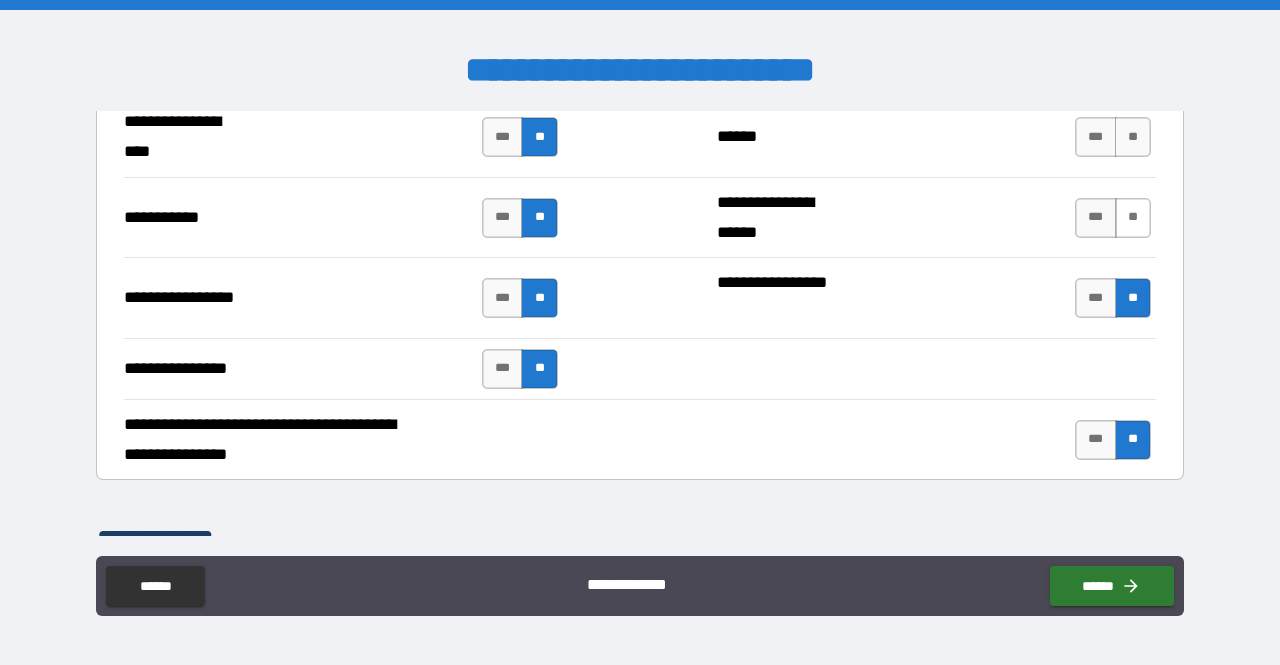 click on "**" at bounding box center [1133, 218] 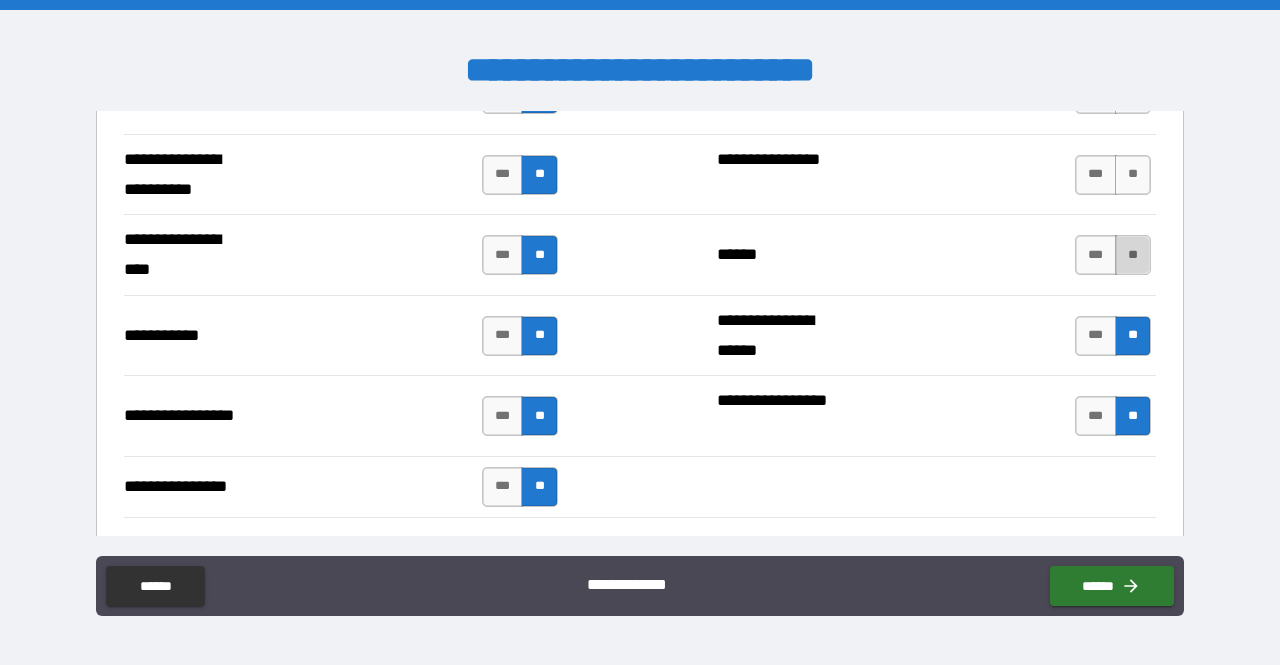 click on "**" at bounding box center [1133, 255] 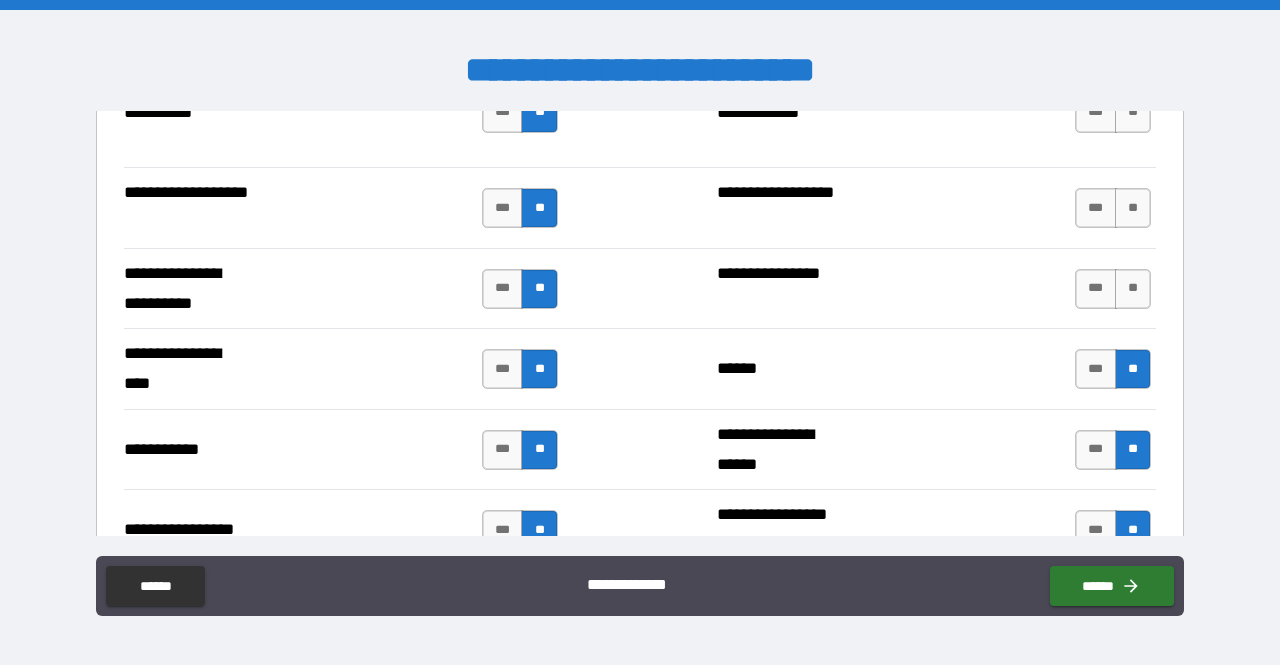 scroll, scrollTop: 4320, scrollLeft: 0, axis: vertical 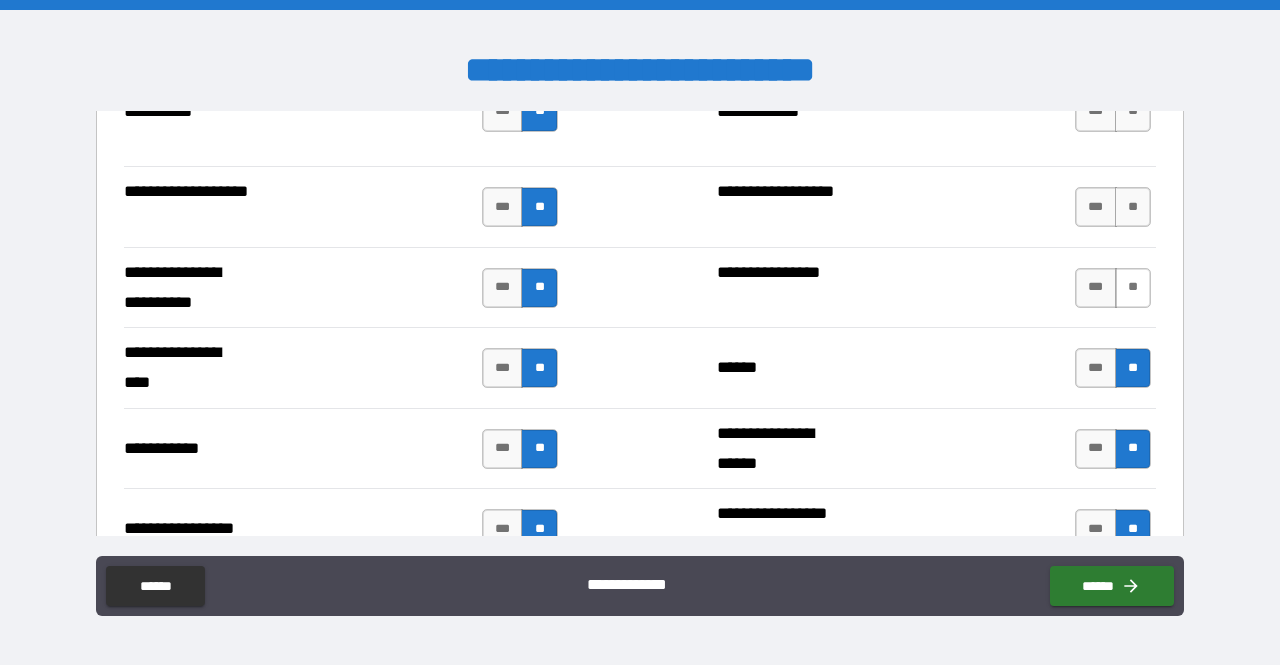 click on "**" at bounding box center (1133, 288) 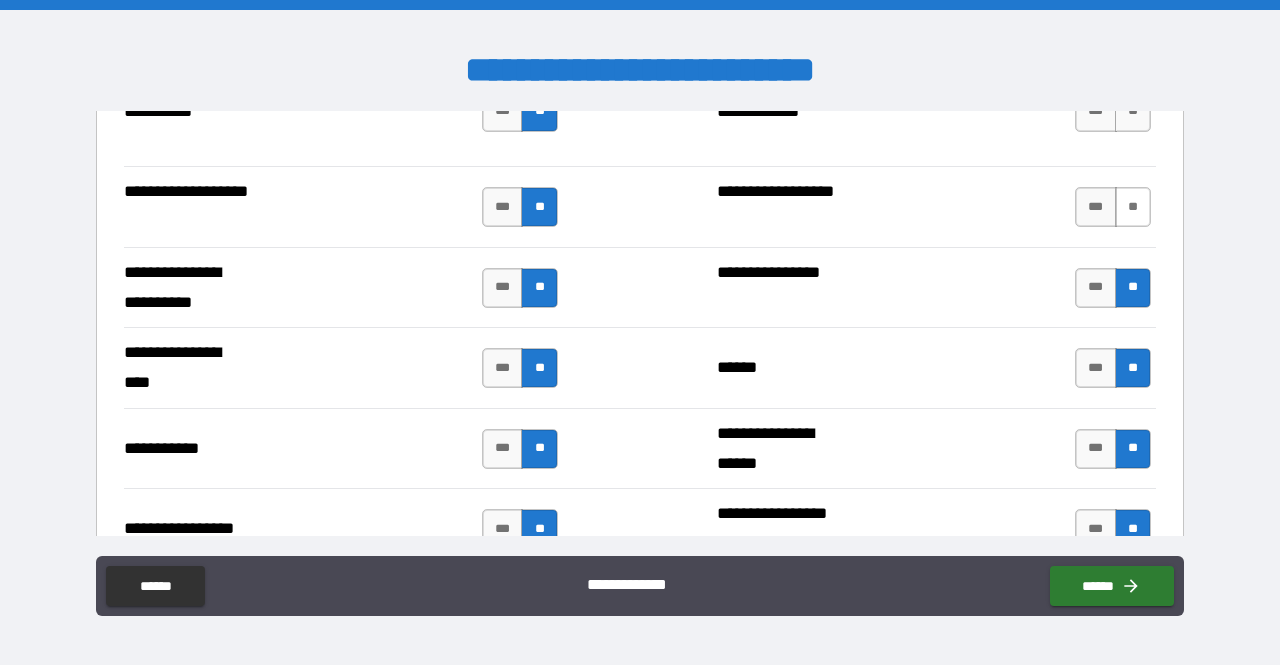 click on "**" at bounding box center (1133, 207) 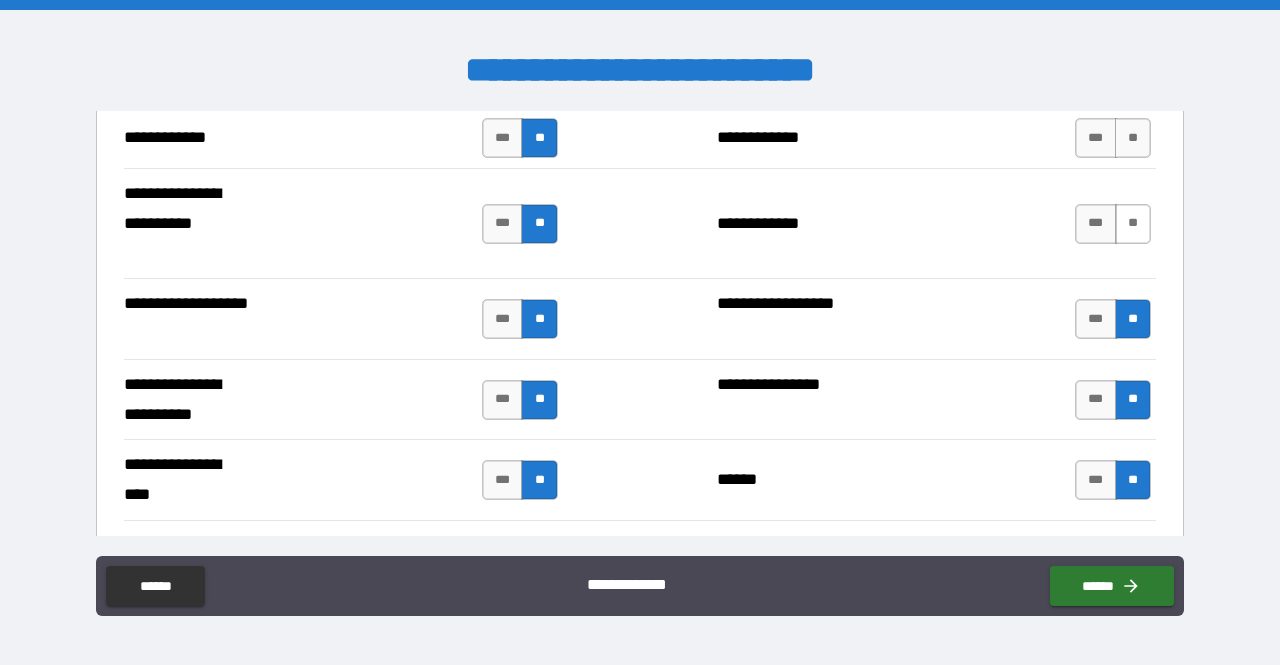 click on "**" at bounding box center [1133, 224] 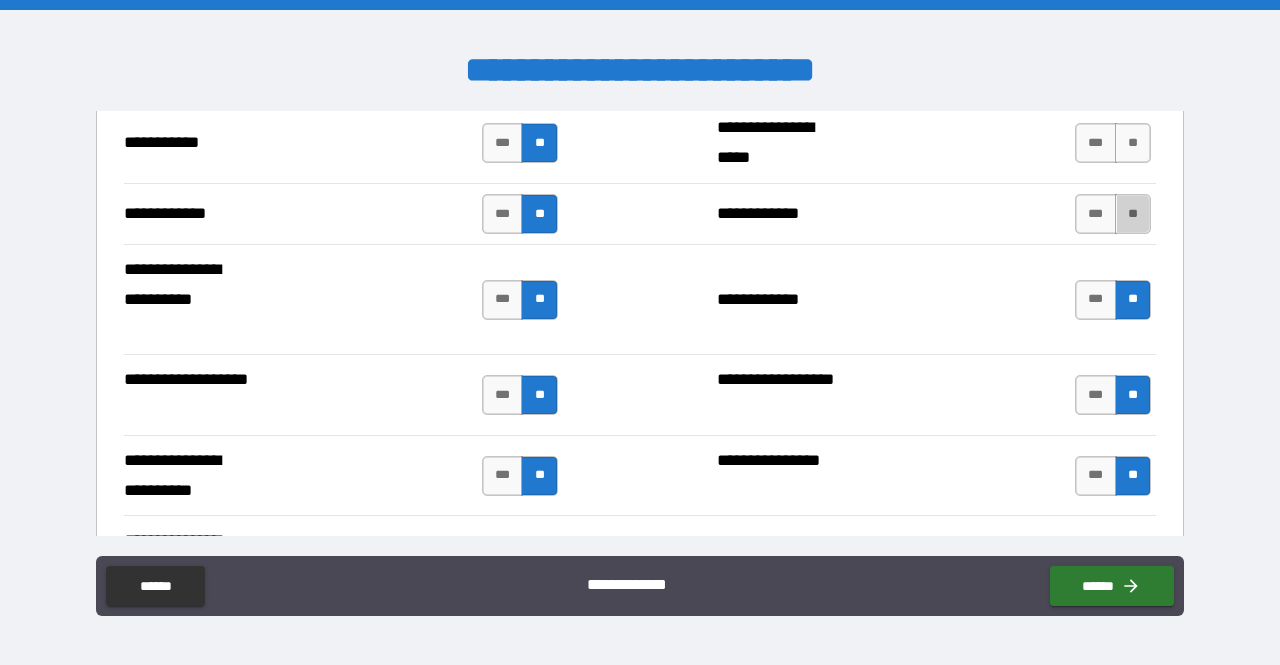 click on "**" at bounding box center [1133, 214] 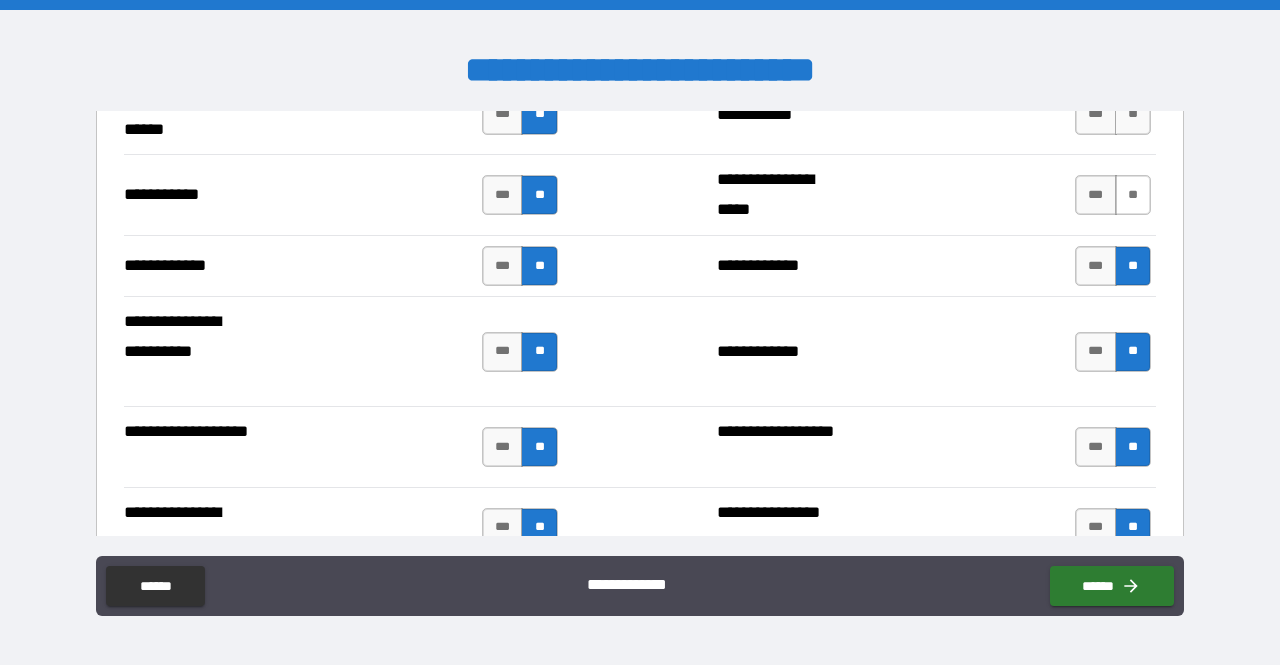 click on "**" at bounding box center (1133, 195) 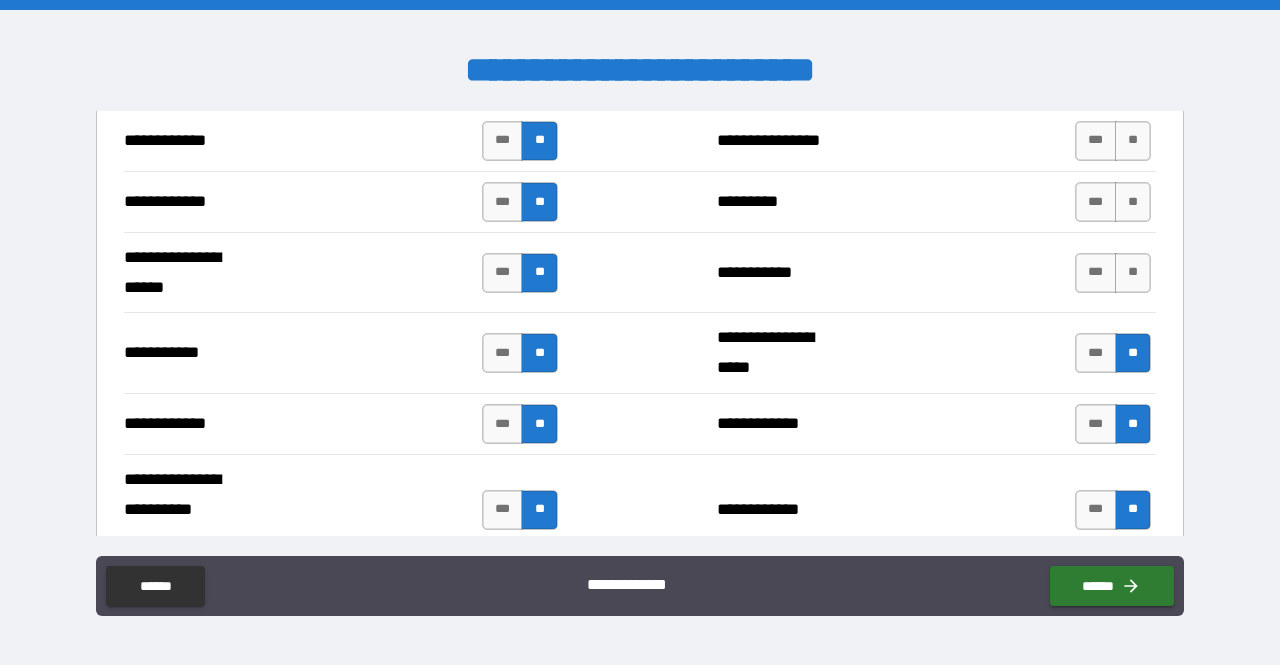 scroll, scrollTop: 3923, scrollLeft: 0, axis: vertical 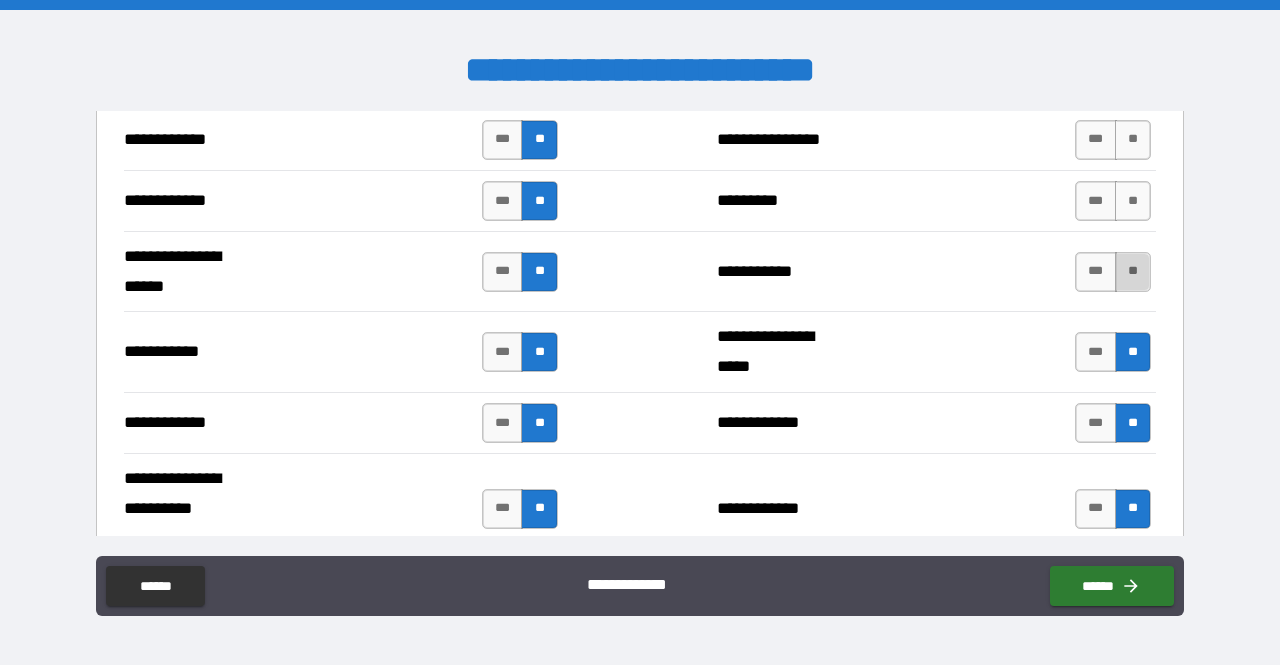 click on "**" at bounding box center (1133, 272) 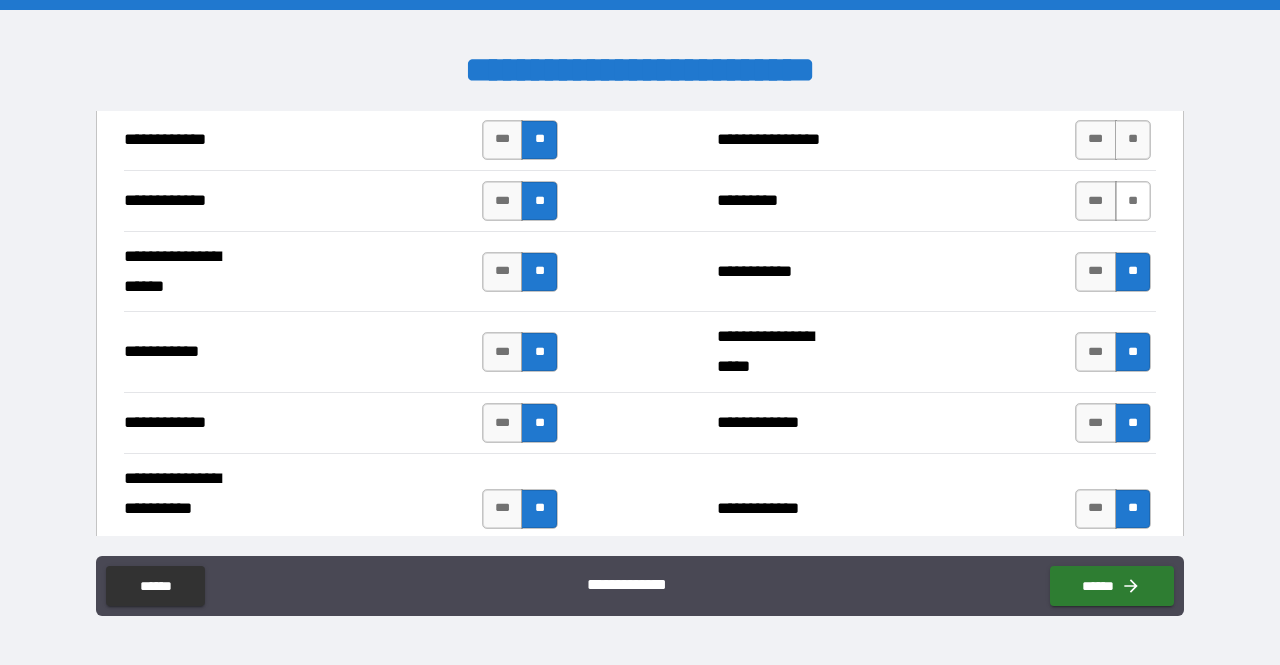 click on "**" at bounding box center [1133, 201] 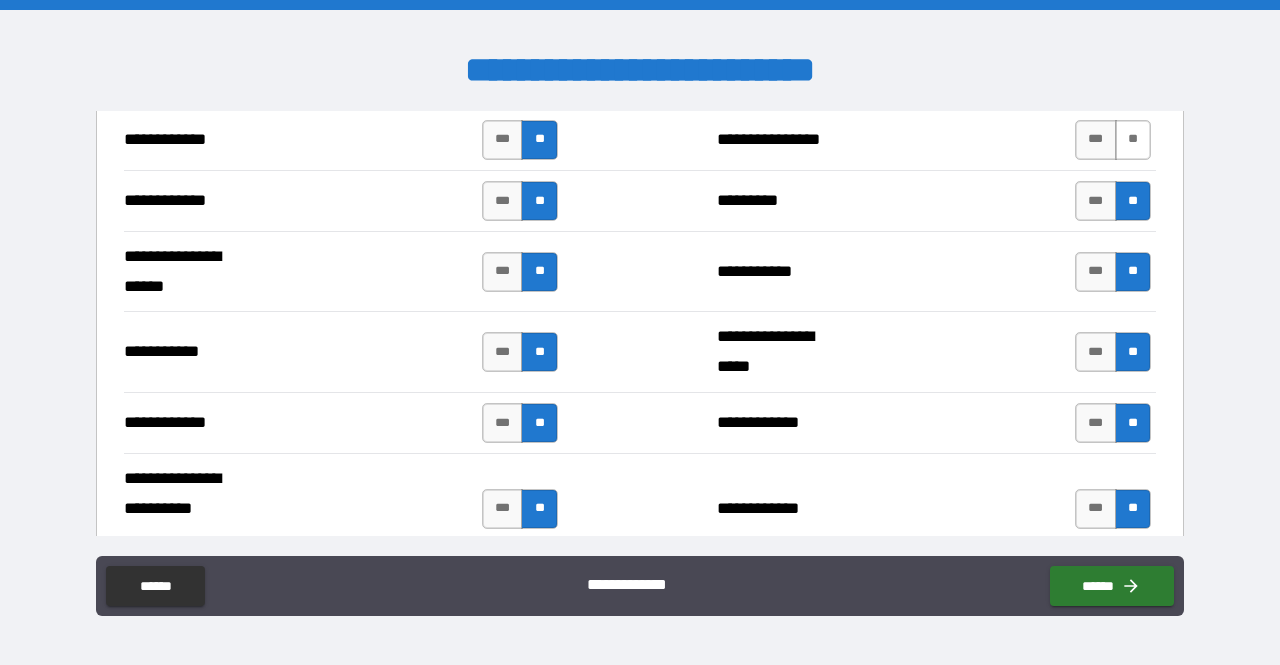 click on "**" at bounding box center [1133, 140] 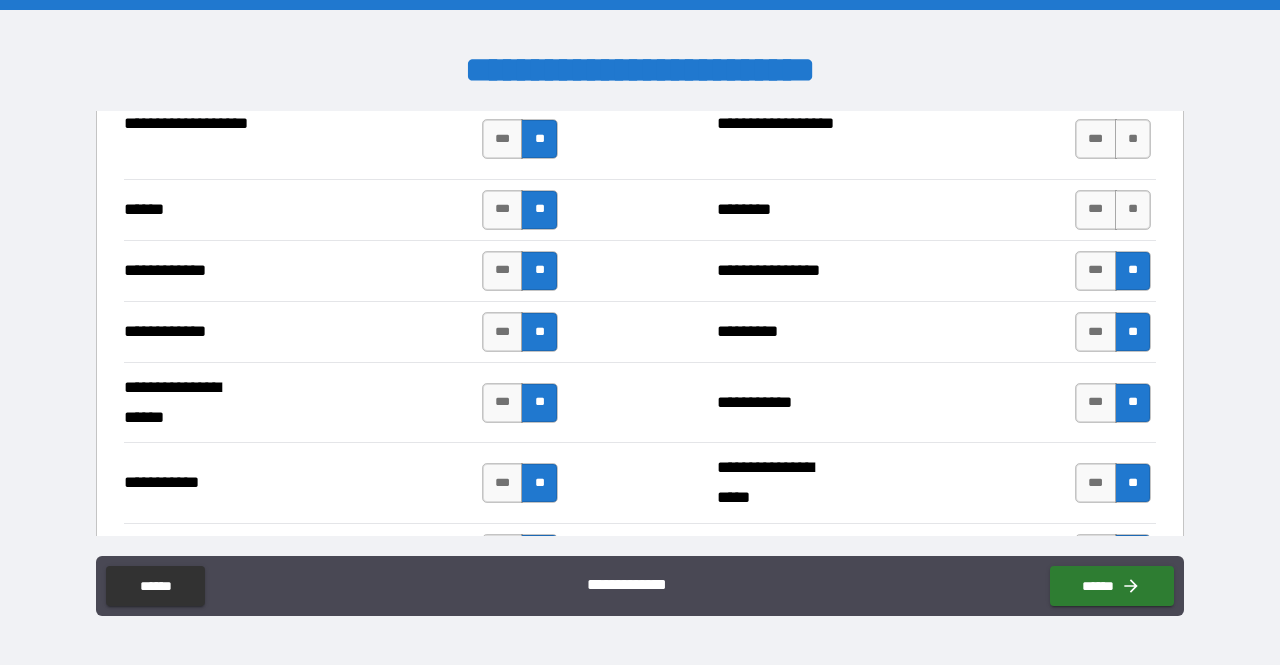scroll, scrollTop: 3773, scrollLeft: 0, axis: vertical 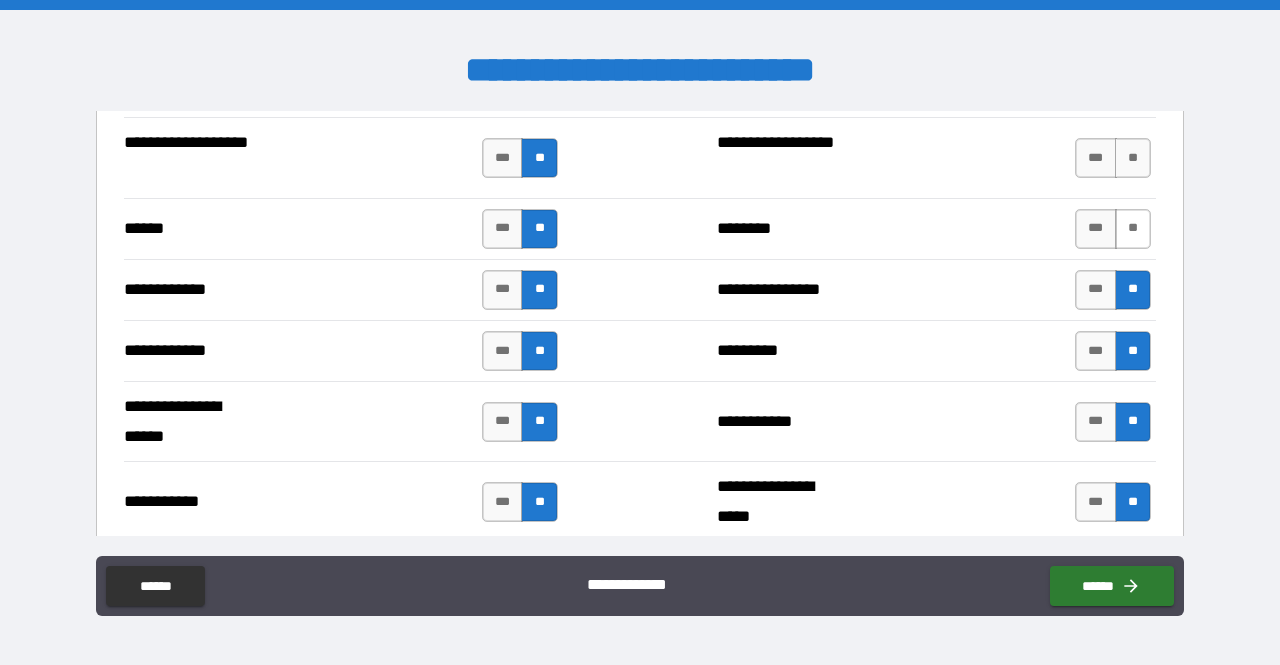 click on "**" at bounding box center [1133, 229] 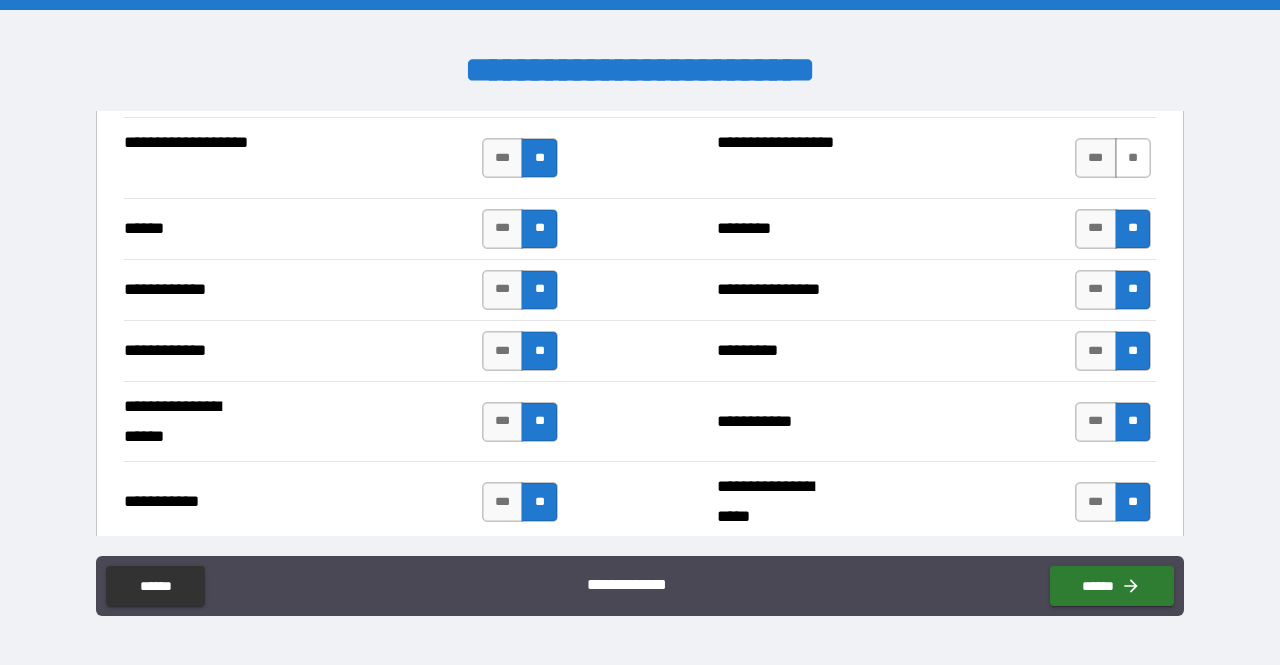click on "**" at bounding box center [1133, 158] 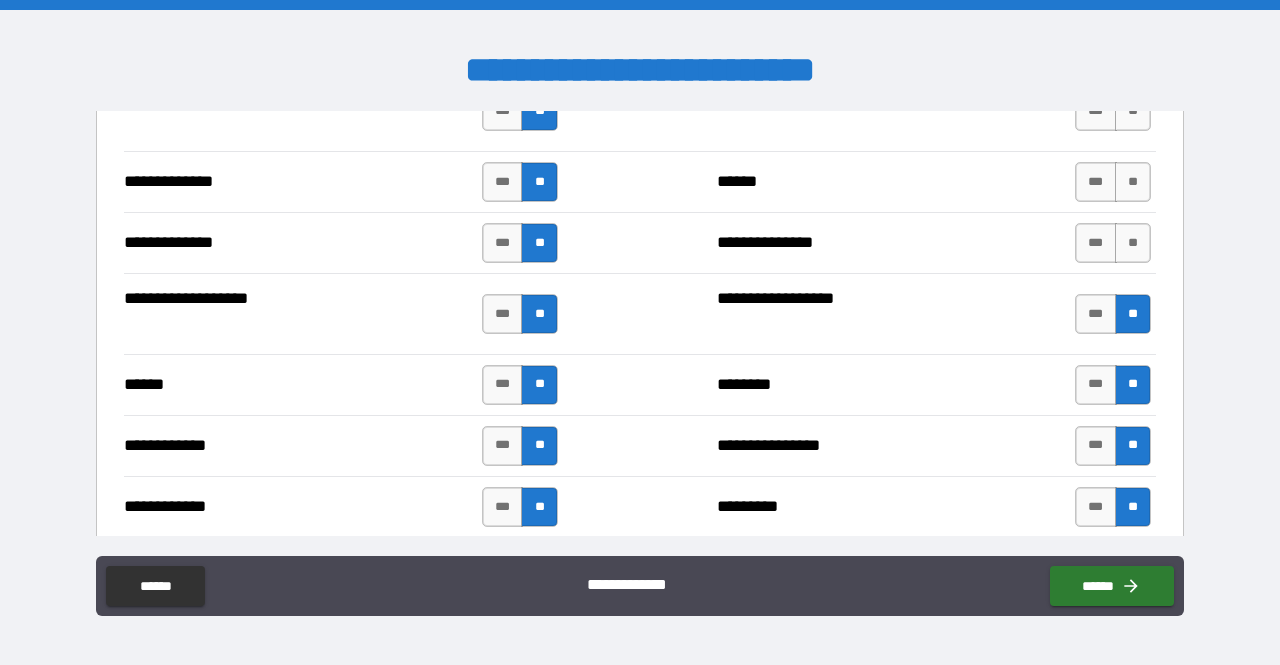 scroll, scrollTop: 3615, scrollLeft: 0, axis: vertical 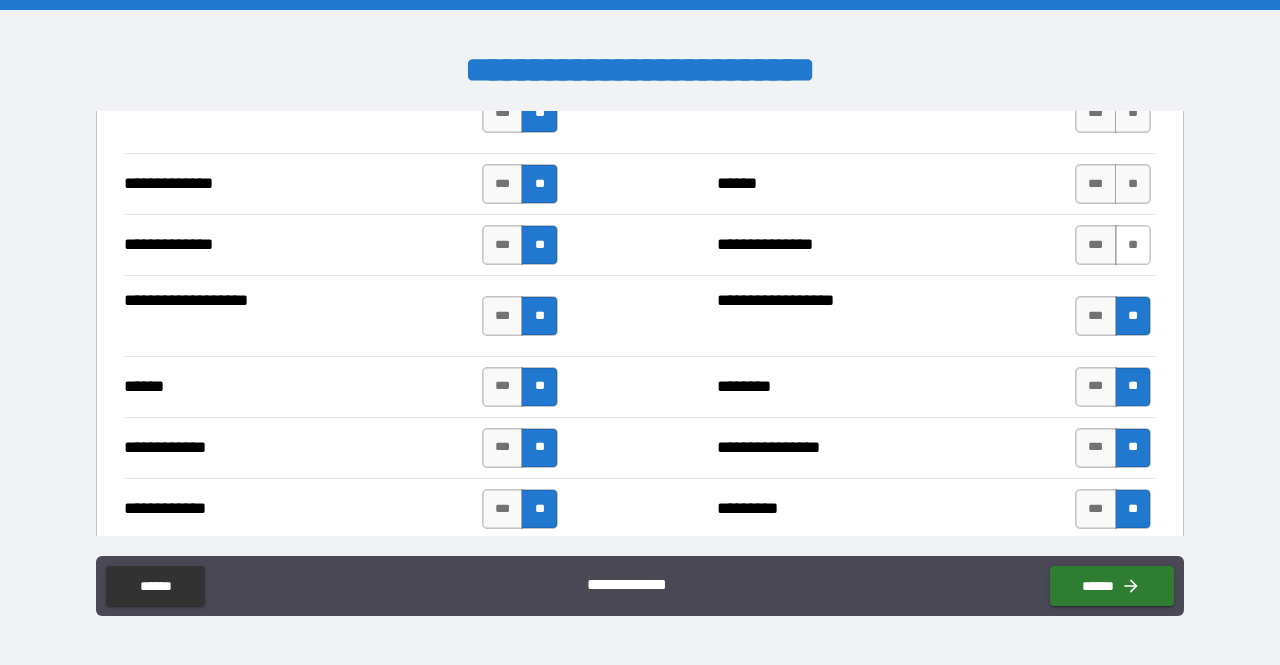 click on "**" at bounding box center (1133, 245) 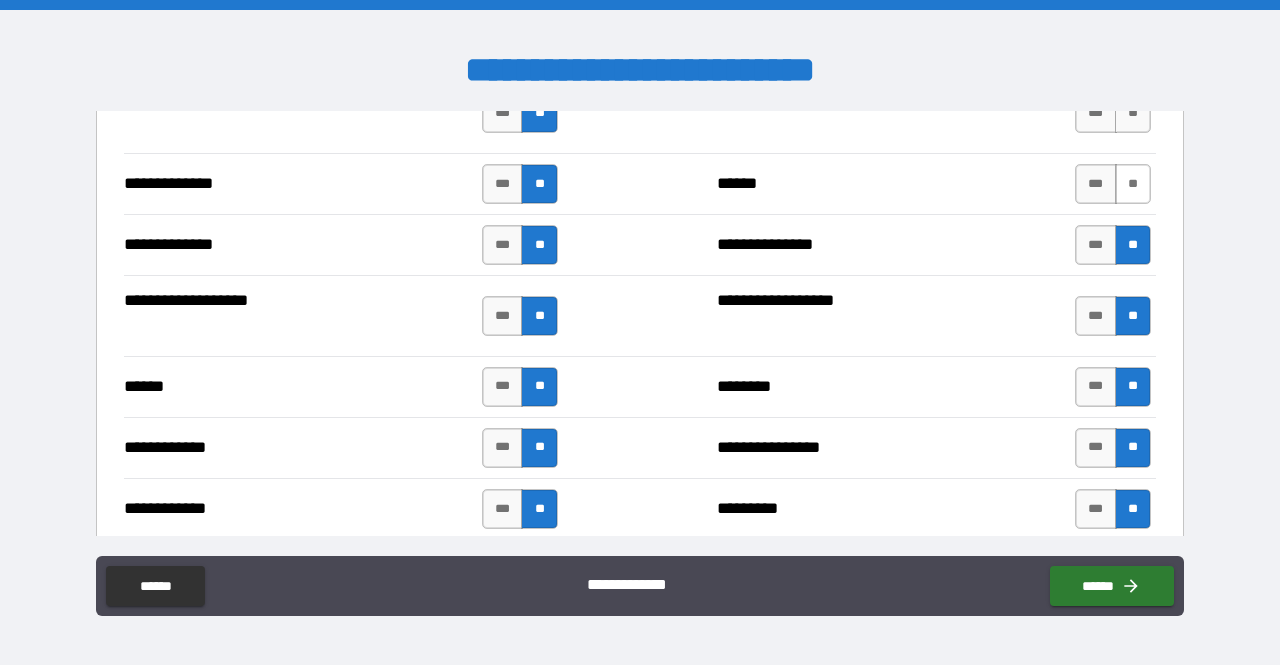 click on "**" at bounding box center [1133, 184] 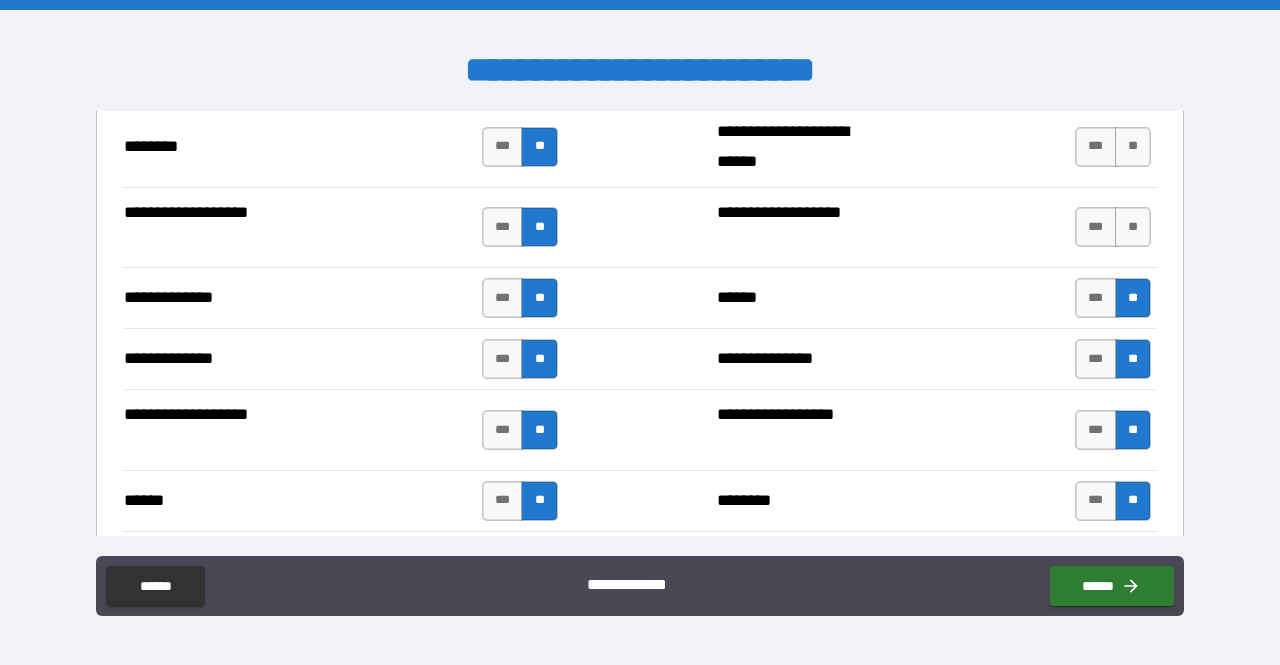 scroll, scrollTop: 3497, scrollLeft: 0, axis: vertical 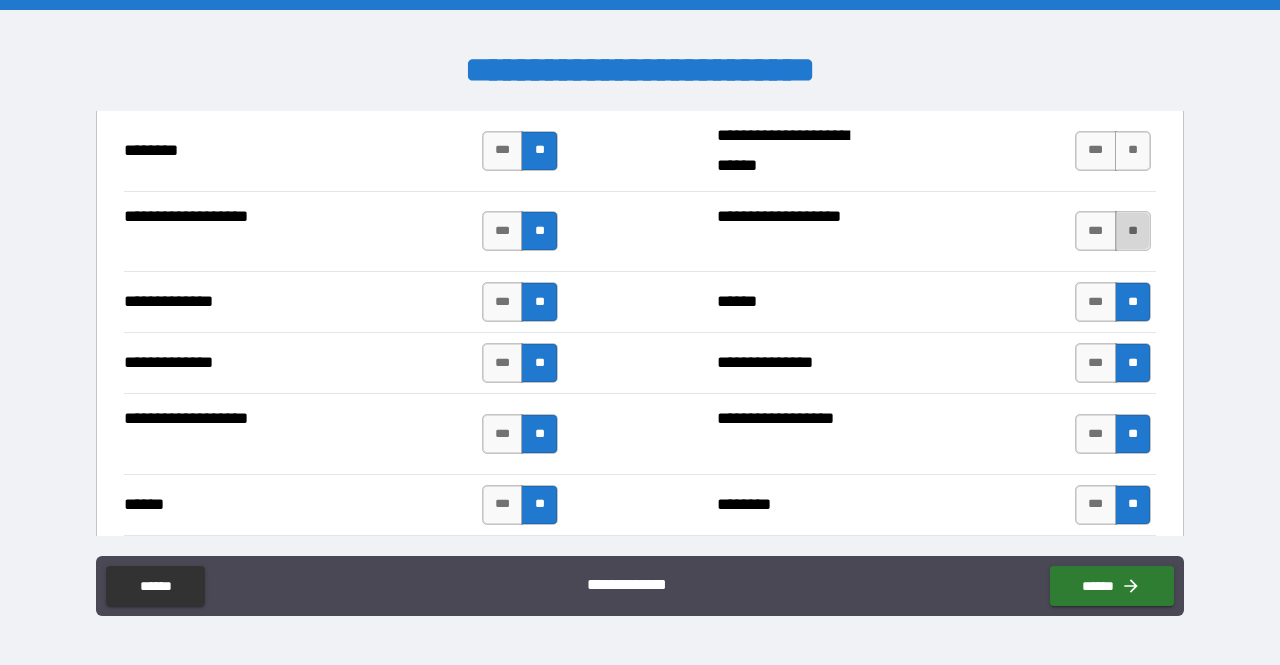 click on "**" at bounding box center [1133, 231] 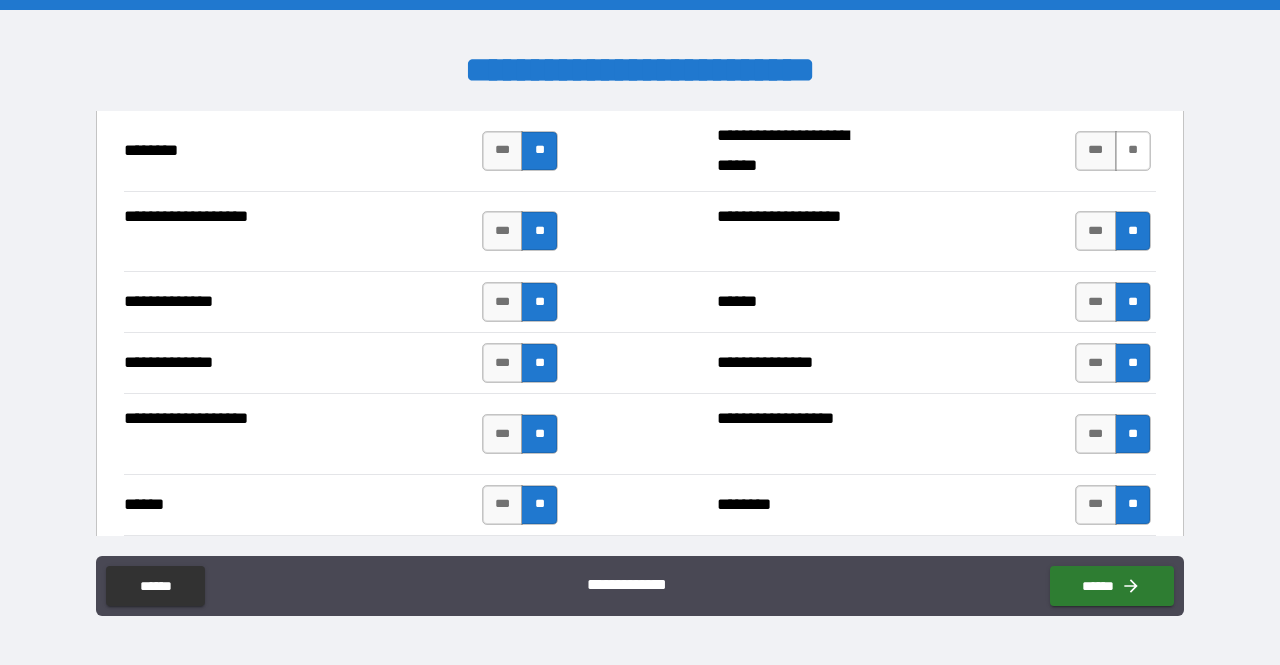 click on "**" at bounding box center [1133, 151] 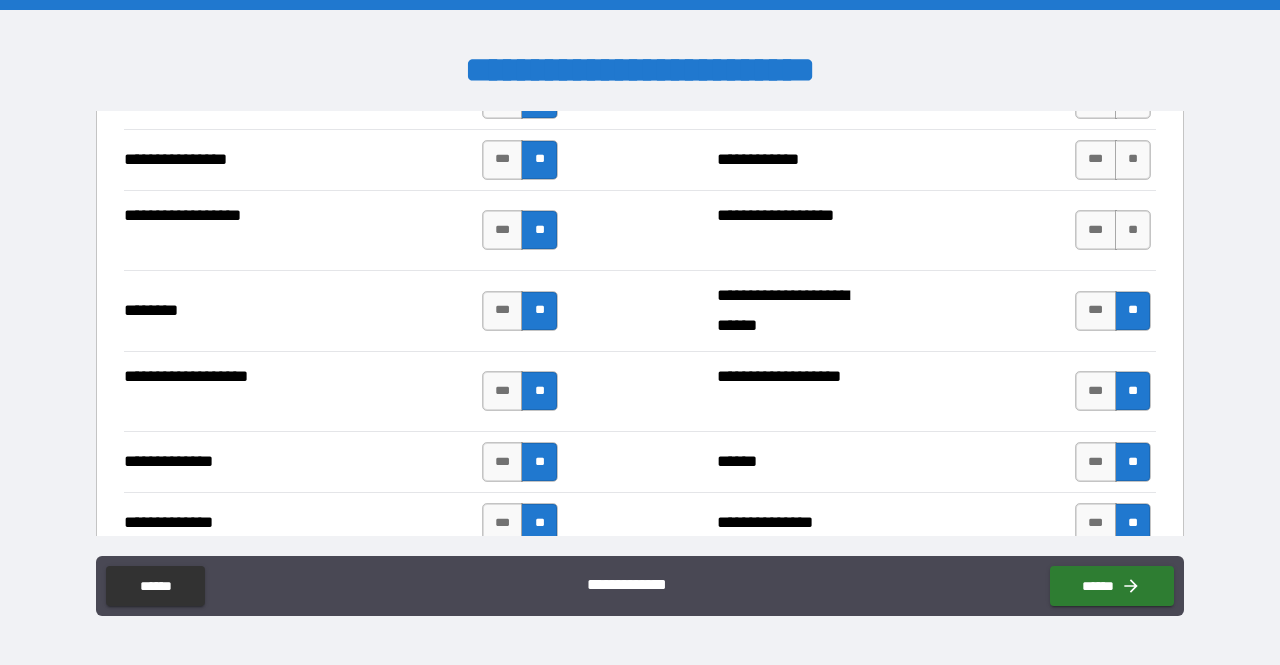 scroll, scrollTop: 3317, scrollLeft: 0, axis: vertical 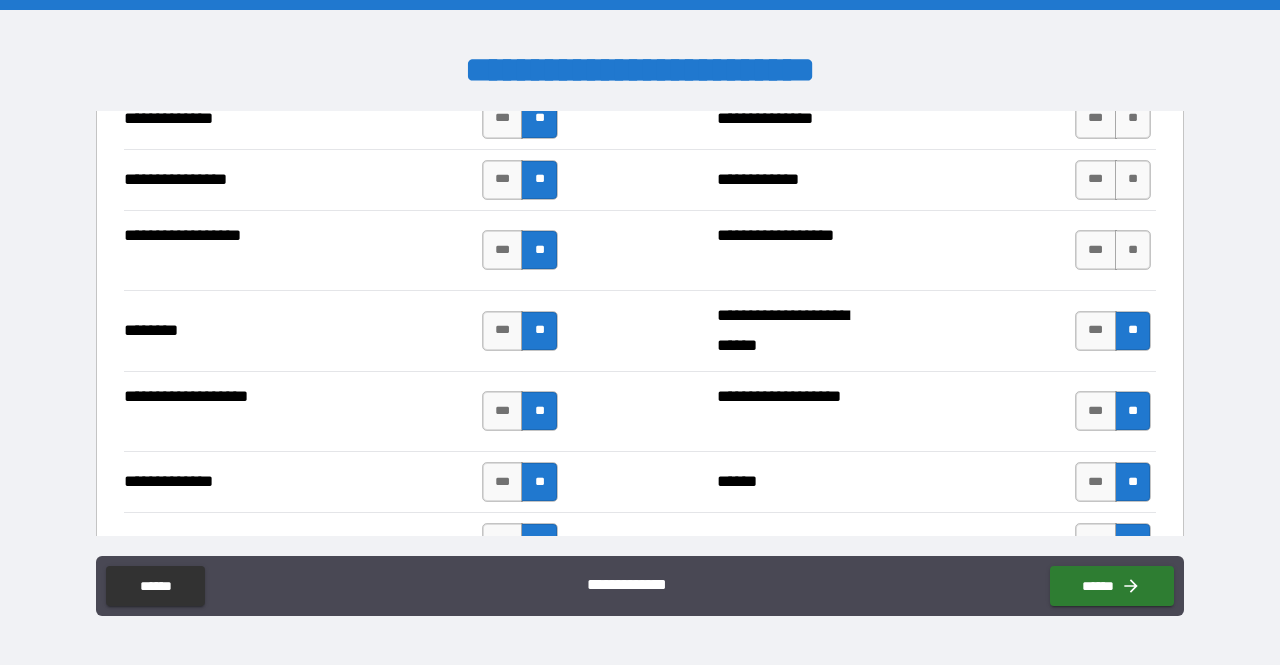 click on "*** **" at bounding box center (1115, 251) 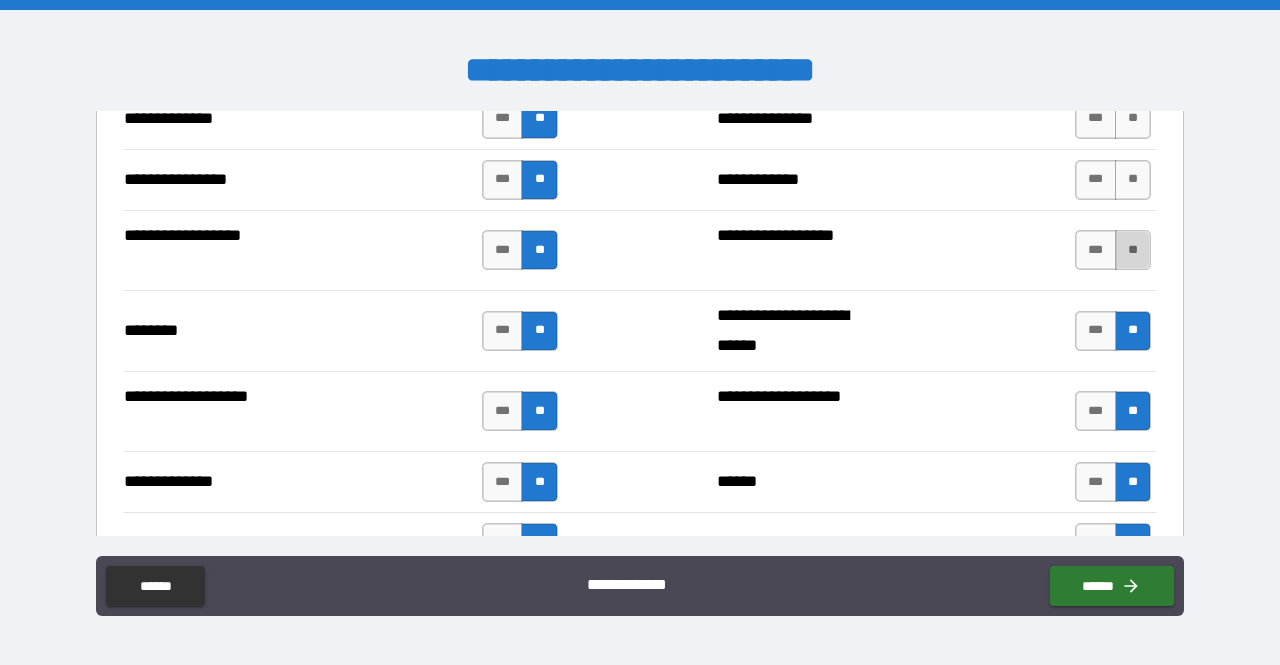 click on "**" at bounding box center (1133, 250) 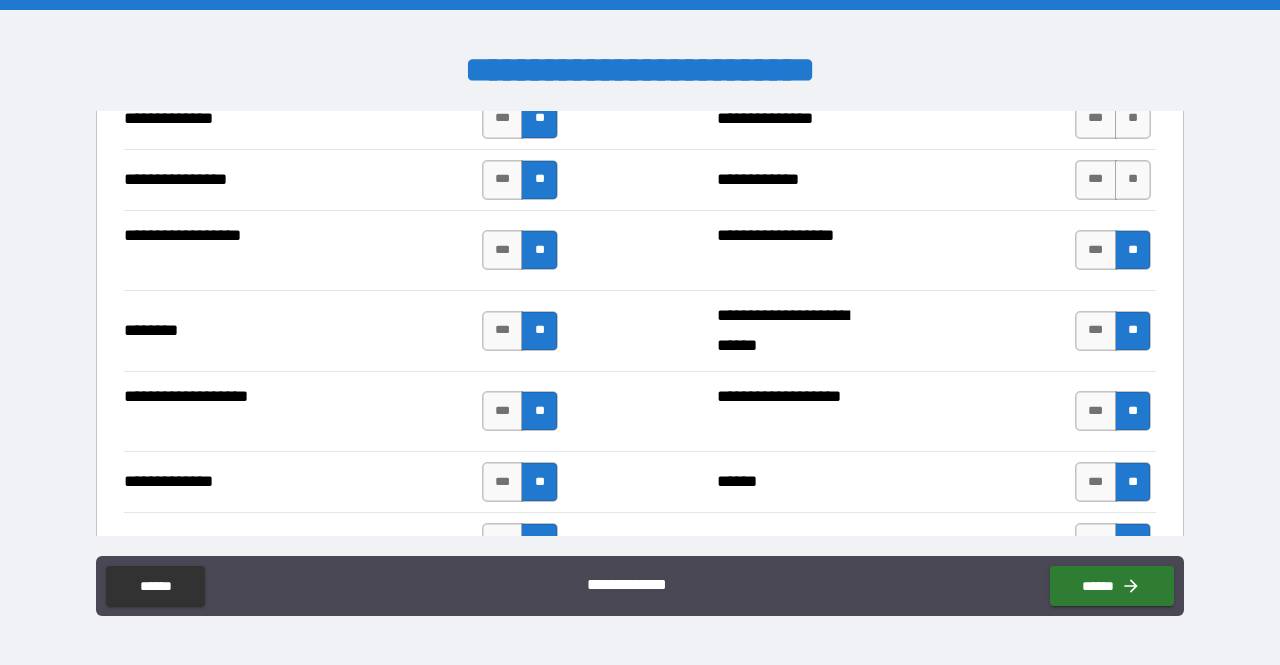click on "**********" at bounding box center [640, 179] 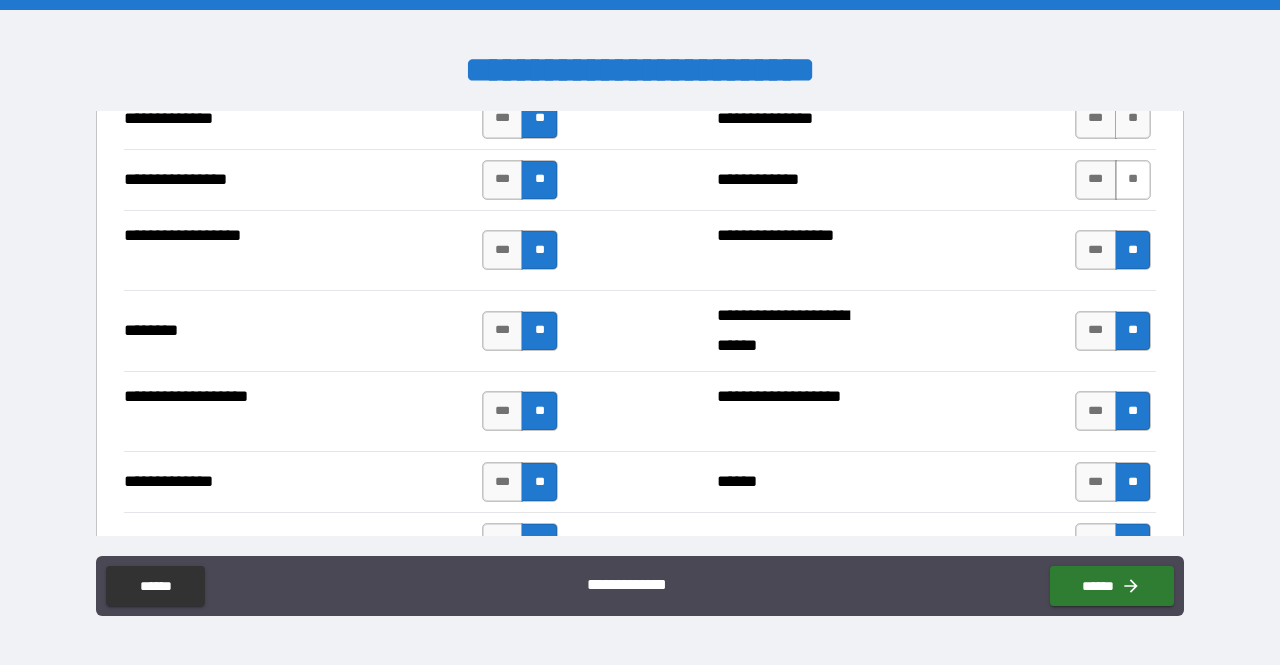 click on "**" at bounding box center (1133, 180) 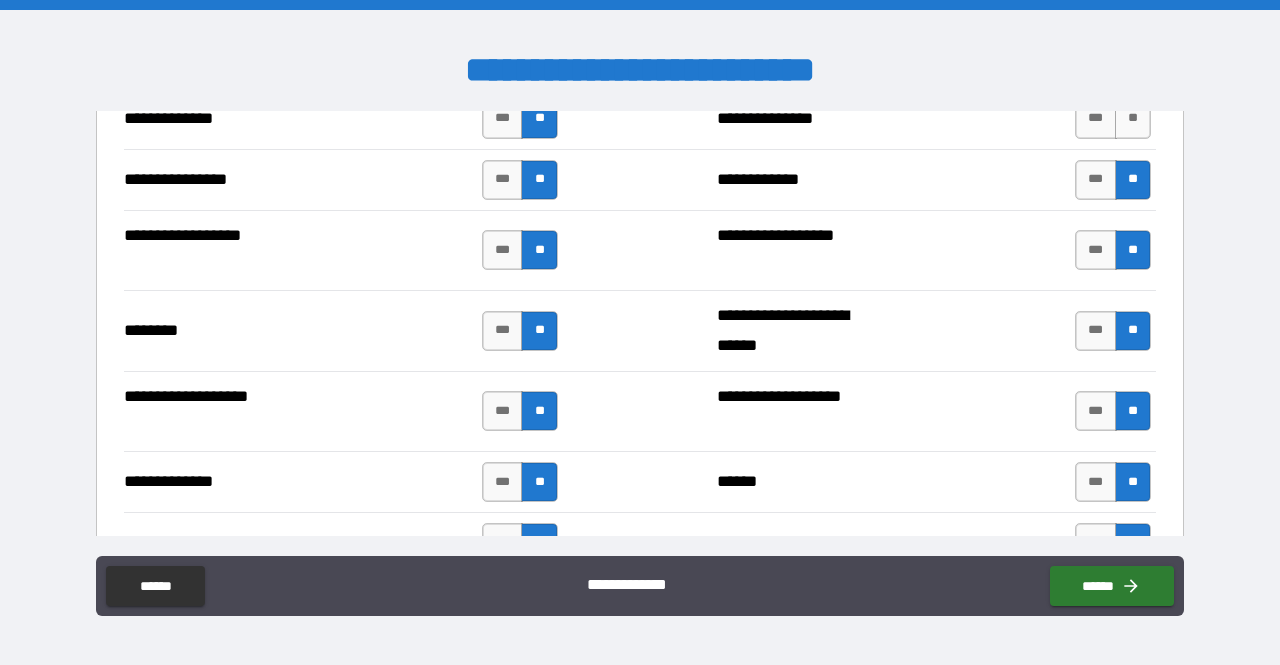 scroll, scrollTop: 3201, scrollLeft: 0, axis: vertical 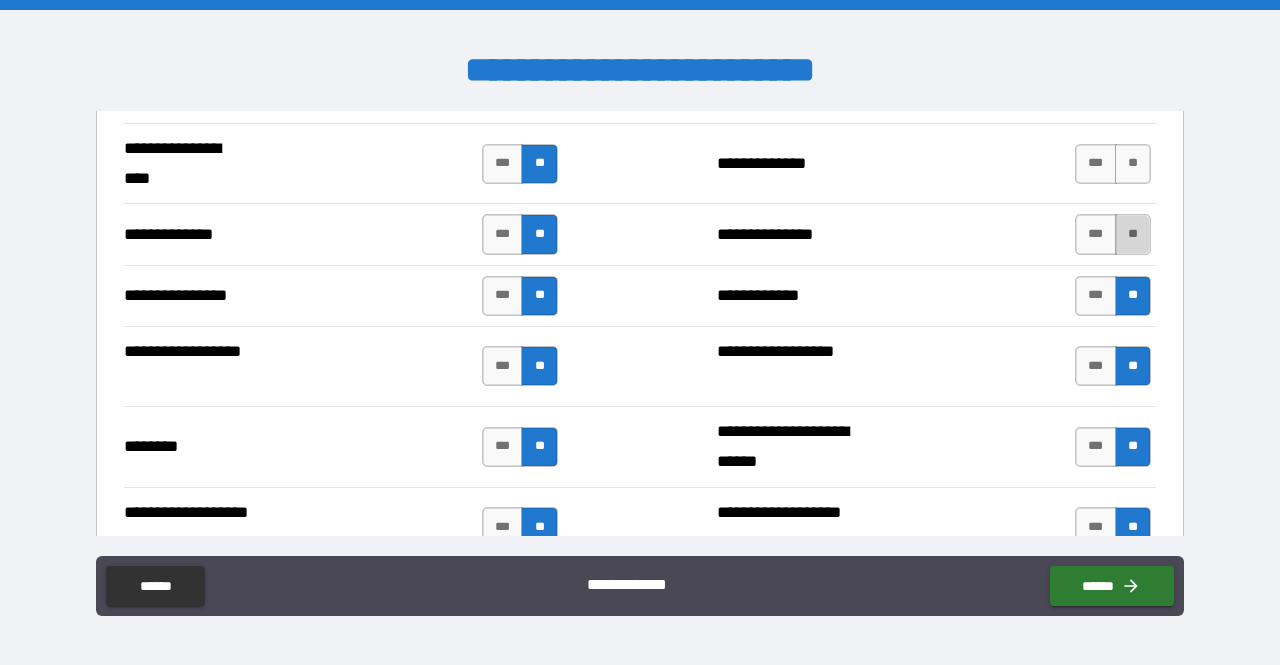 click on "**" at bounding box center [1133, 234] 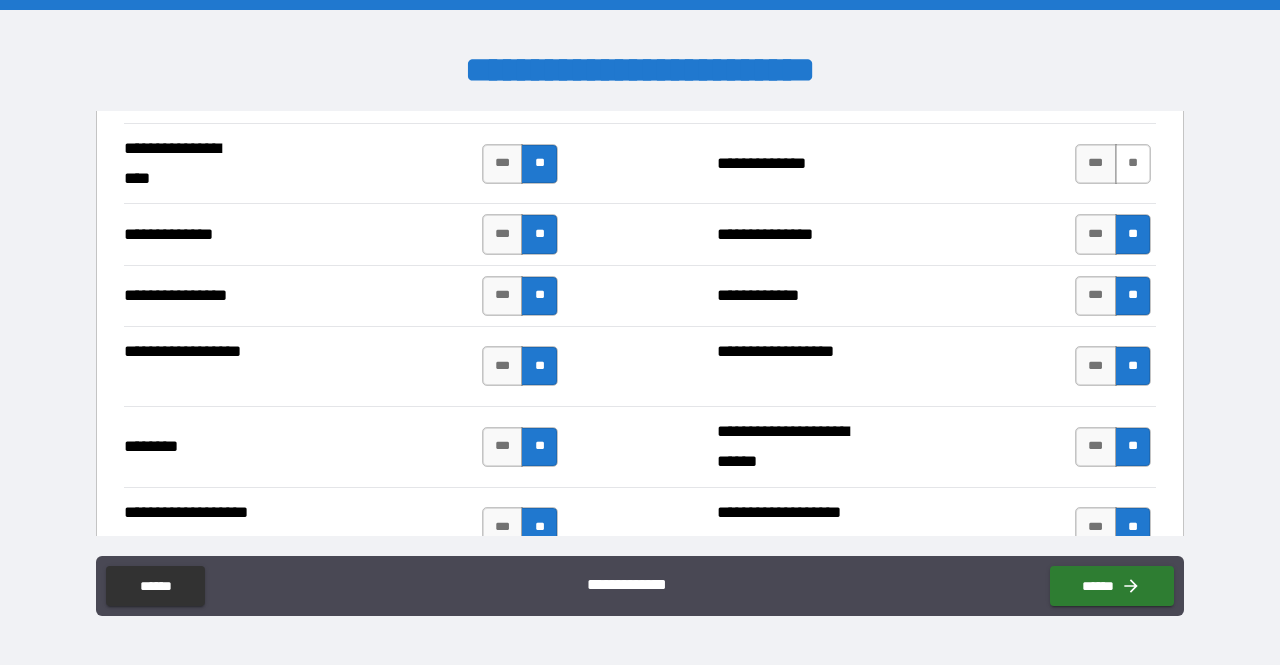 click on "**" at bounding box center [1133, 164] 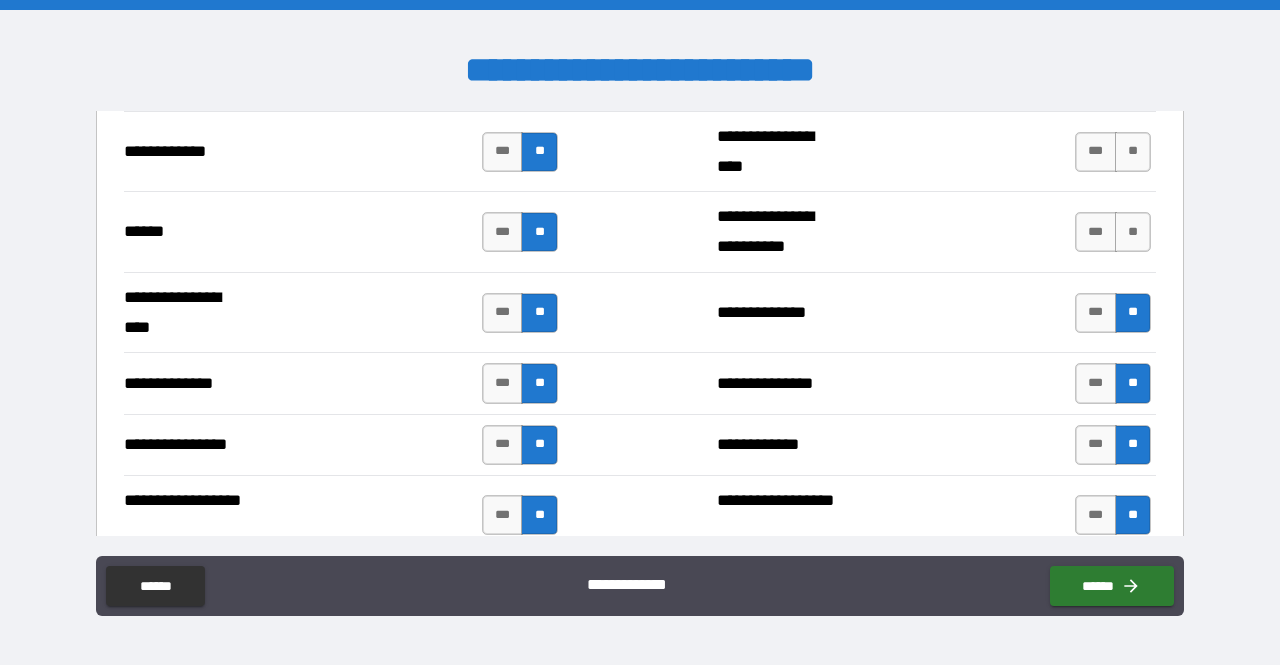 scroll, scrollTop: 3047, scrollLeft: 0, axis: vertical 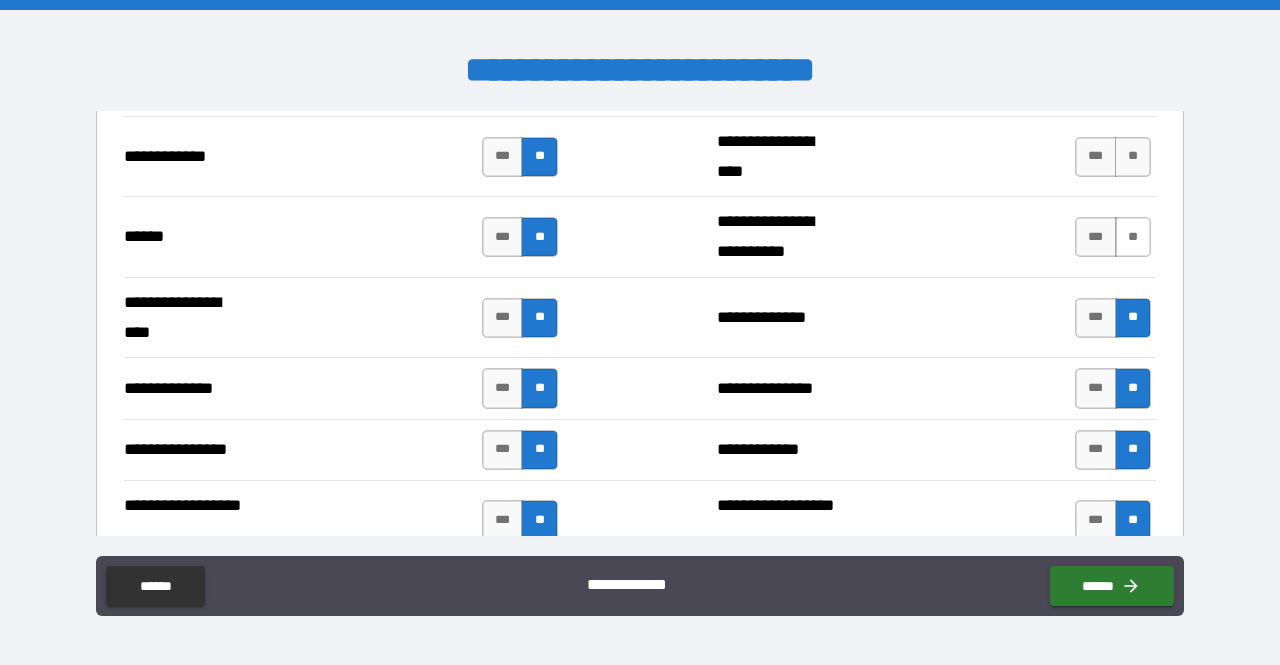 click on "**" at bounding box center (1133, 237) 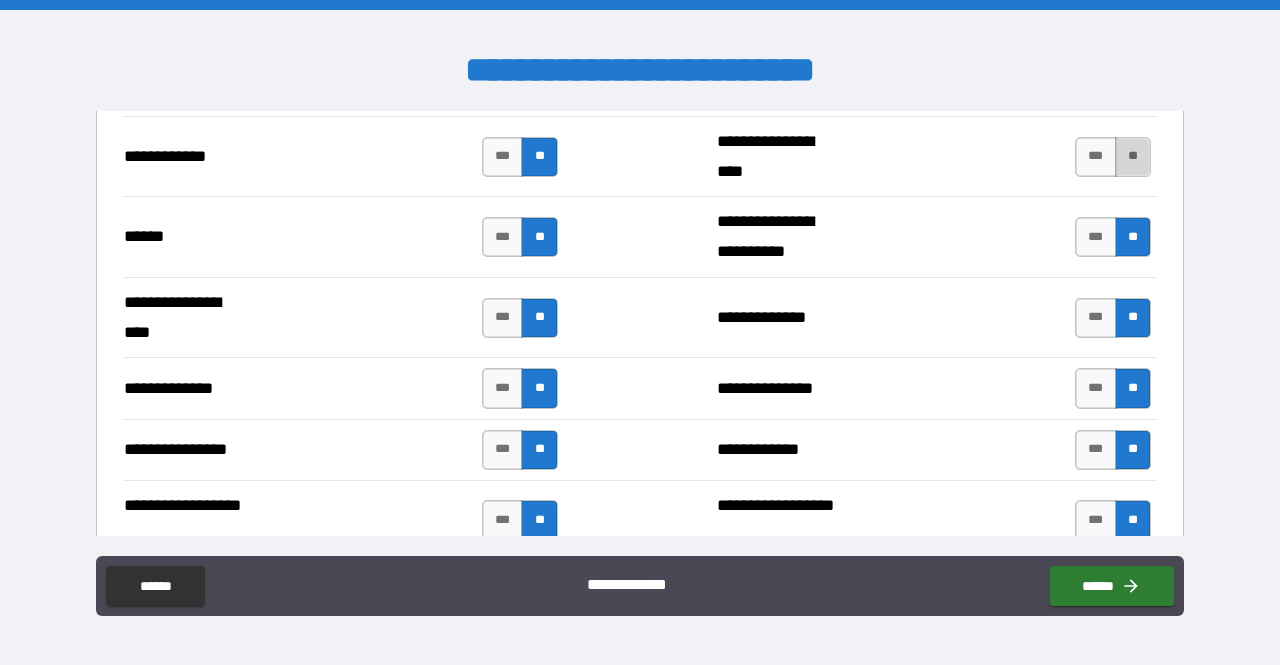 click on "**" at bounding box center [1133, 157] 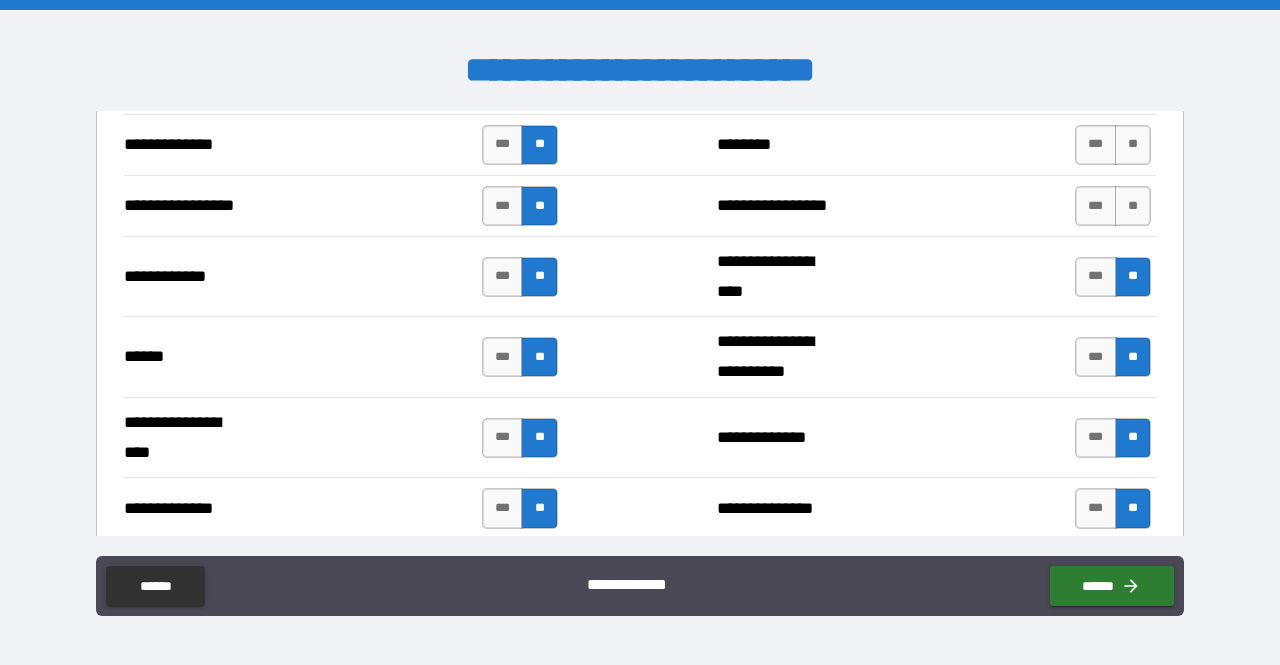 scroll, scrollTop: 2886, scrollLeft: 0, axis: vertical 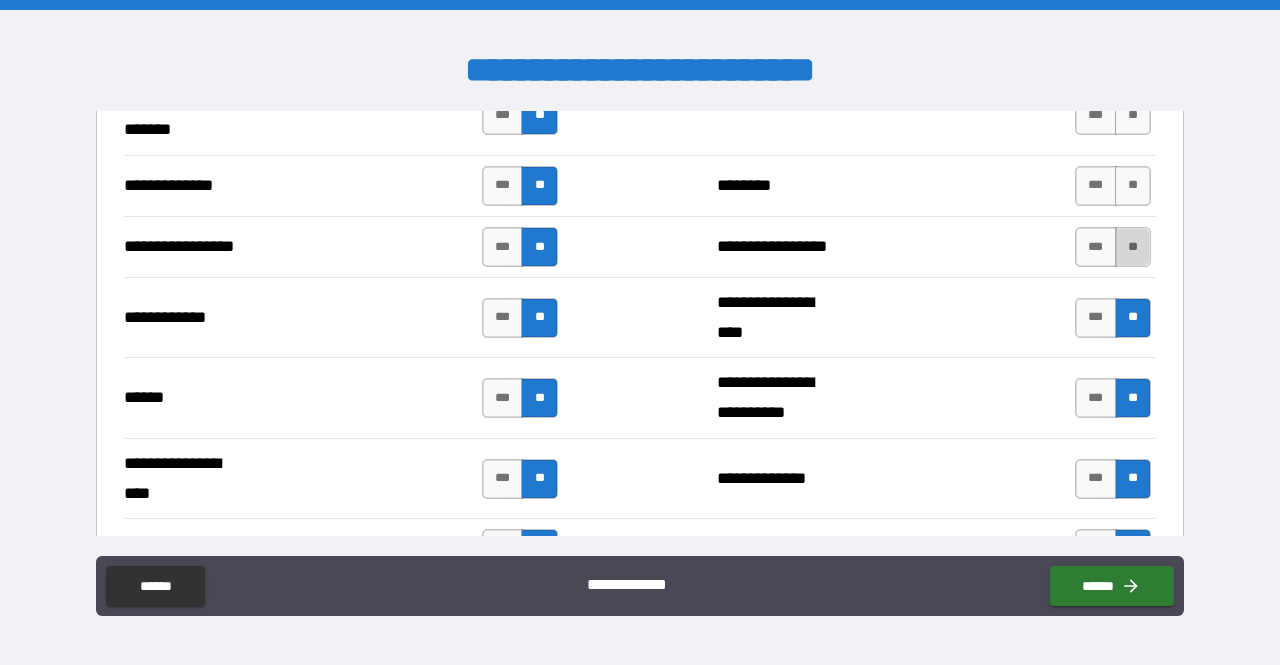 click on "**" at bounding box center (1133, 247) 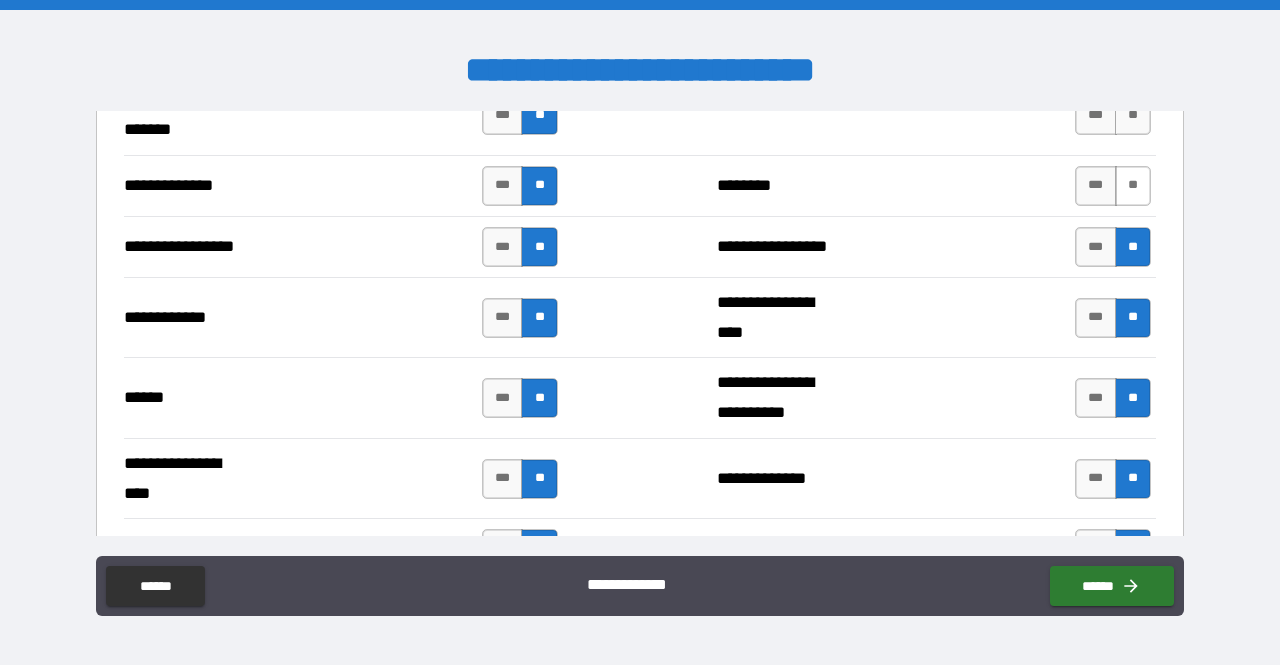 click on "**" at bounding box center [1133, 186] 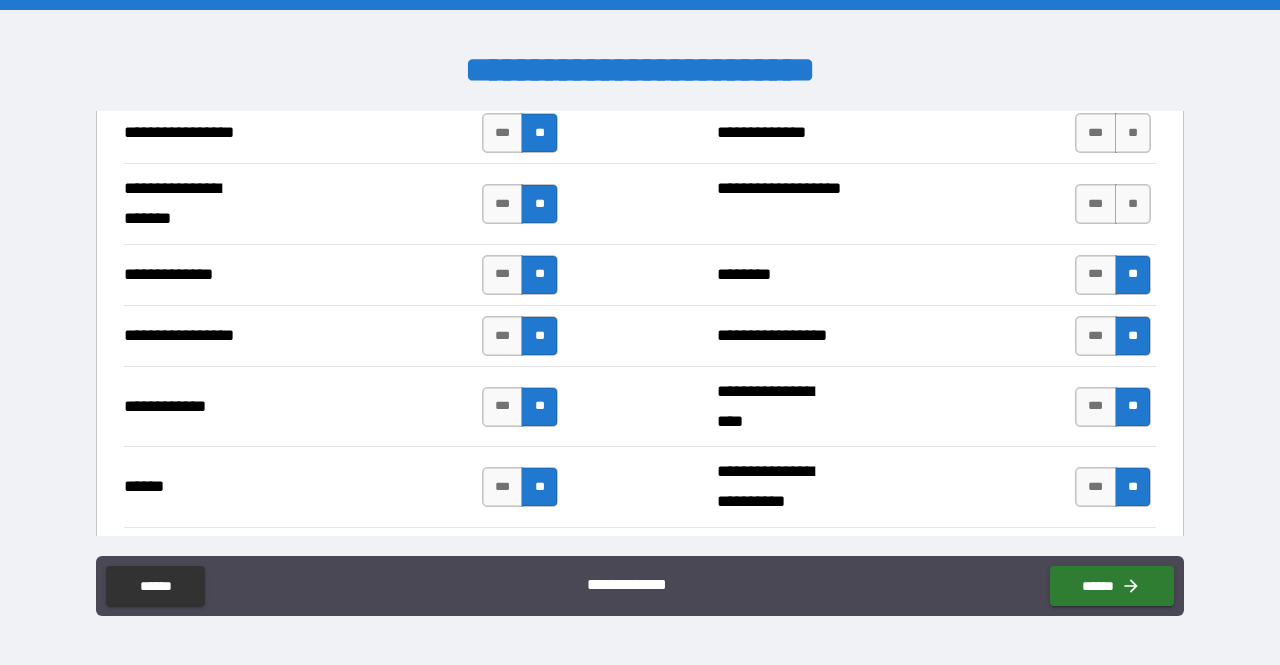 scroll, scrollTop: 2796, scrollLeft: 0, axis: vertical 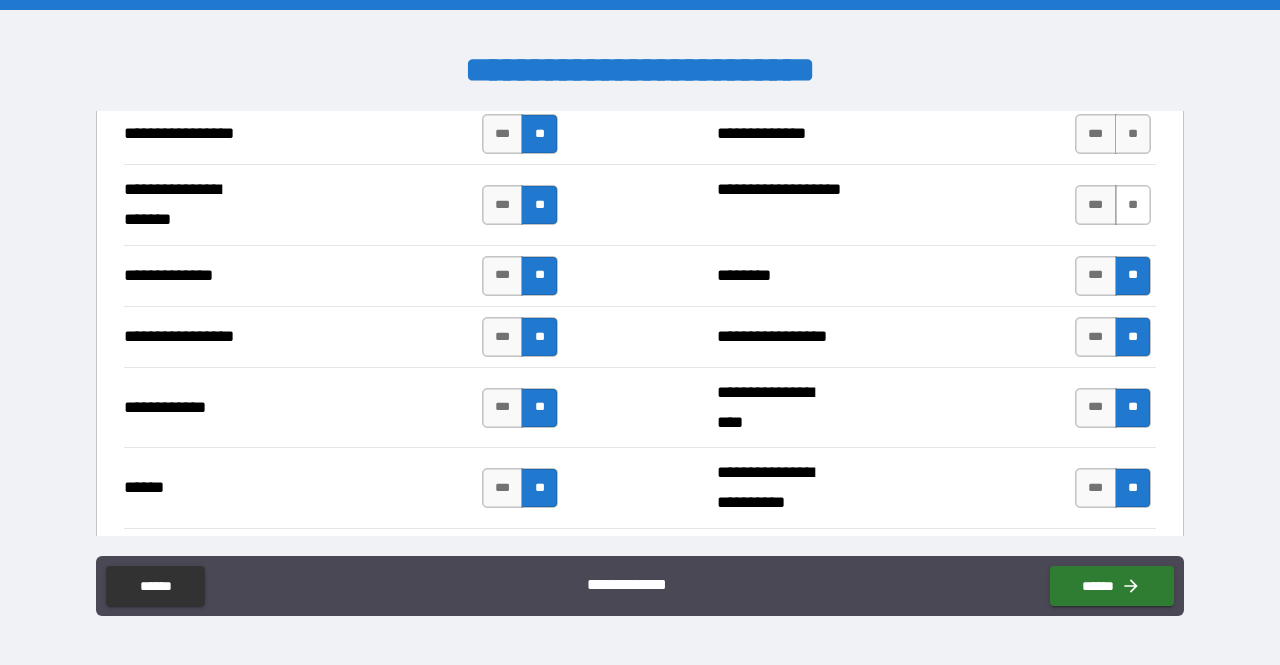 click on "**" at bounding box center (1133, 205) 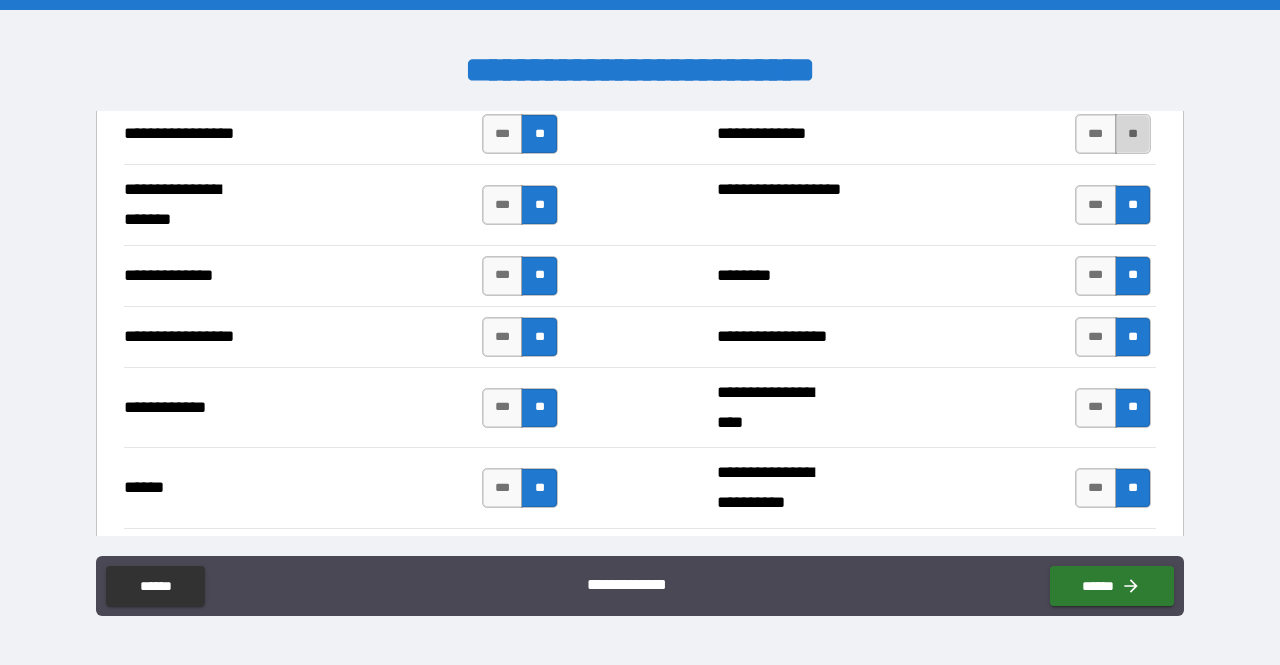 click on "**" at bounding box center [1133, 134] 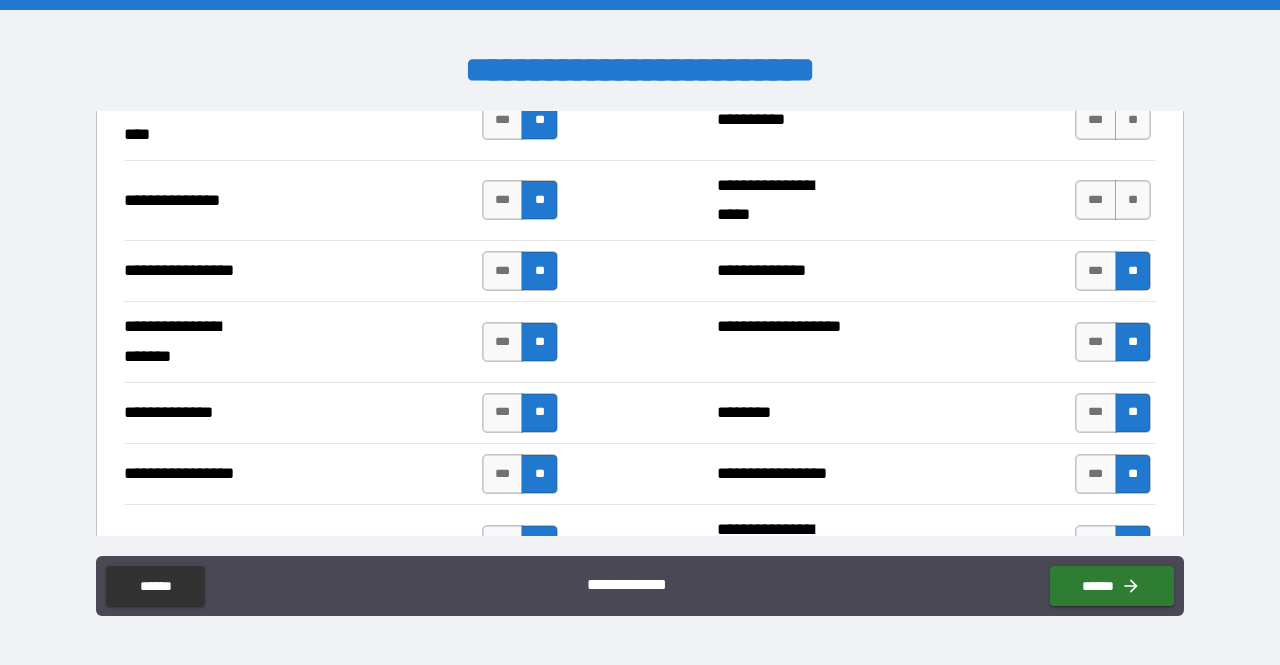 scroll, scrollTop: 2650, scrollLeft: 0, axis: vertical 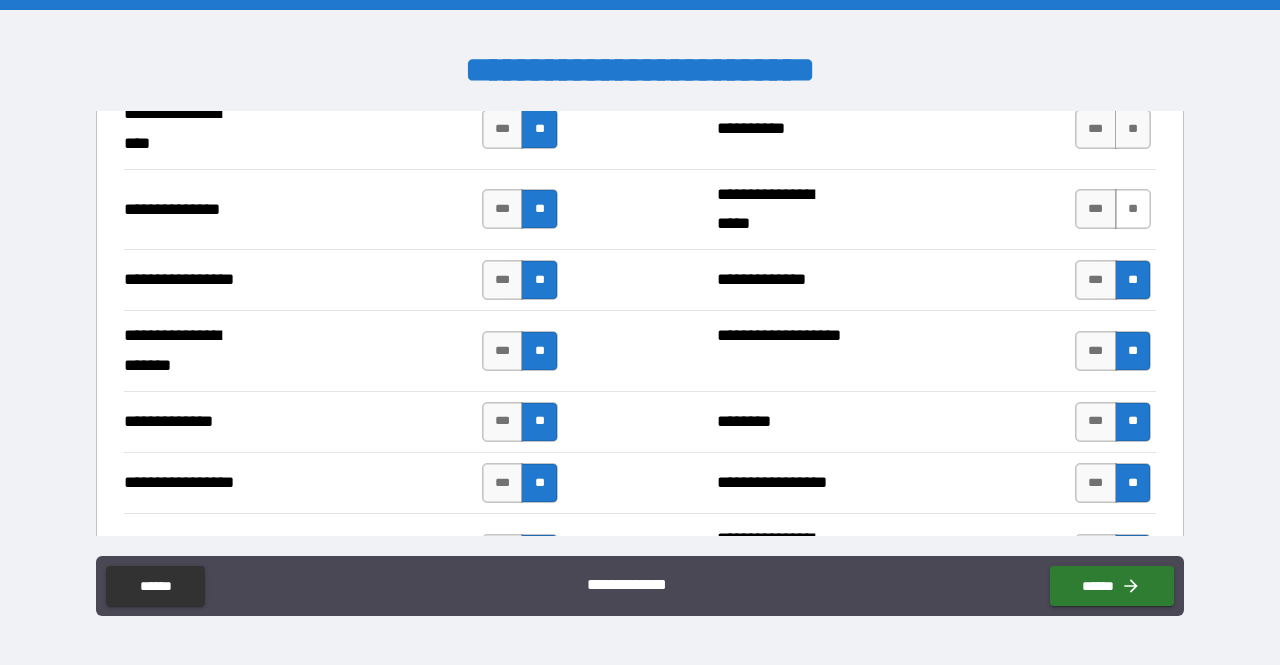 click on "**" at bounding box center [1133, 209] 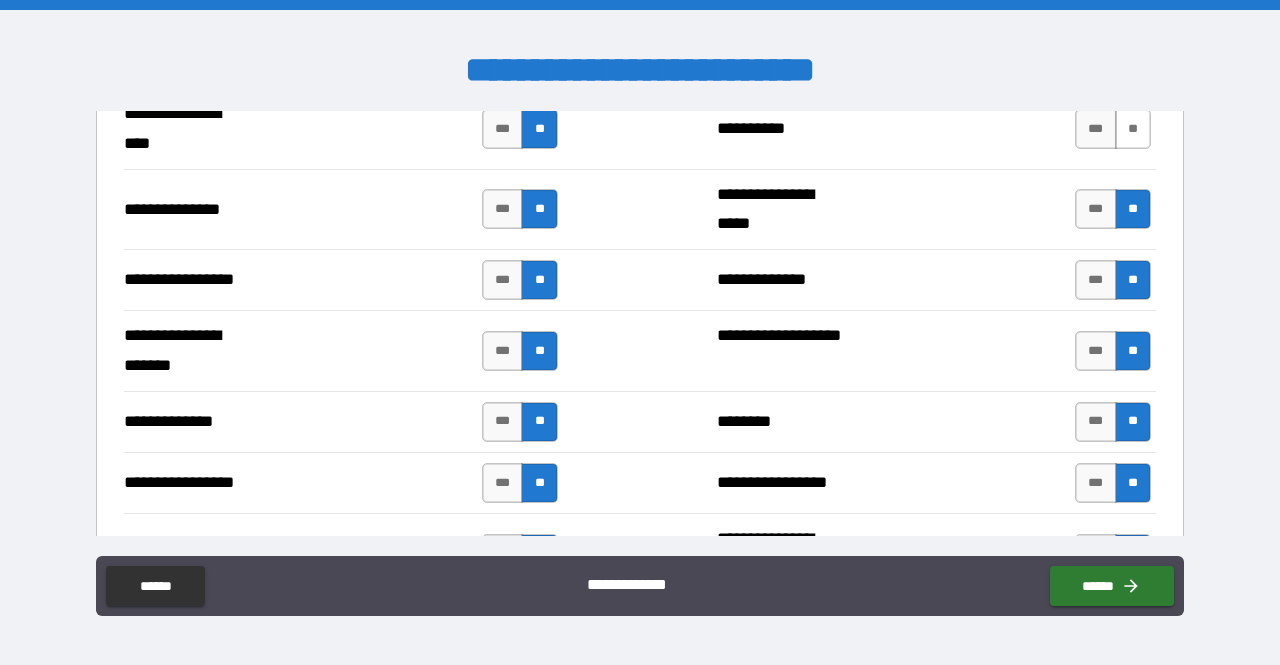 click on "**" at bounding box center (1133, 129) 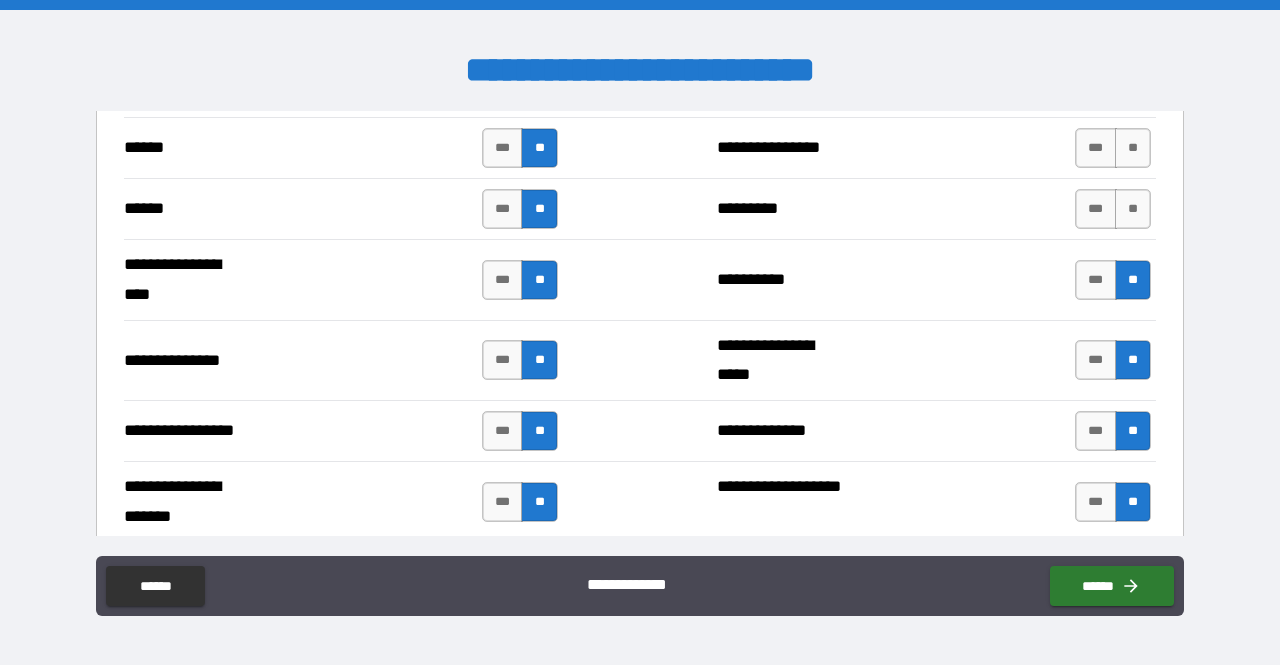 scroll, scrollTop: 2489, scrollLeft: 0, axis: vertical 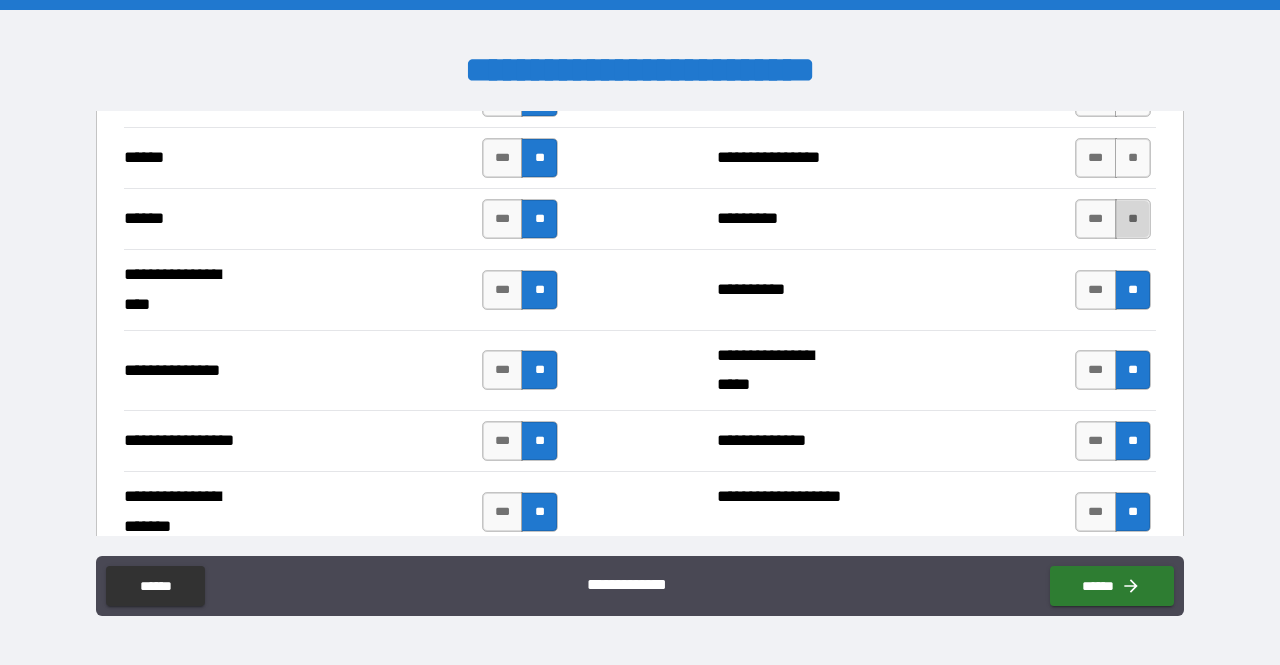 click on "**" at bounding box center [1133, 219] 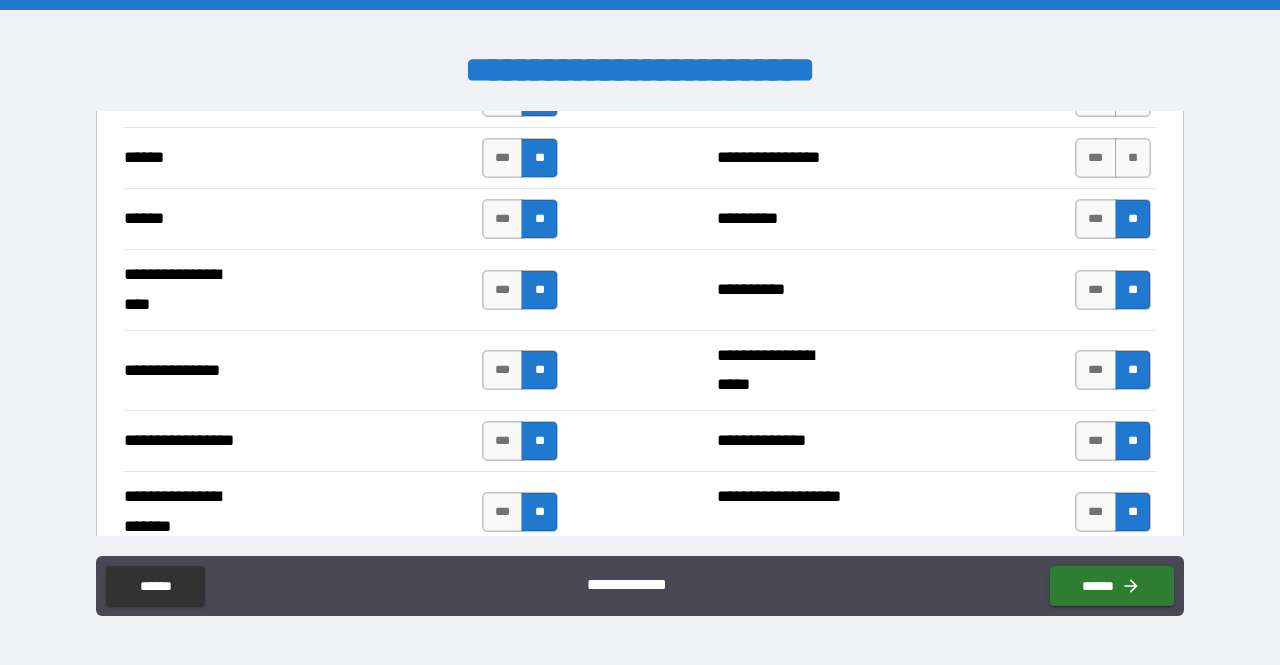 click on "*** **" at bounding box center [1113, 158] 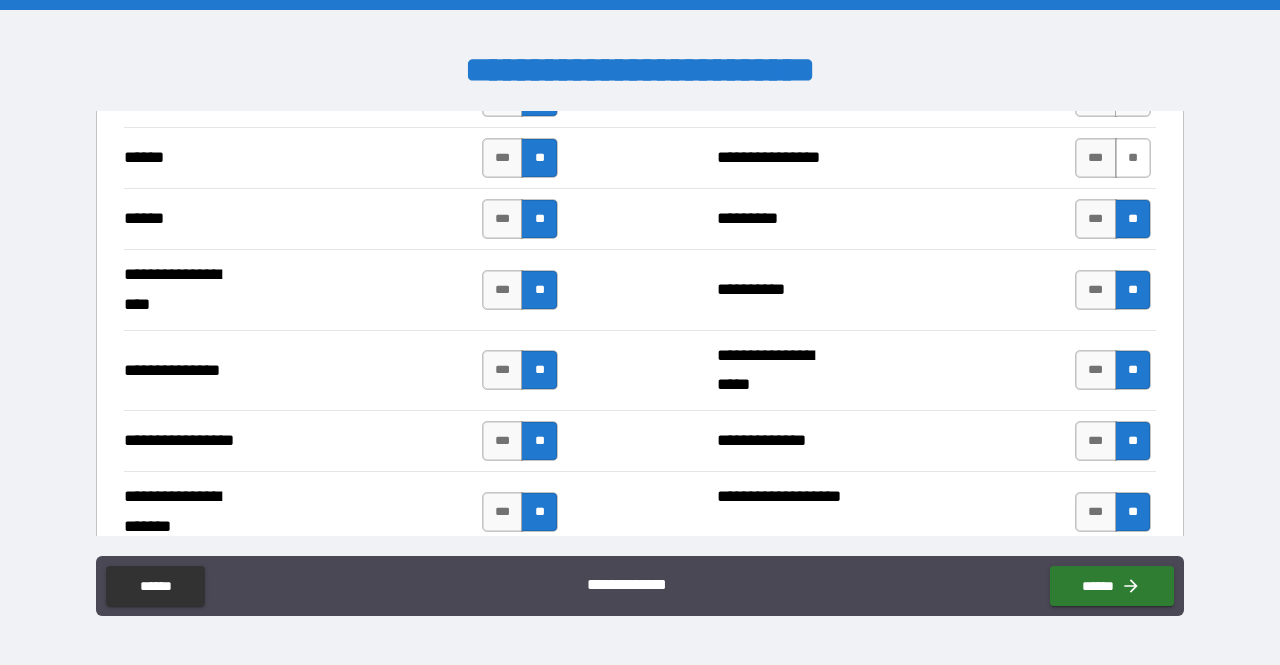 click on "**" at bounding box center [1133, 158] 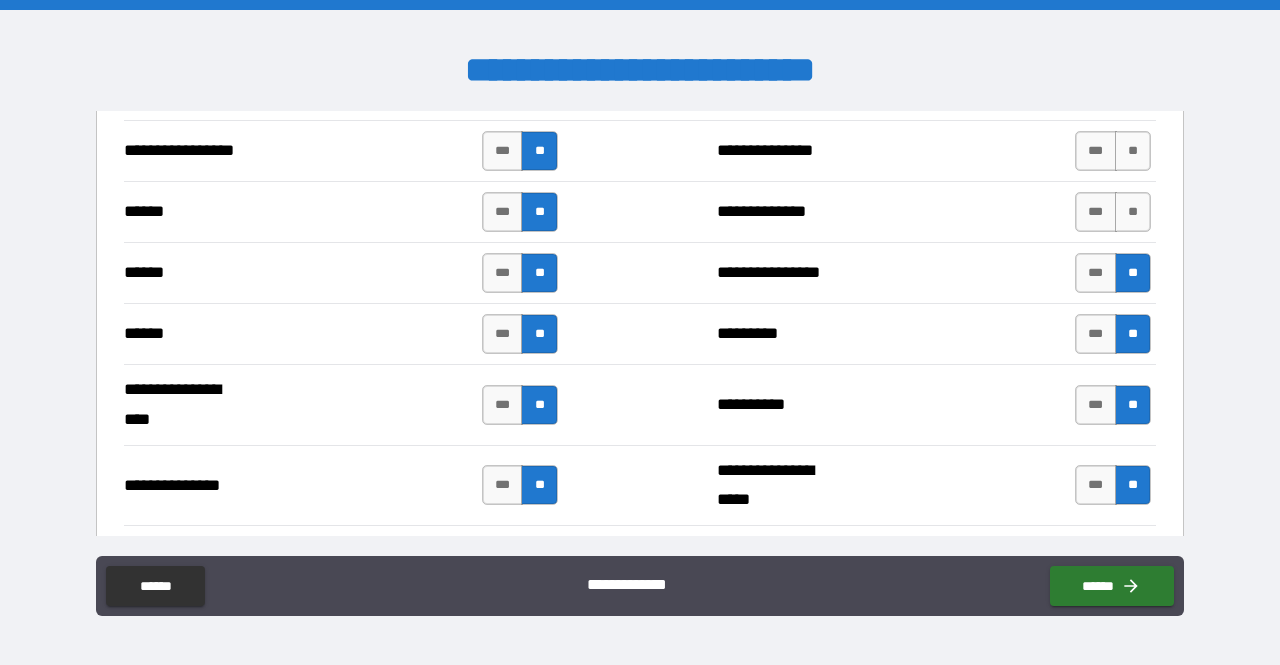 scroll, scrollTop: 2370, scrollLeft: 0, axis: vertical 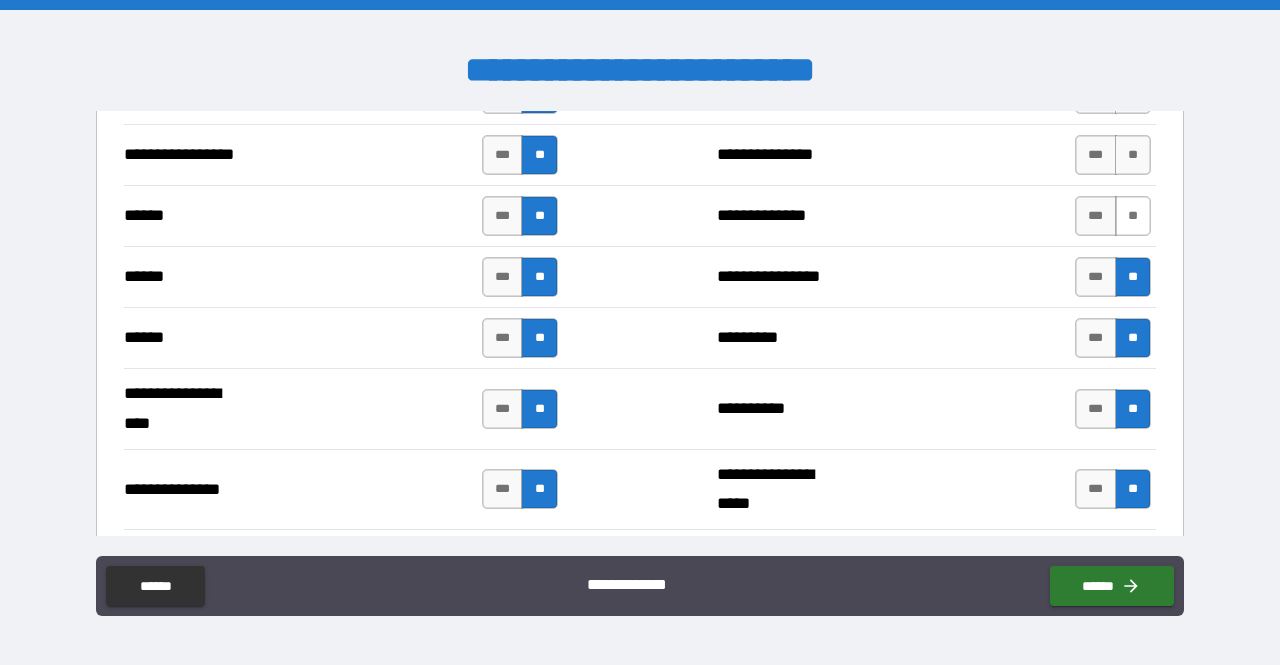 click on "**" at bounding box center (1133, 216) 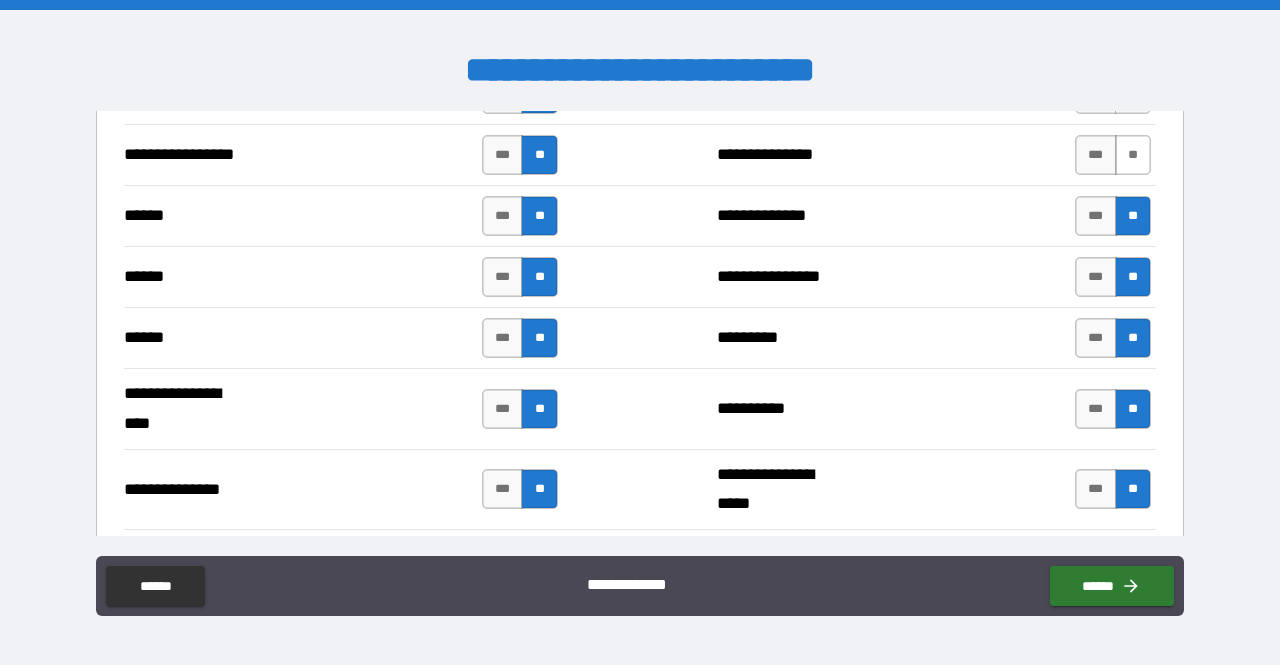 click on "**" at bounding box center [1133, 155] 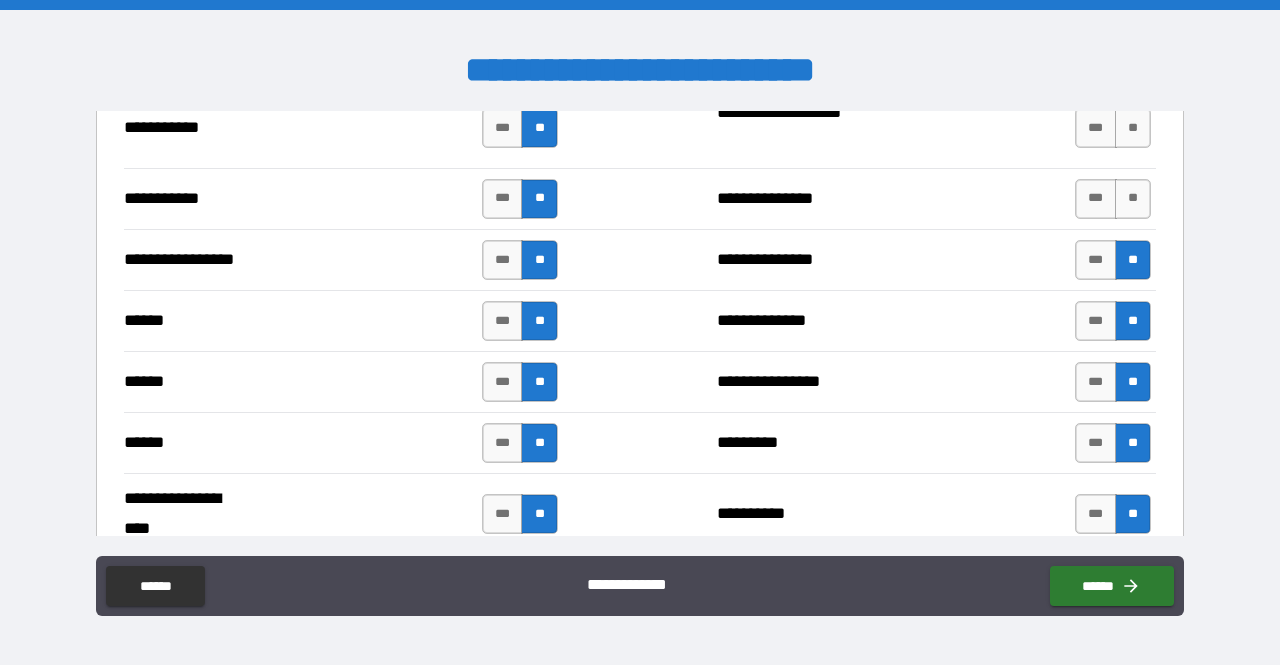 scroll, scrollTop: 2245, scrollLeft: 0, axis: vertical 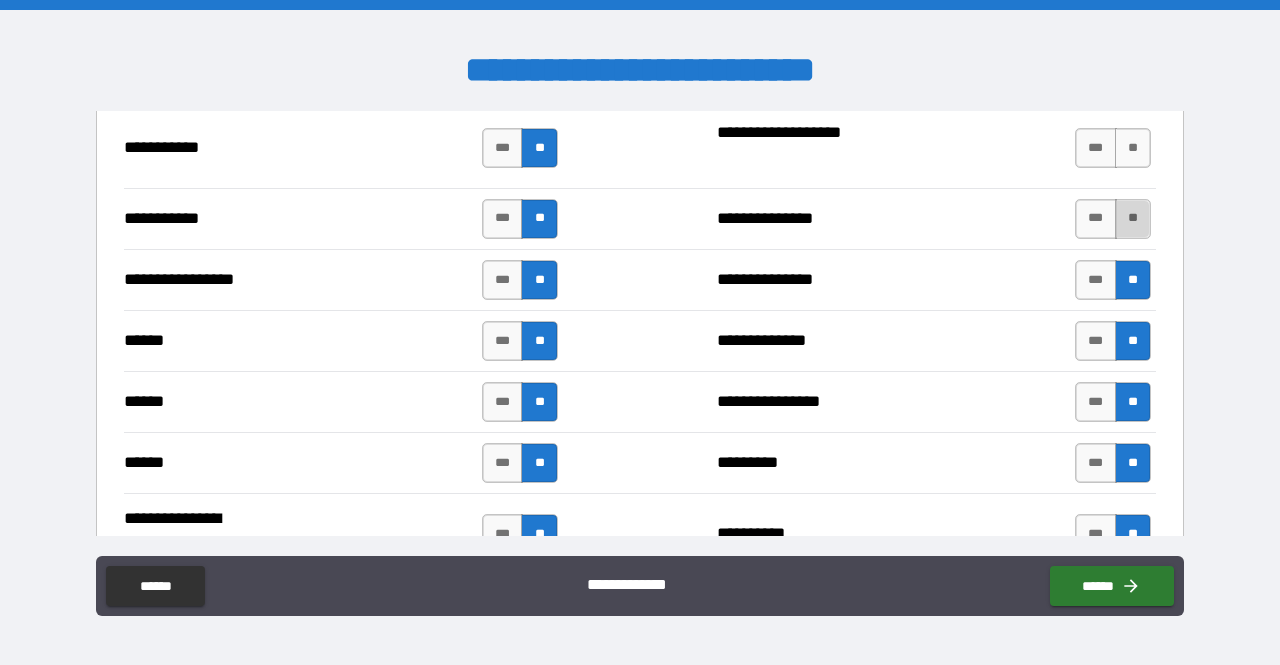 click on "**" at bounding box center (1133, 219) 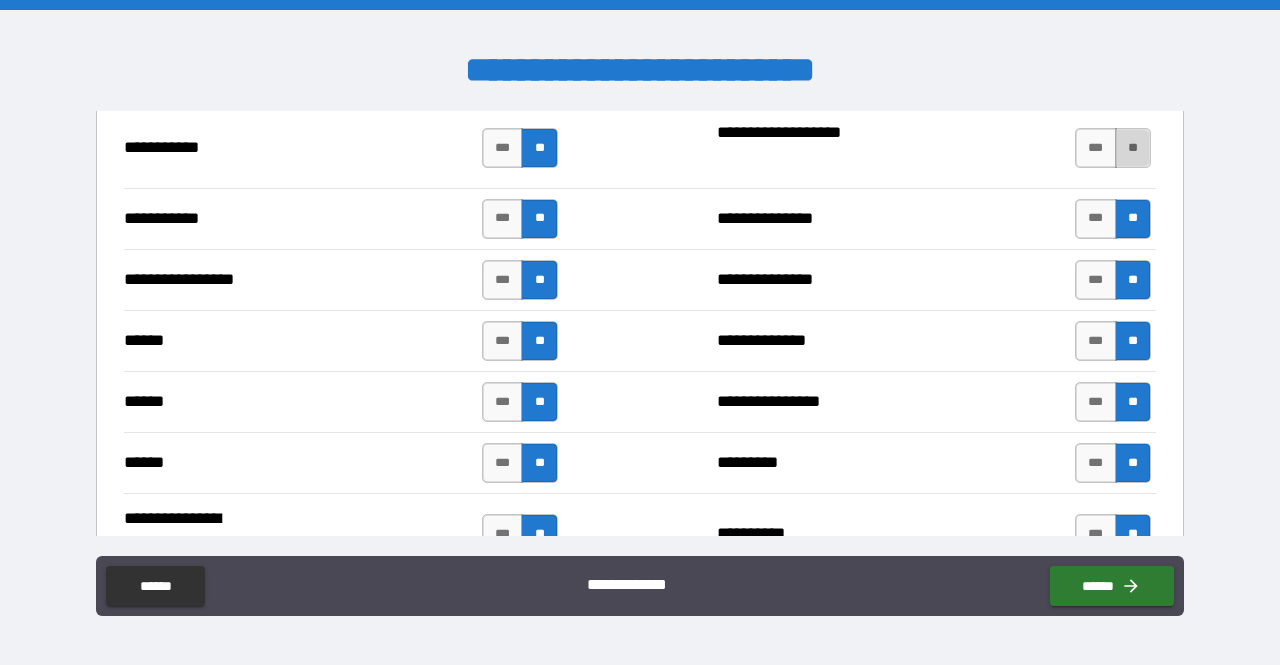 click on "**" at bounding box center (1133, 148) 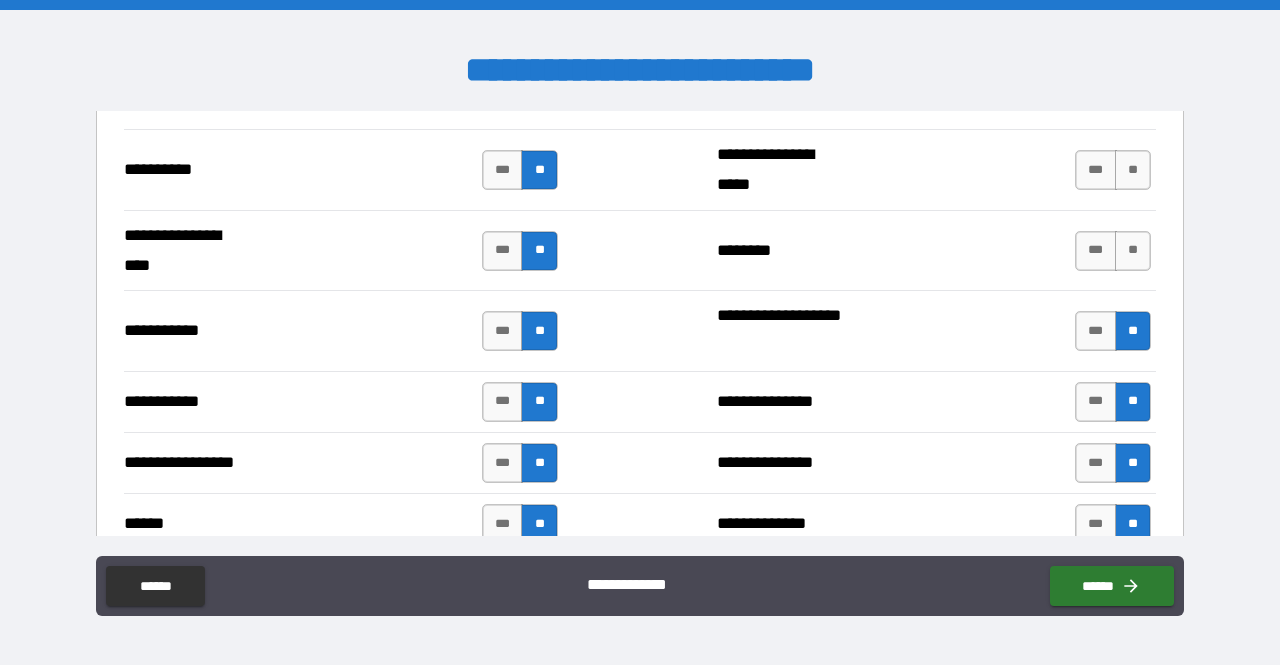 scroll, scrollTop: 2061, scrollLeft: 0, axis: vertical 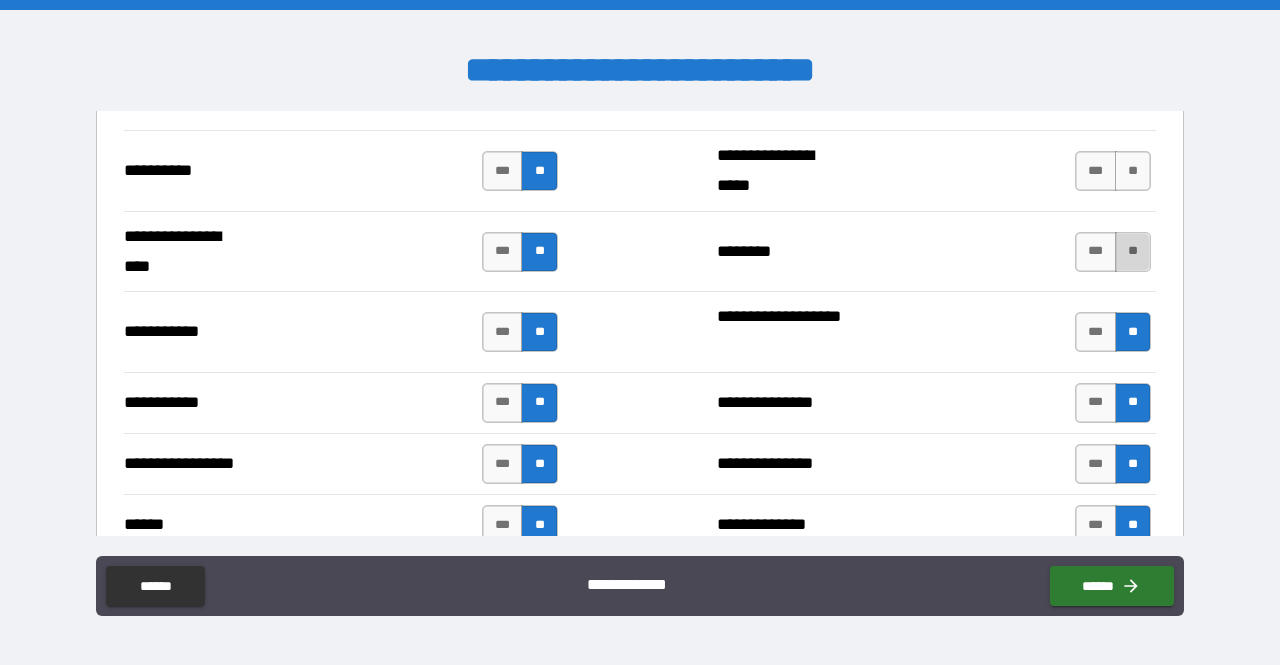 click on "**" at bounding box center (1133, 252) 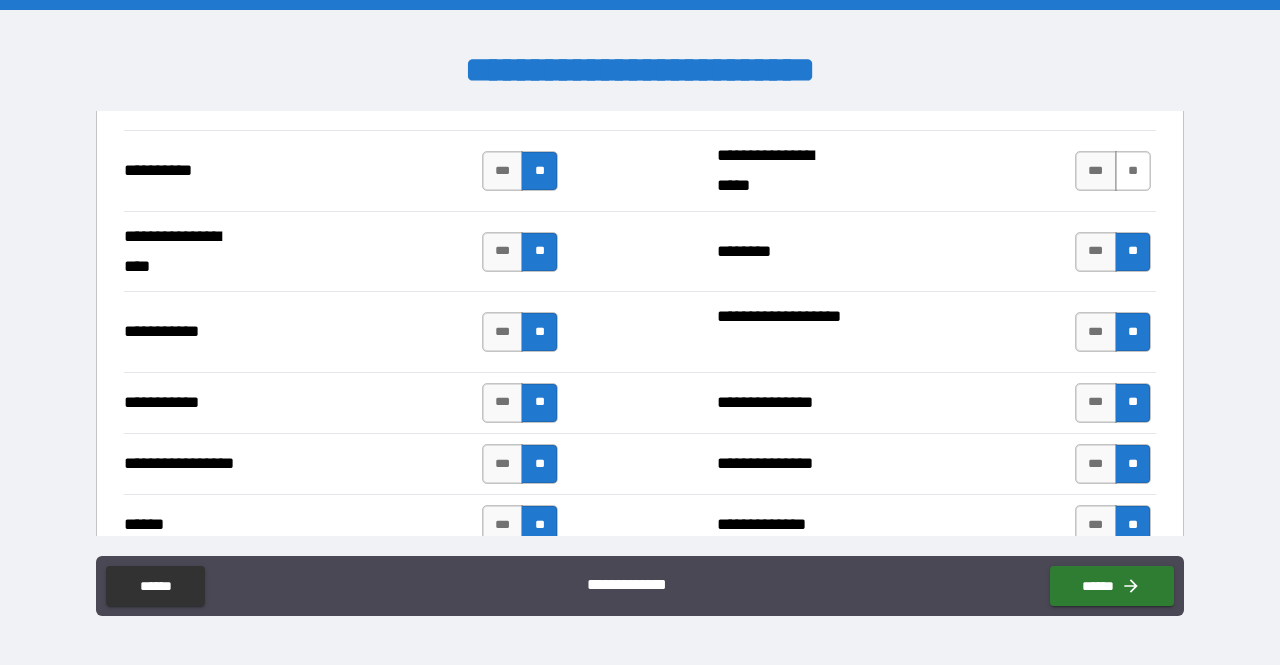 click on "**" at bounding box center (1133, 171) 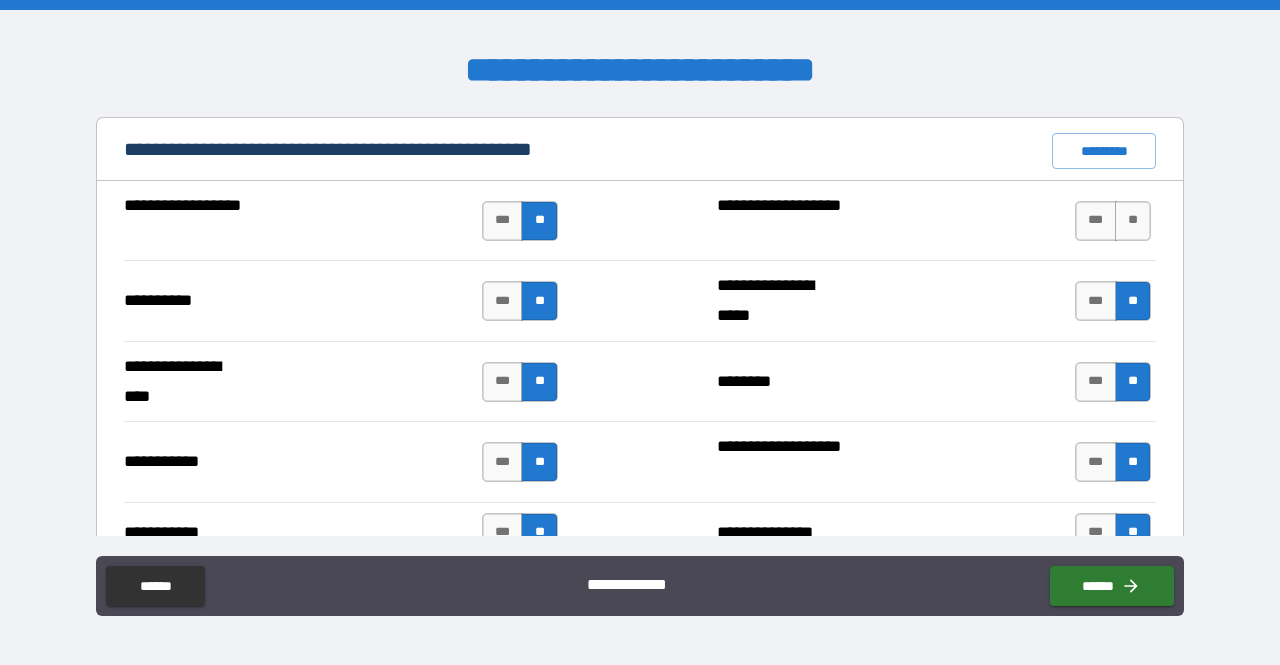 scroll, scrollTop: 1922, scrollLeft: 0, axis: vertical 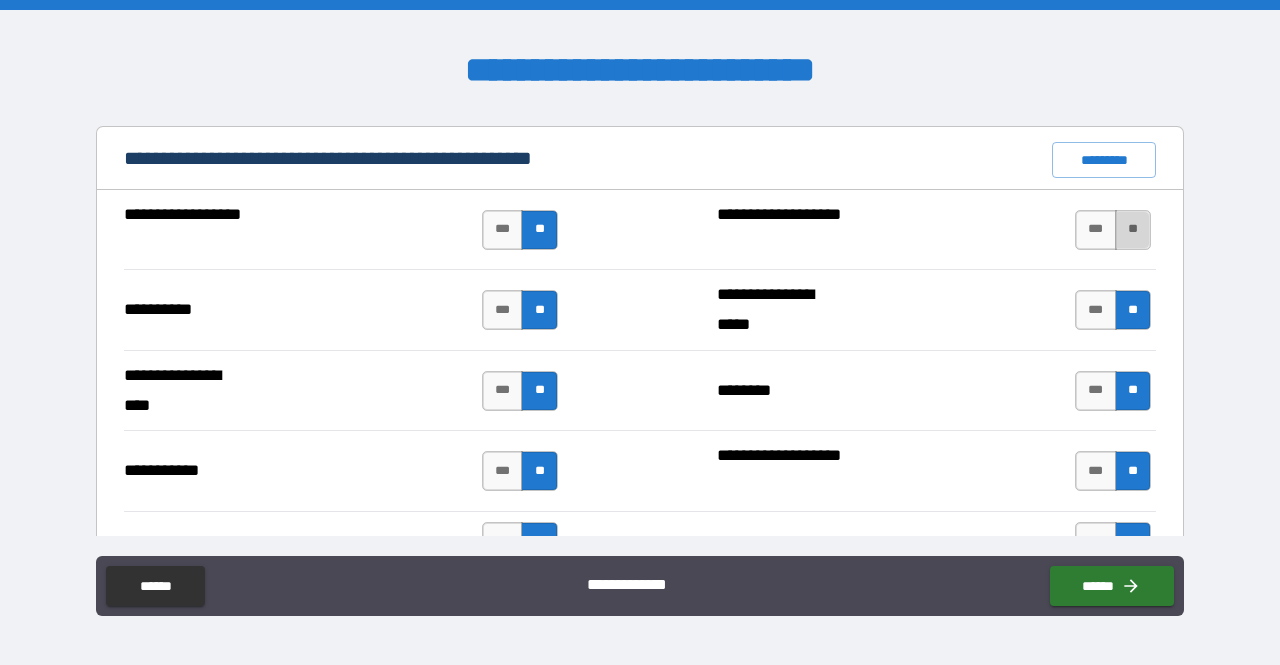 click on "**" at bounding box center [1133, 230] 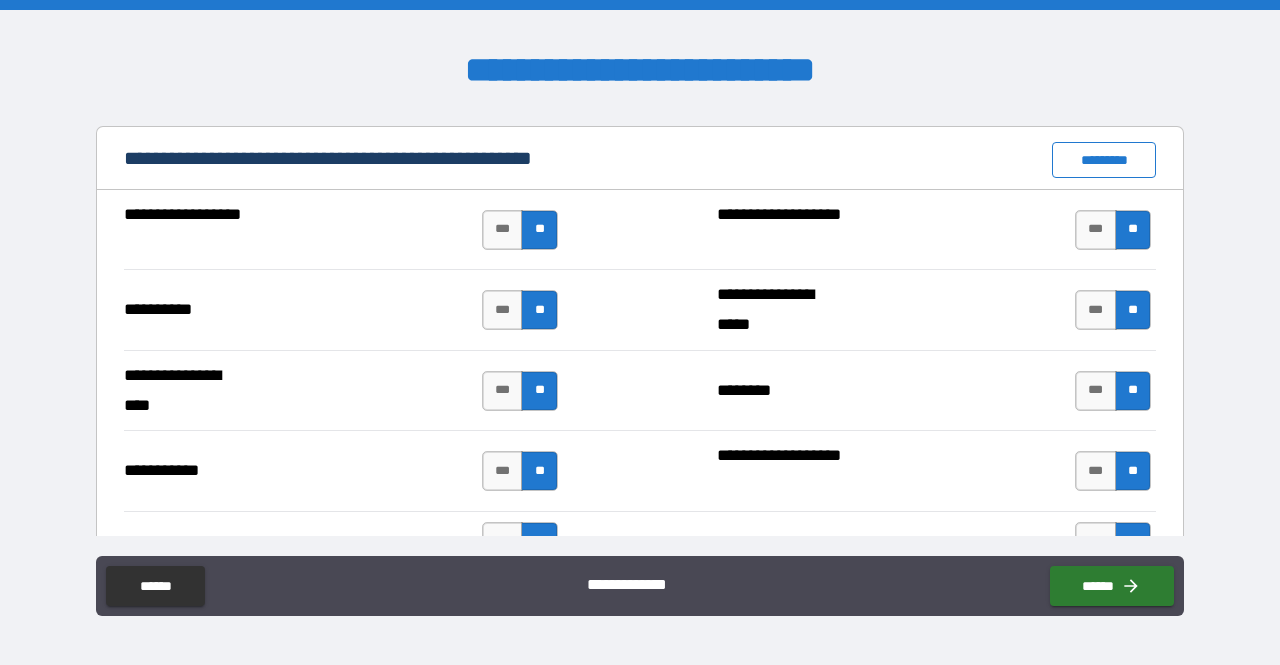 click on "*********" at bounding box center [1104, 160] 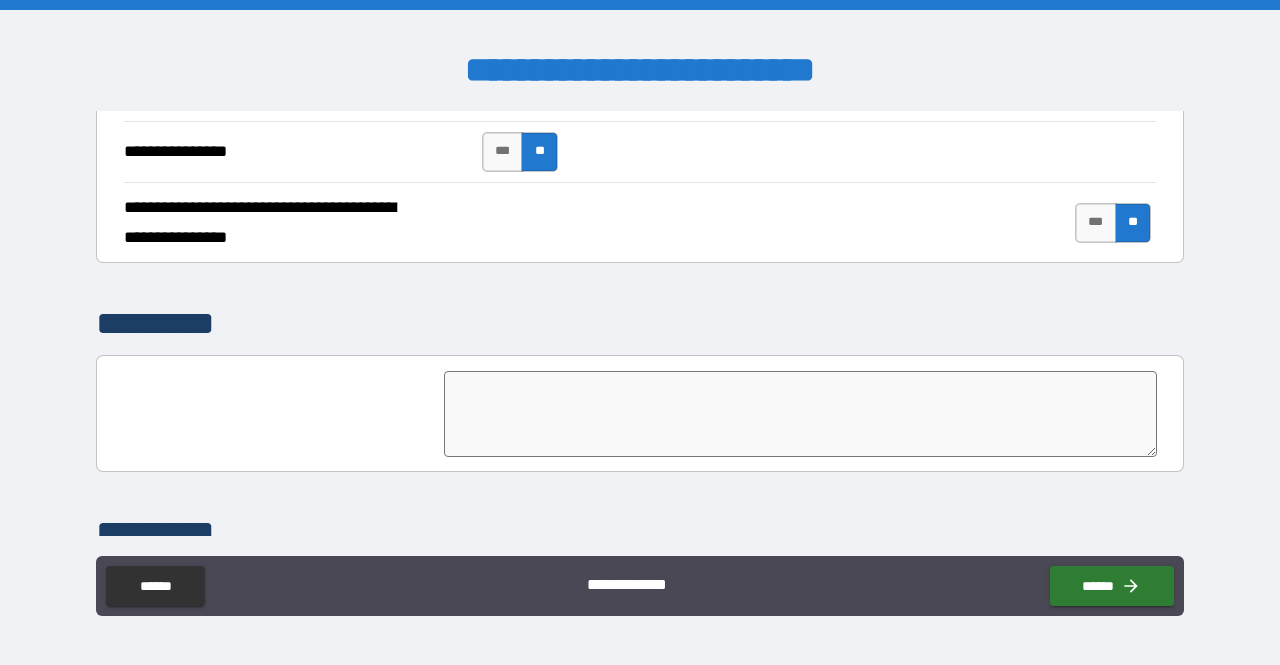 scroll, scrollTop: 4931, scrollLeft: 0, axis: vertical 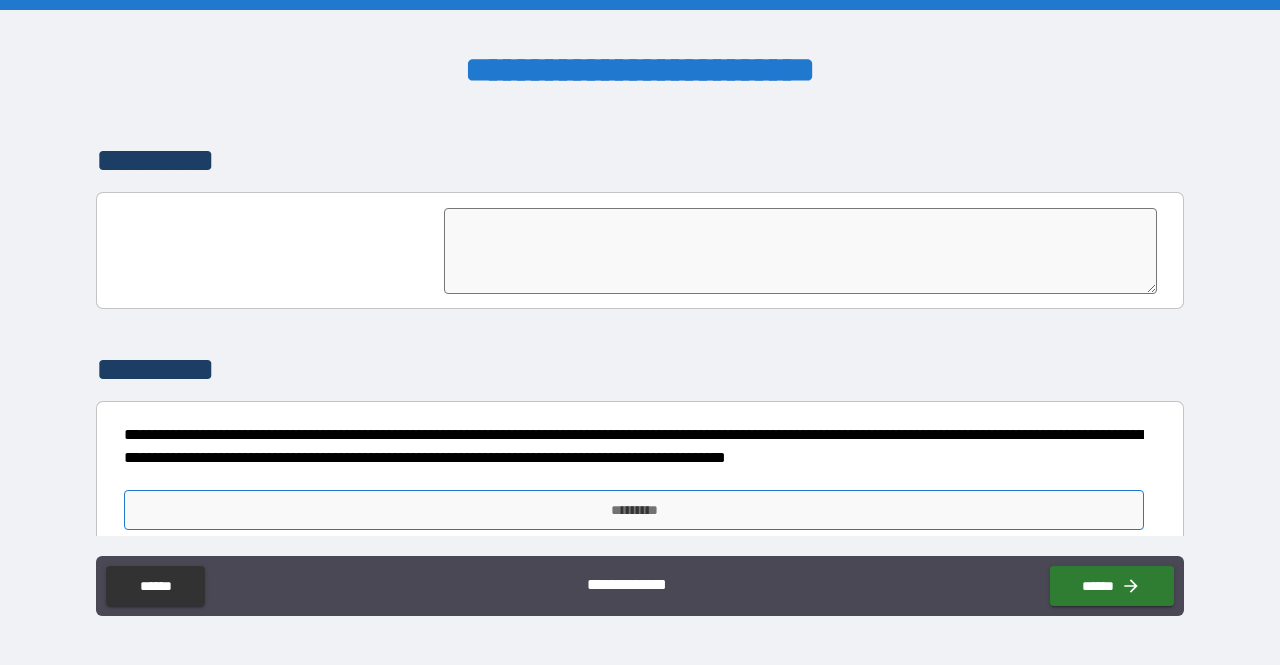 click on "*********" at bounding box center (634, 510) 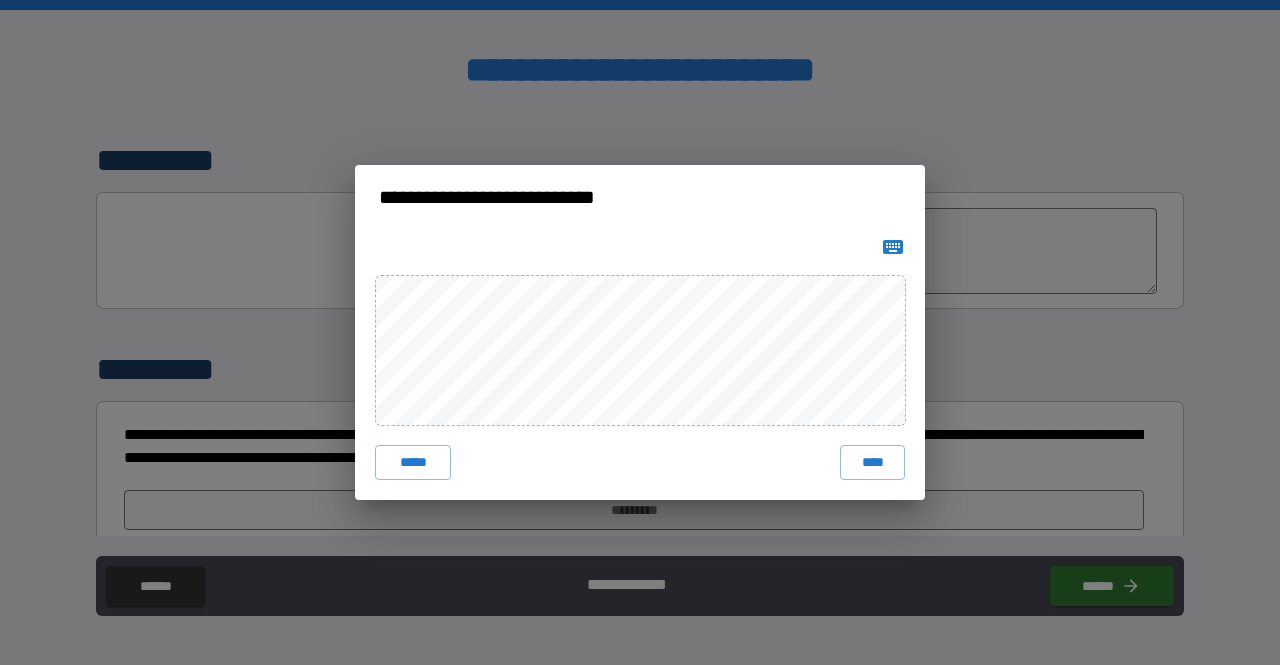 click 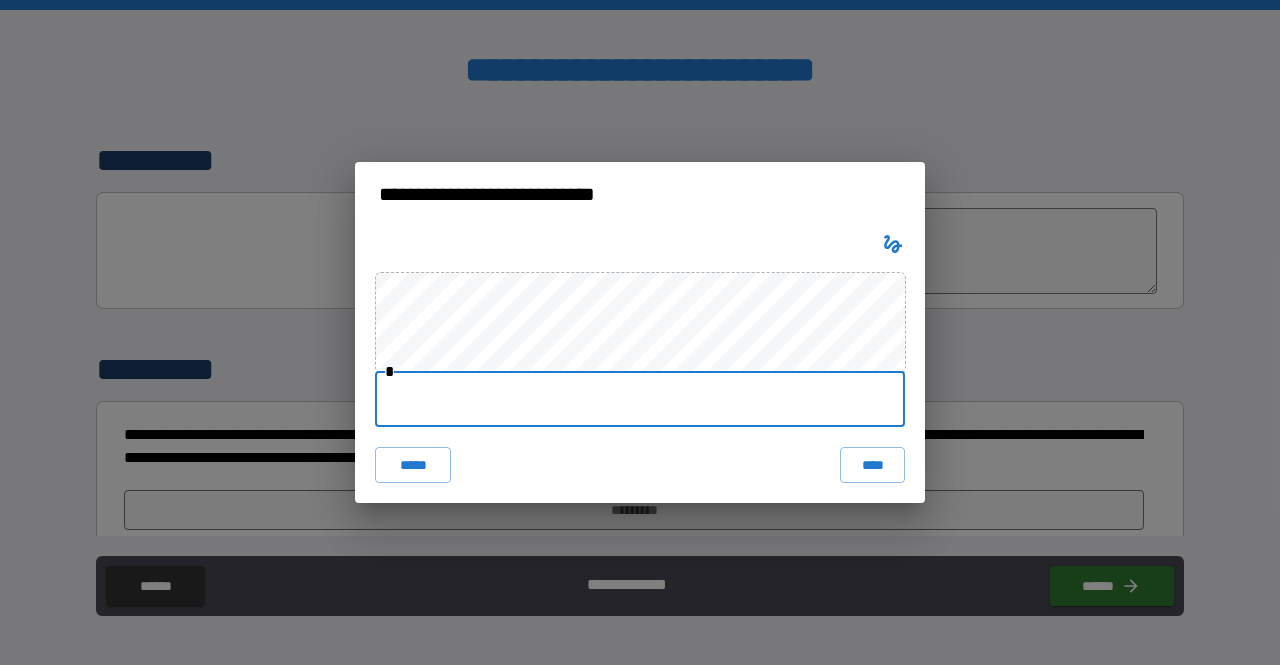 click at bounding box center [640, 399] 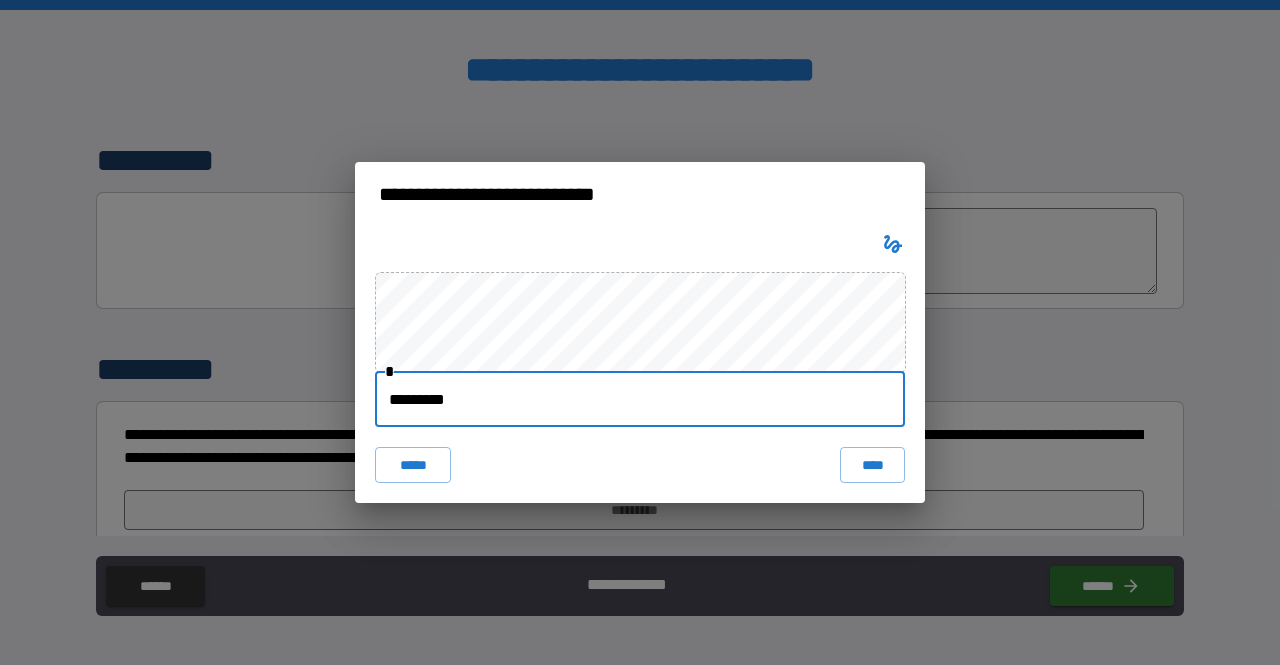 type on "*********" 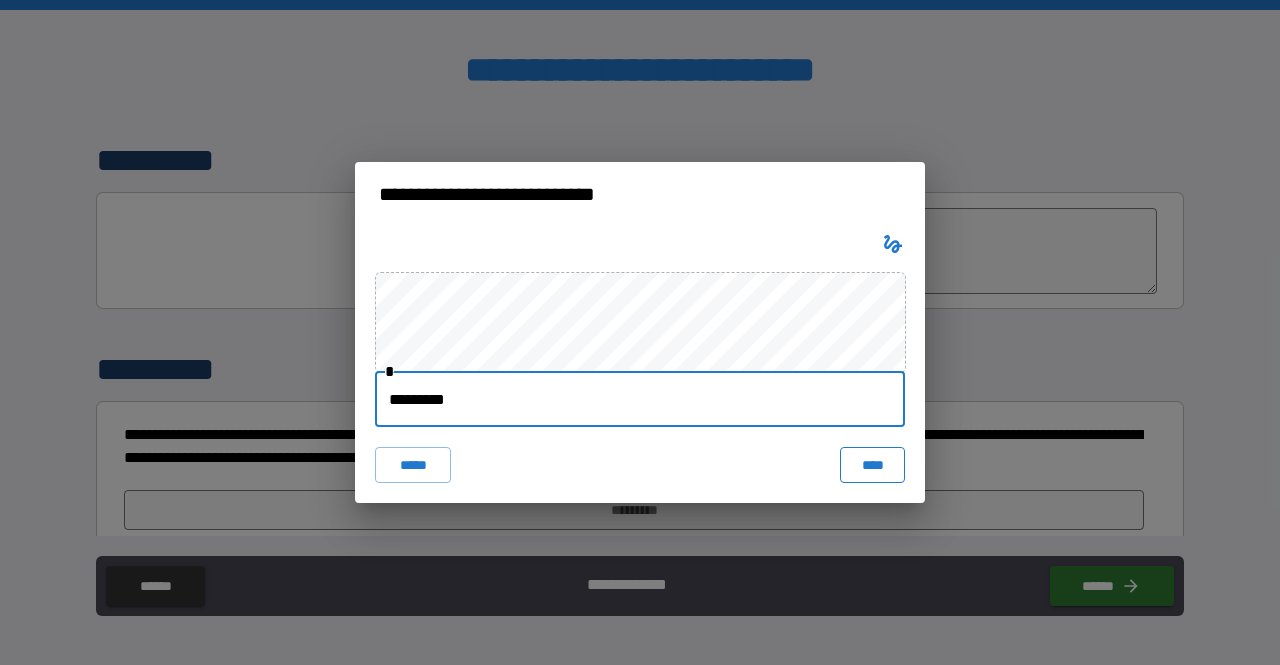 click on "****" at bounding box center [872, 465] 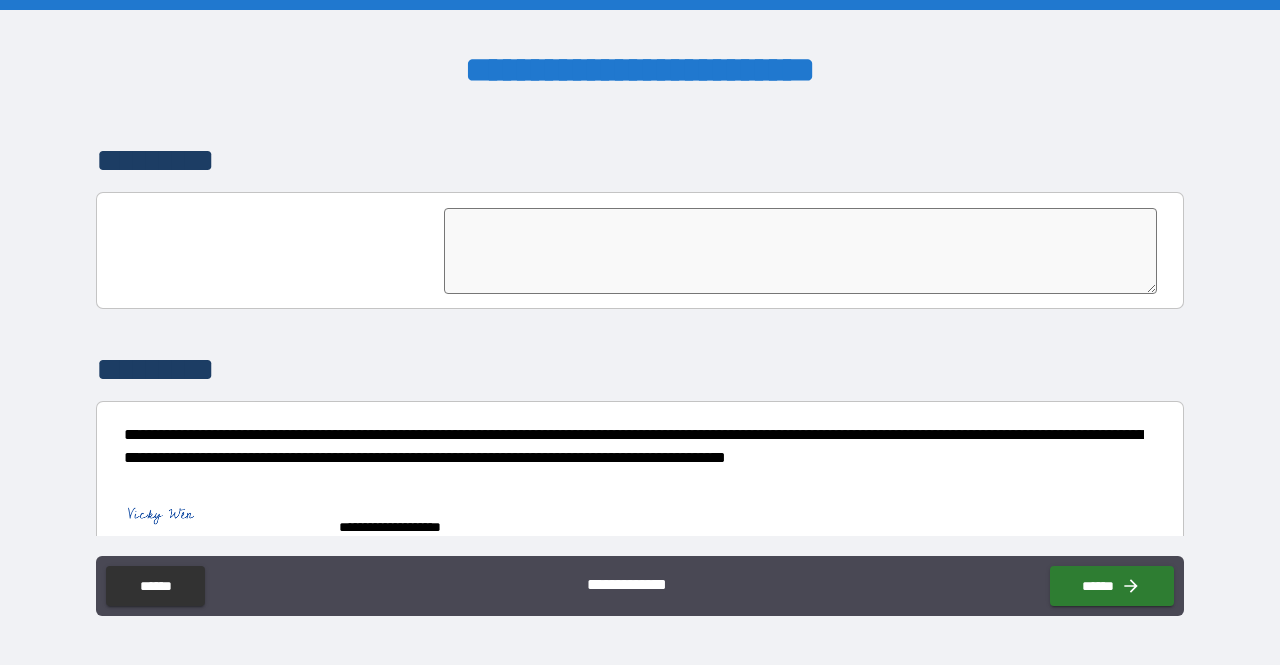 scroll, scrollTop: 4948, scrollLeft: 0, axis: vertical 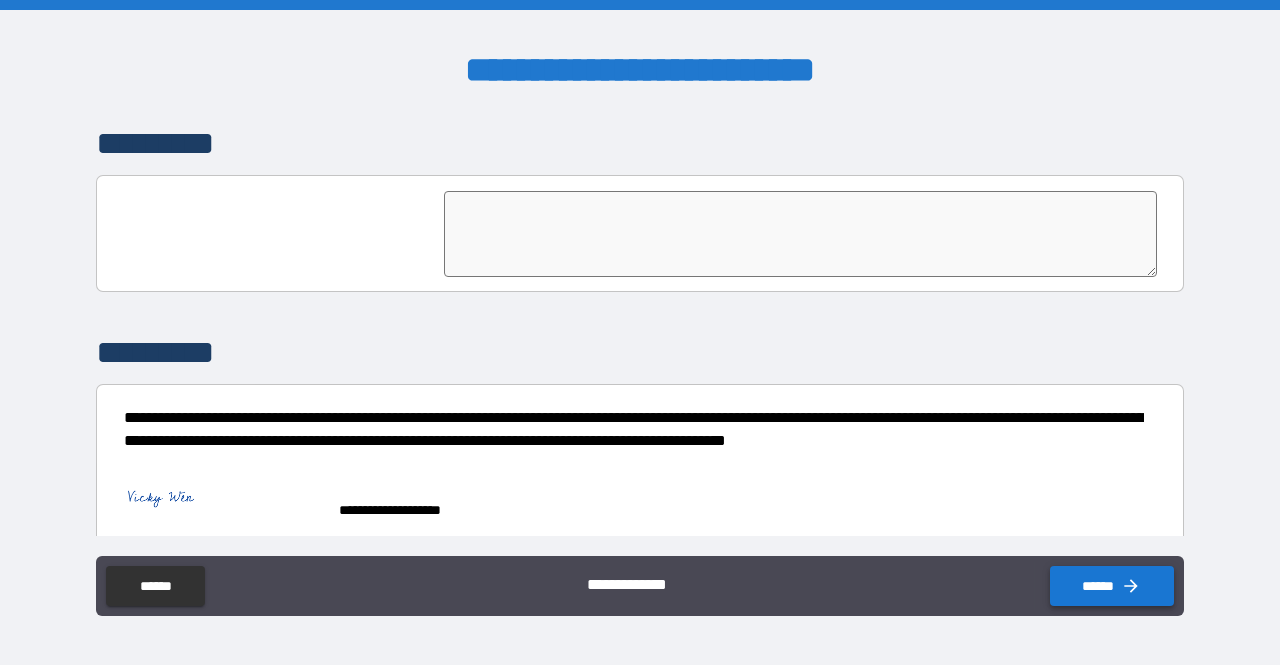 click 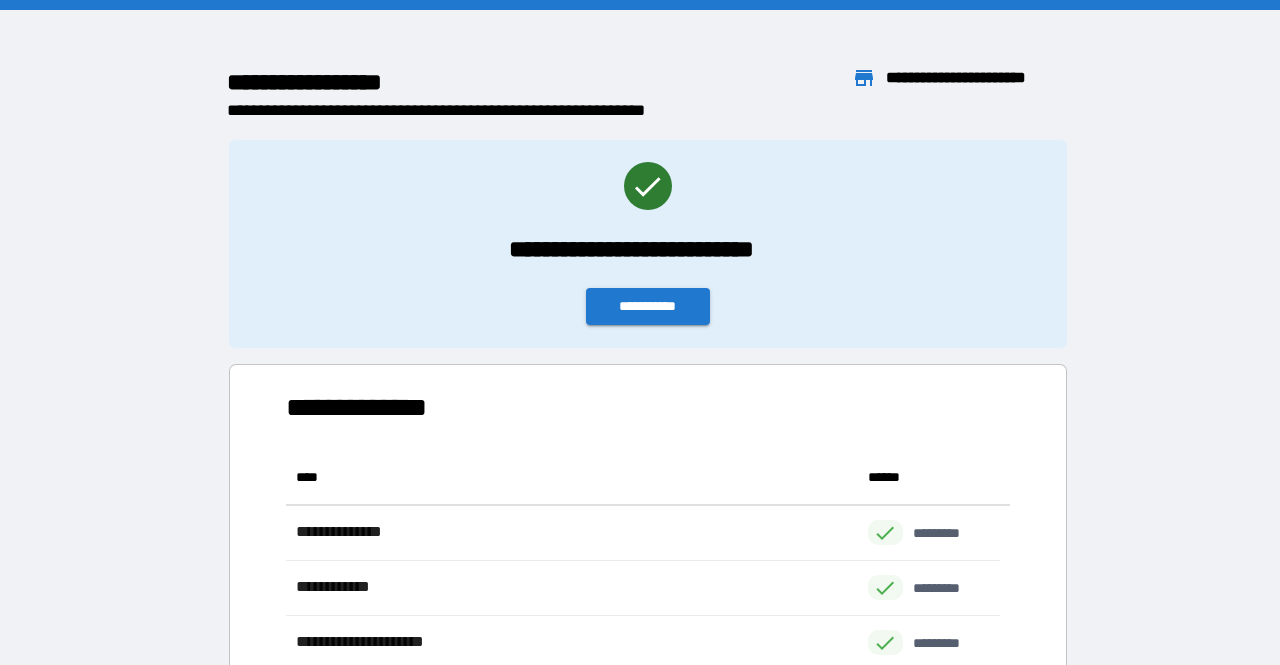 scroll, scrollTop: 16, scrollLeft: 16, axis: both 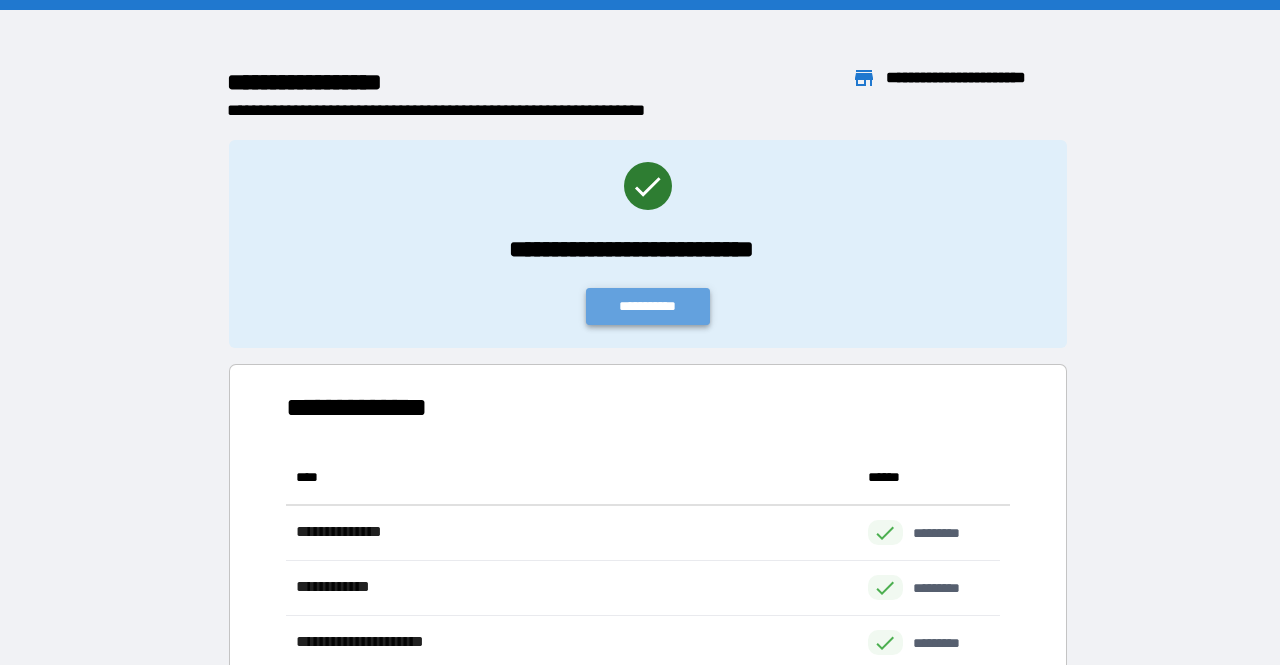 click on "**********" at bounding box center (648, 306) 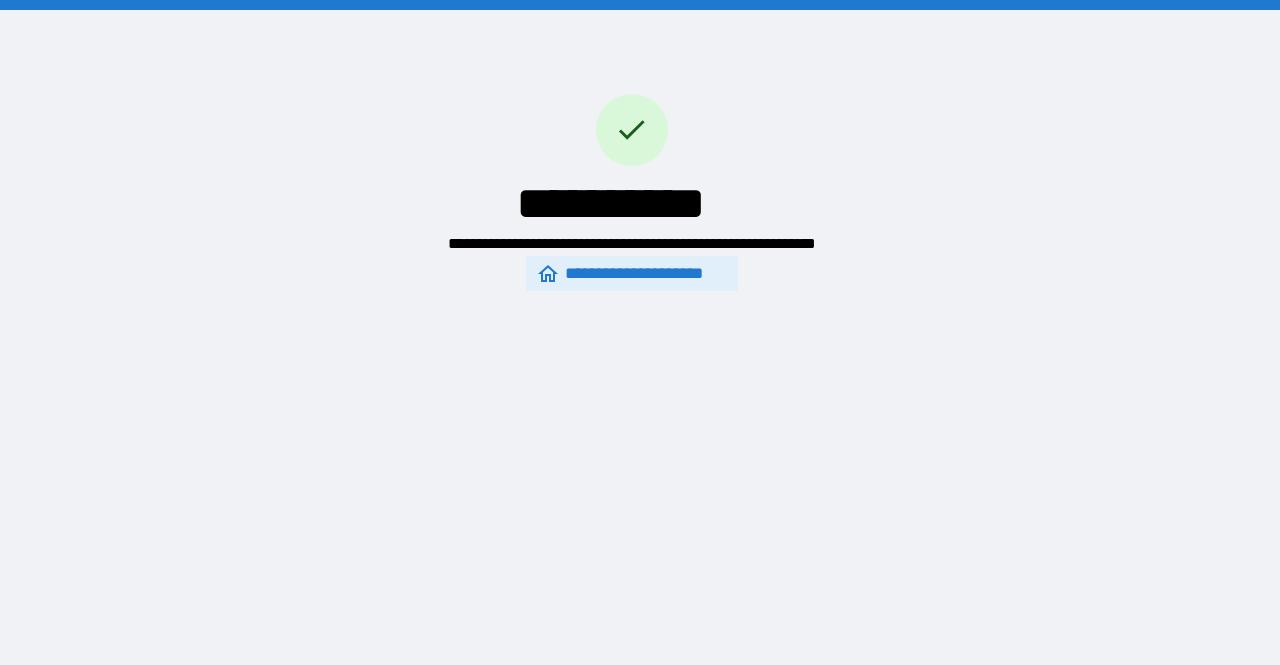click on "**********" at bounding box center (631, 274) 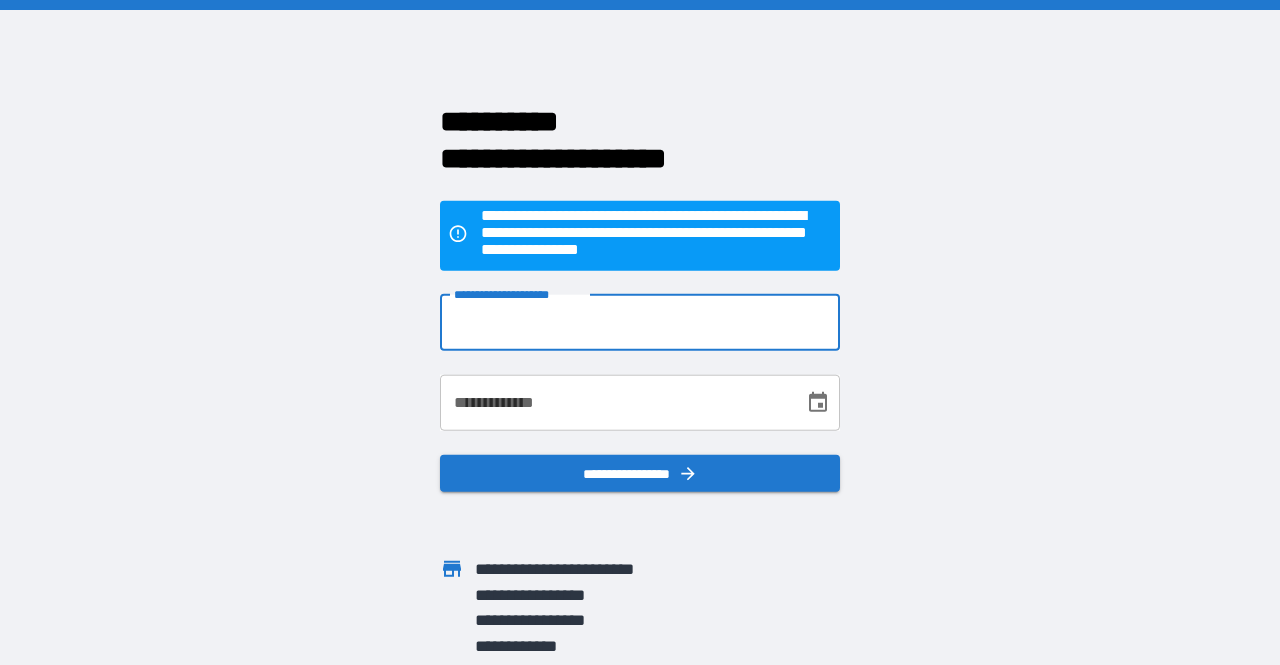 click on "**********" at bounding box center (640, 322) 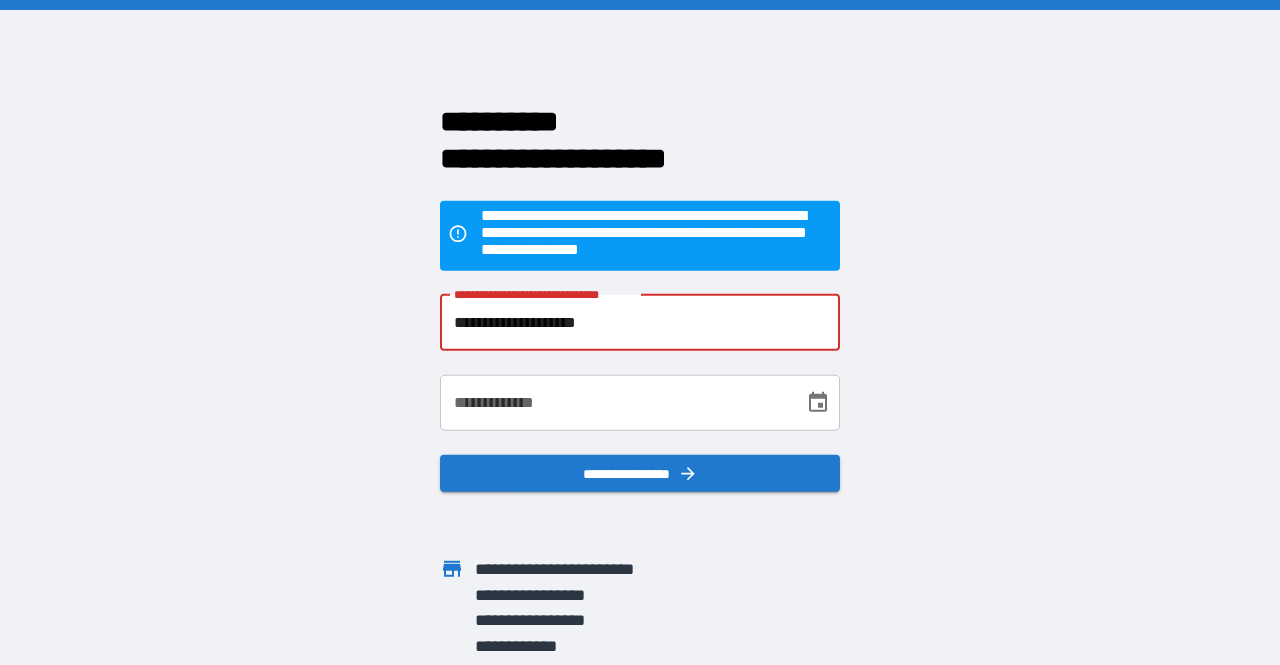 type on "**********" 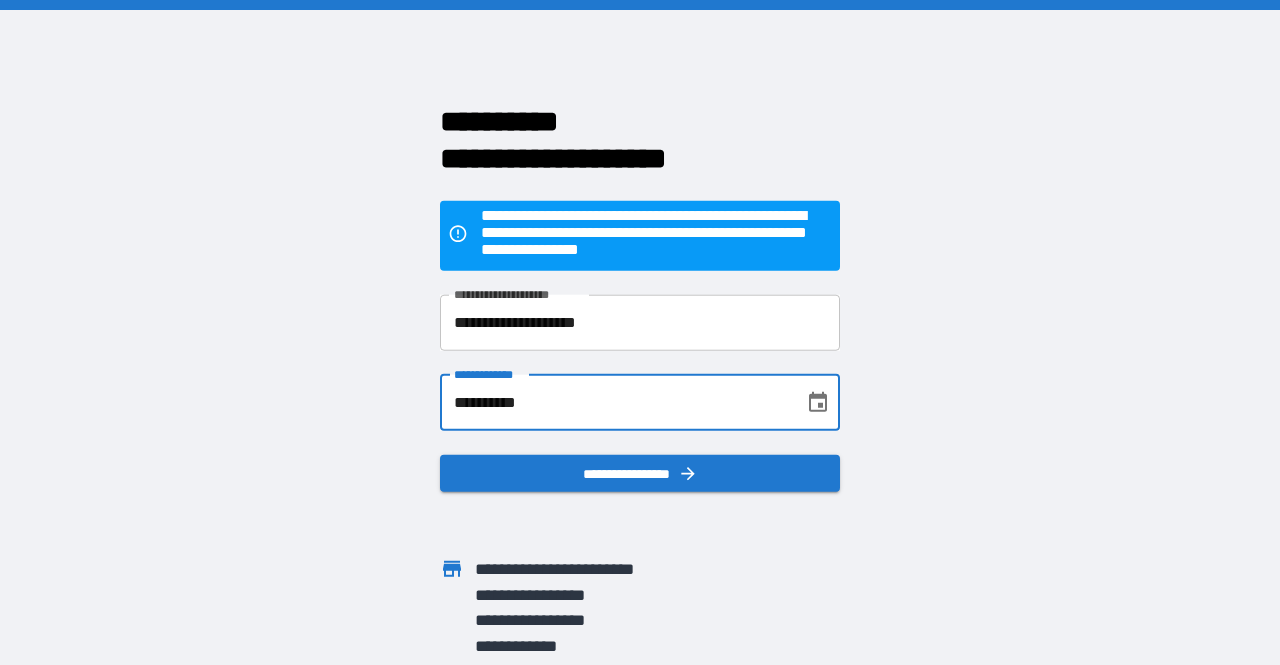 type on "**********" 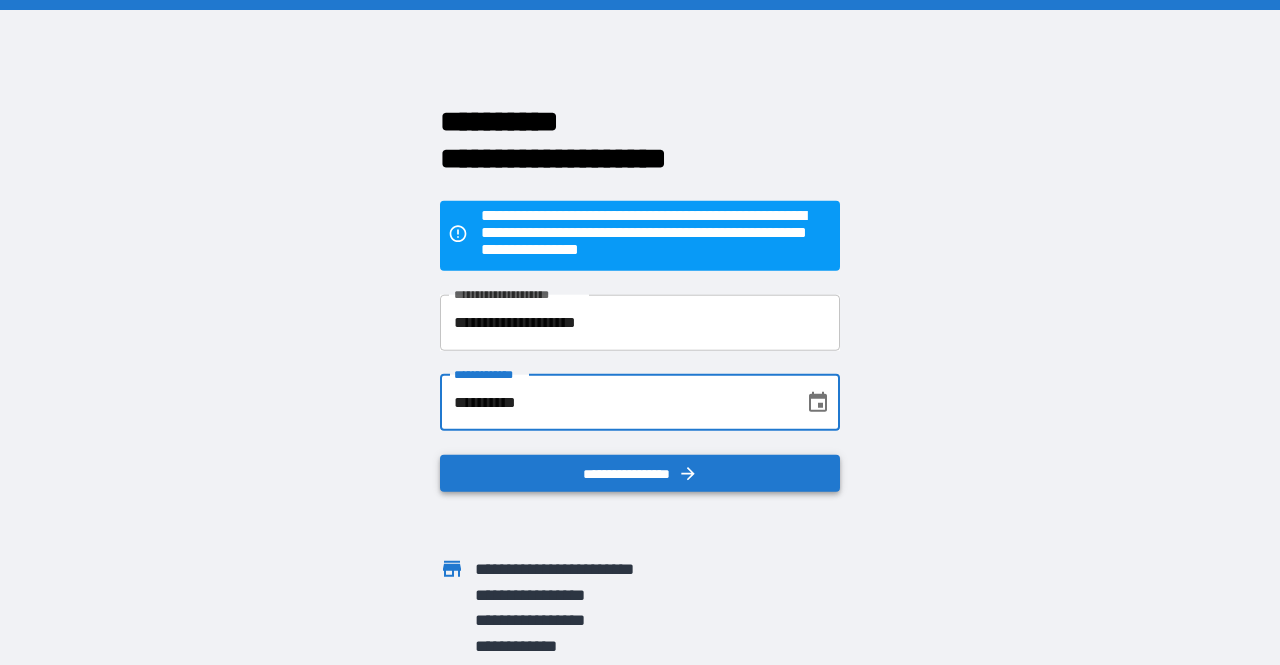 click on "**********" at bounding box center (640, 473) 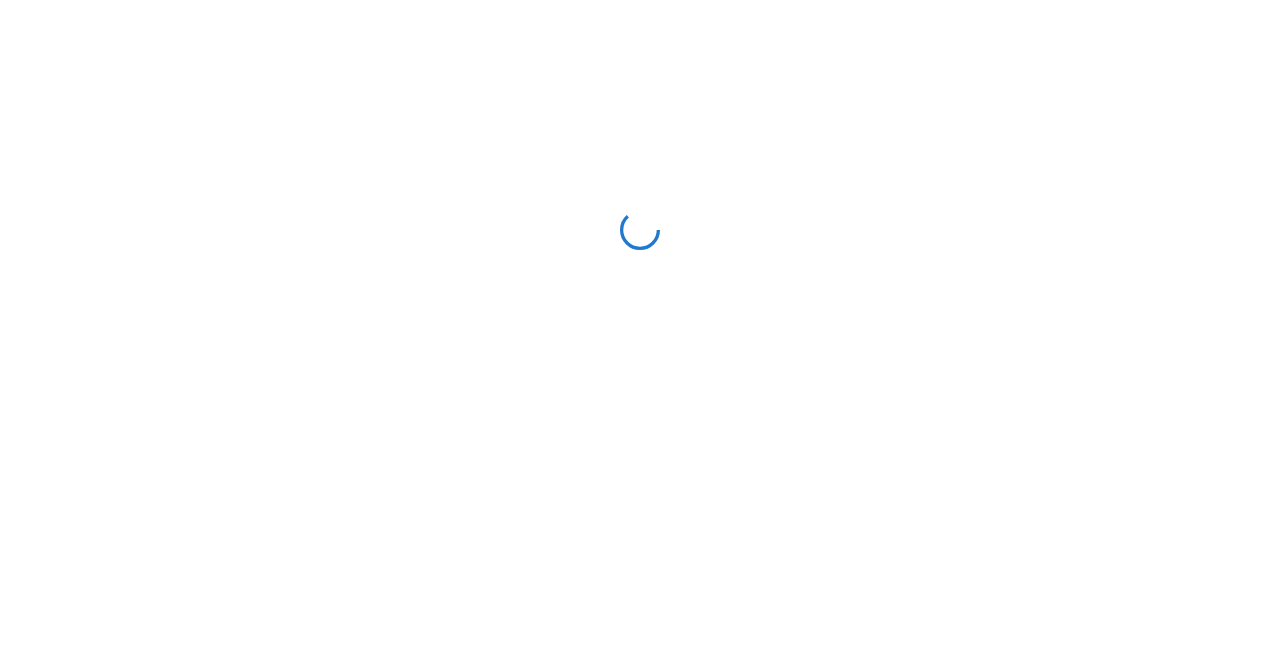 scroll, scrollTop: 0, scrollLeft: 0, axis: both 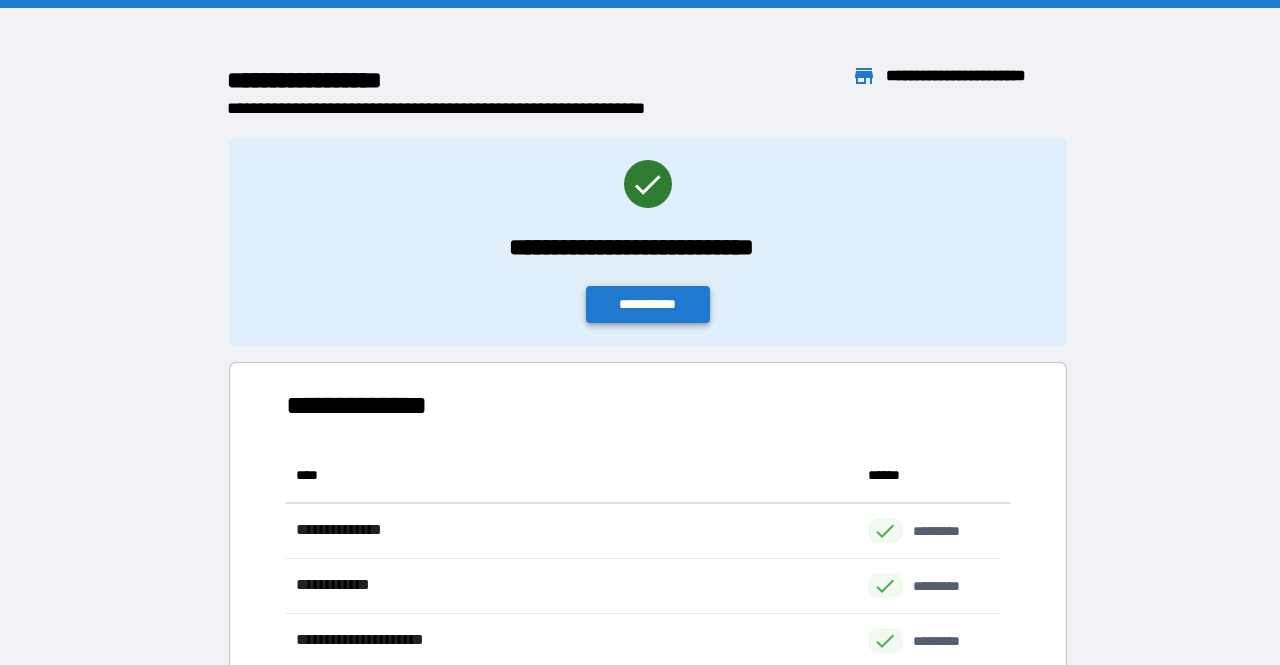 click on "**********" at bounding box center (648, 304) 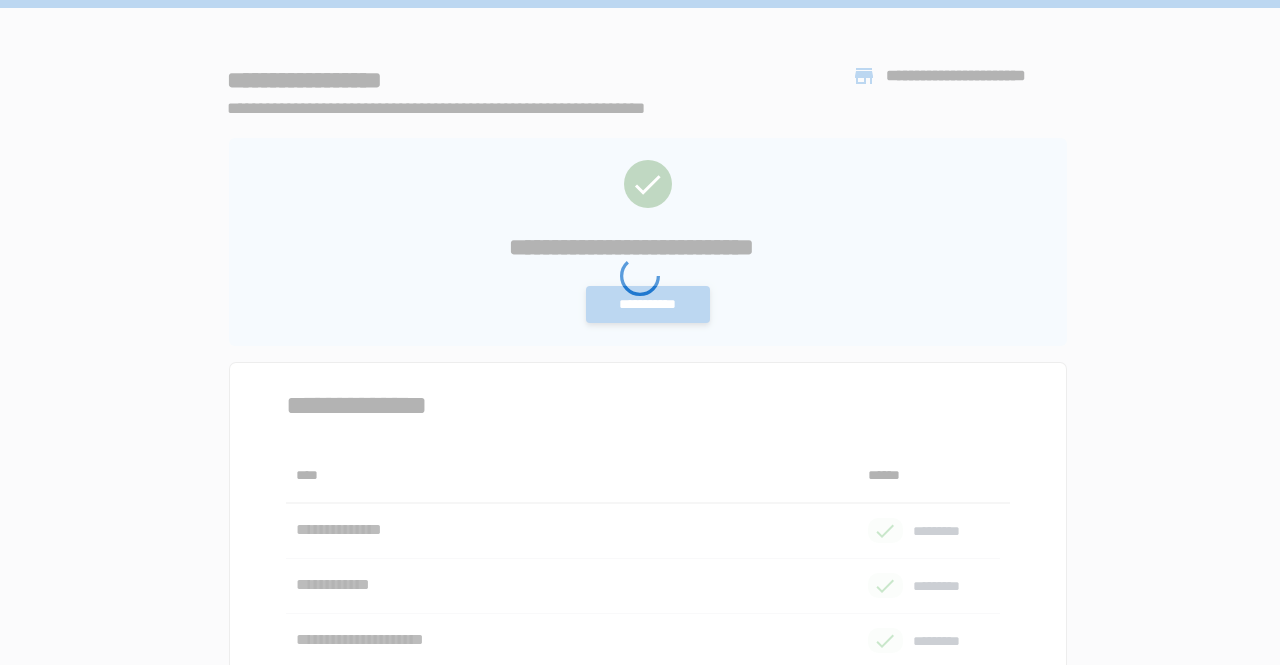 scroll, scrollTop: 0, scrollLeft: 0, axis: both 